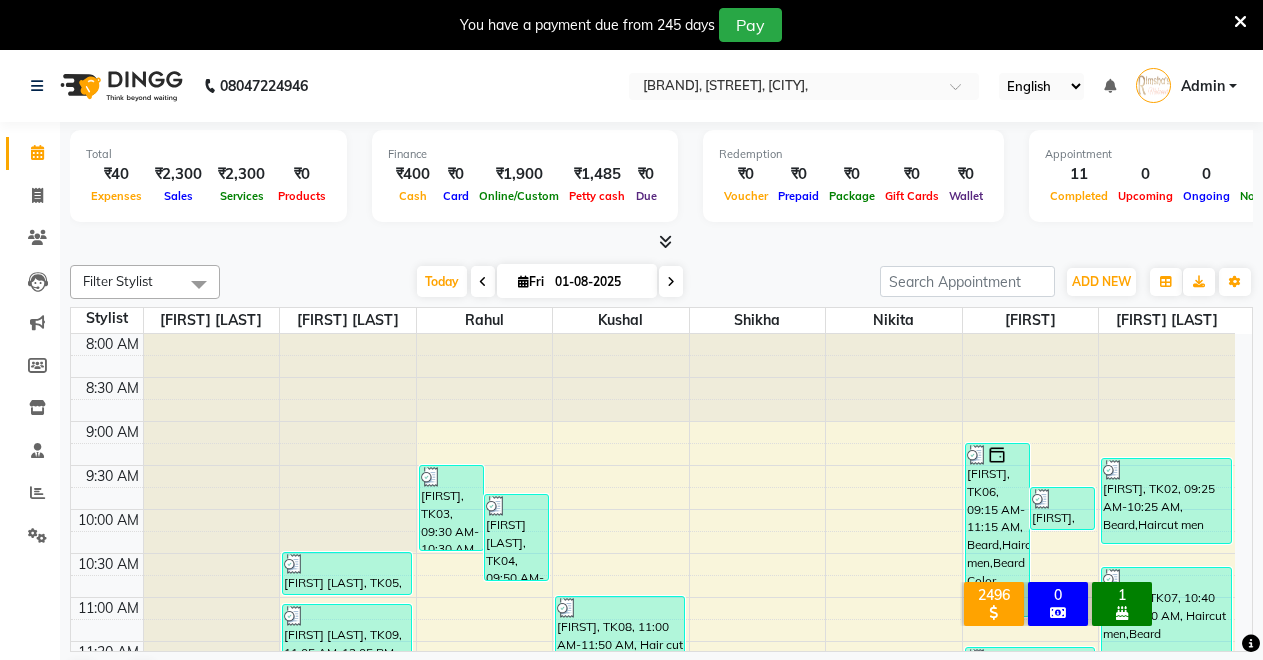 click on "ADD NEW" at bounding box center [1101, 281] 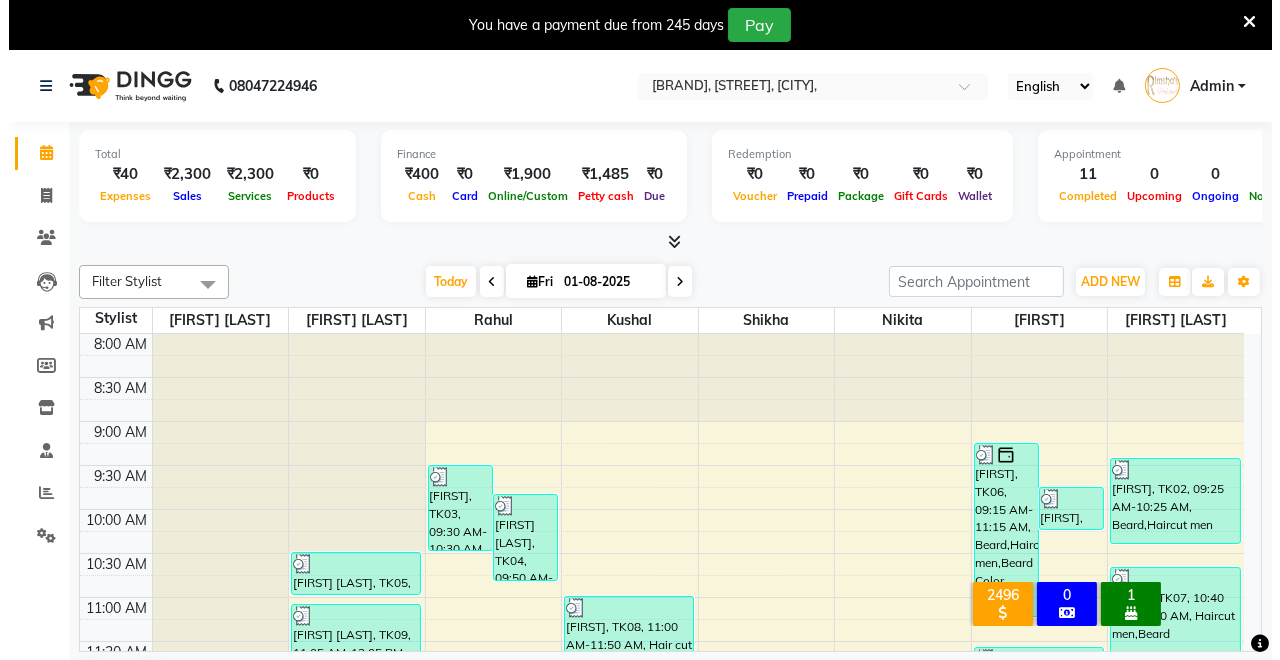 scroll, scrollTop: 0, scrollLeft: 0, axis: both 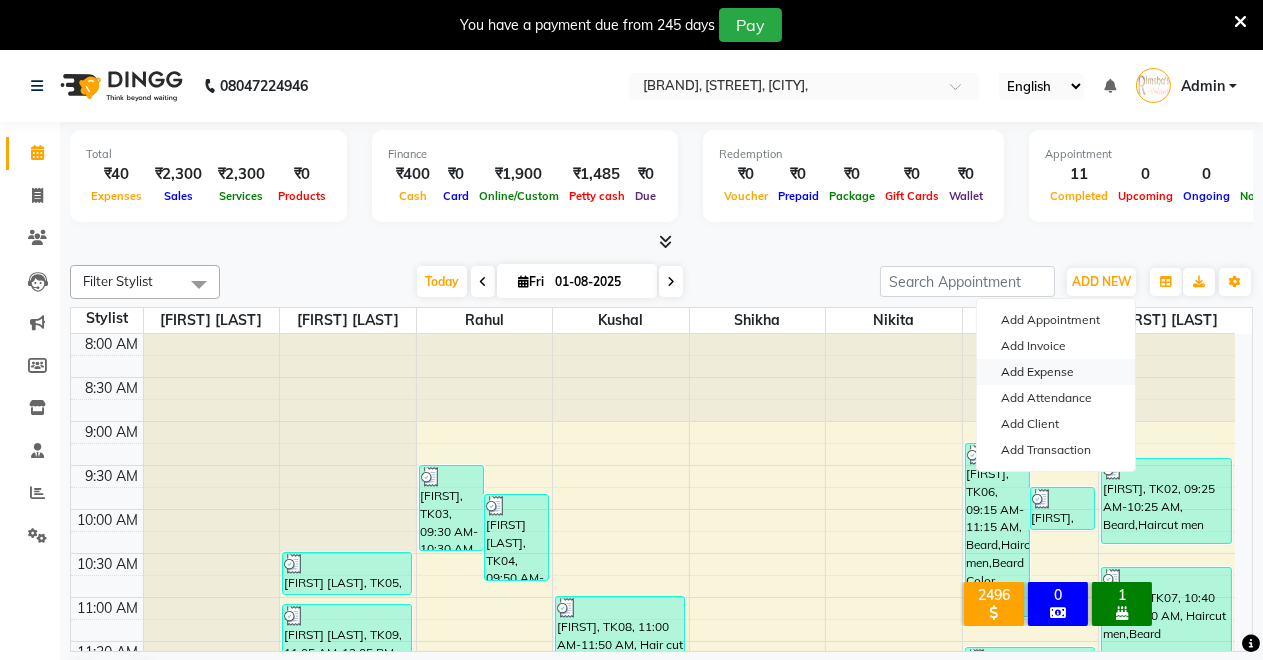 click on "Add Expense" at bounding box center (1056, 372) 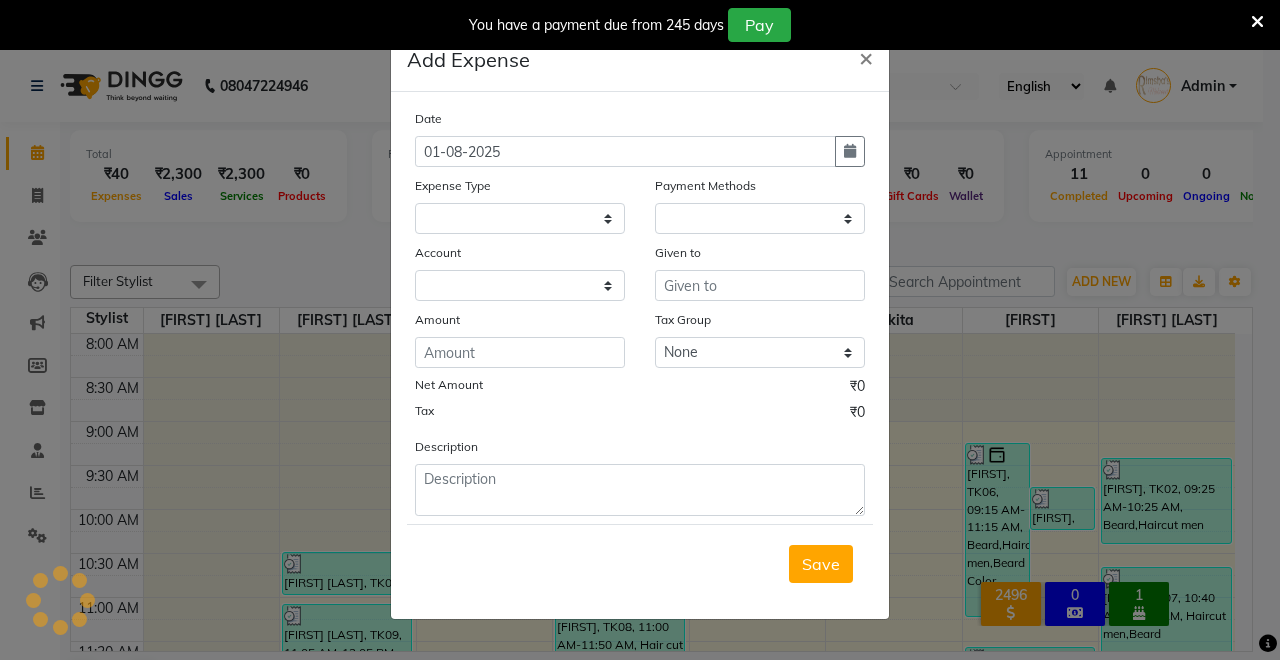 select on "1" 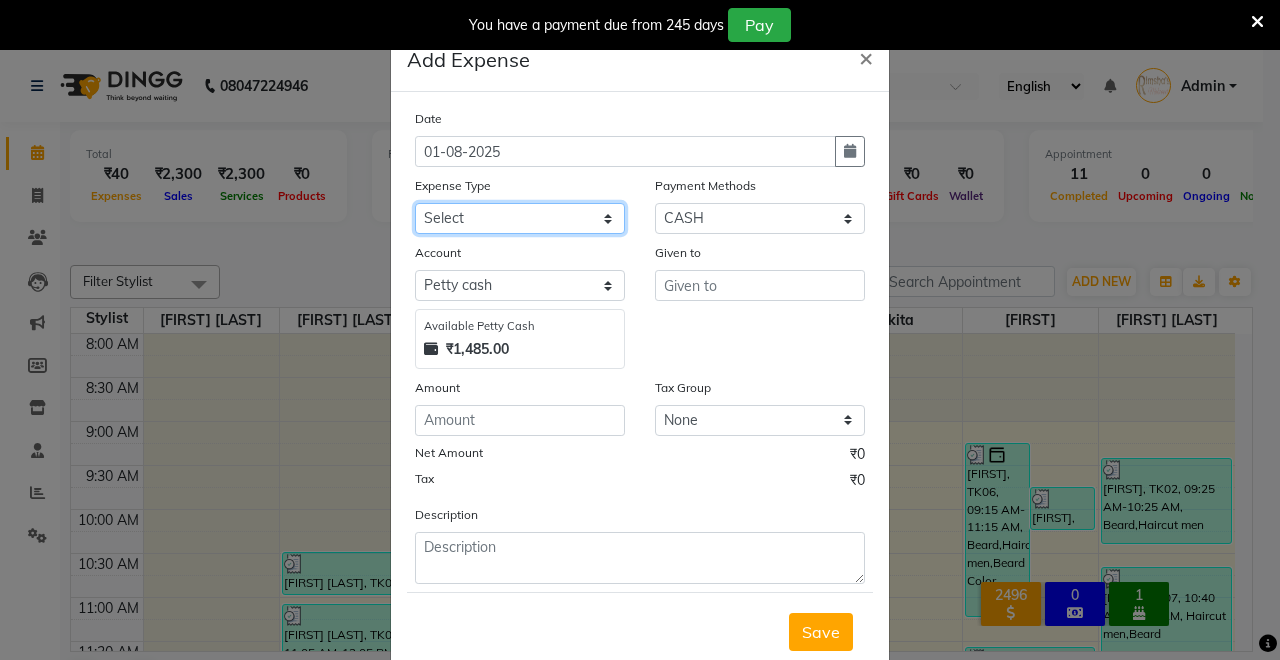 click on "Select Advance Salary Baba Bank Service Charges CLEANING Clinical charges DM SIR DUSTBIN electricity bill Other PAMPHLETS Pandit G Priyanka mam Product Rent Salary SOFA Staff Snacks Tax Tea & Refreshment T SHIRT PRINT Utilities Water Bottle" 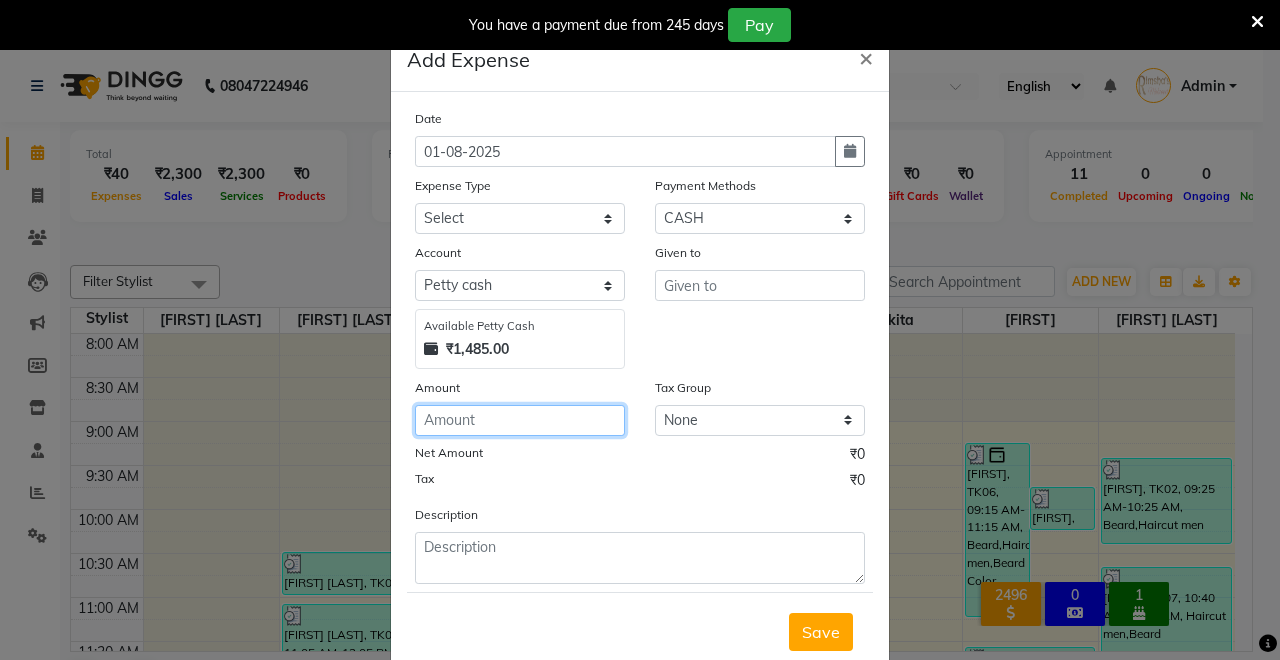 click 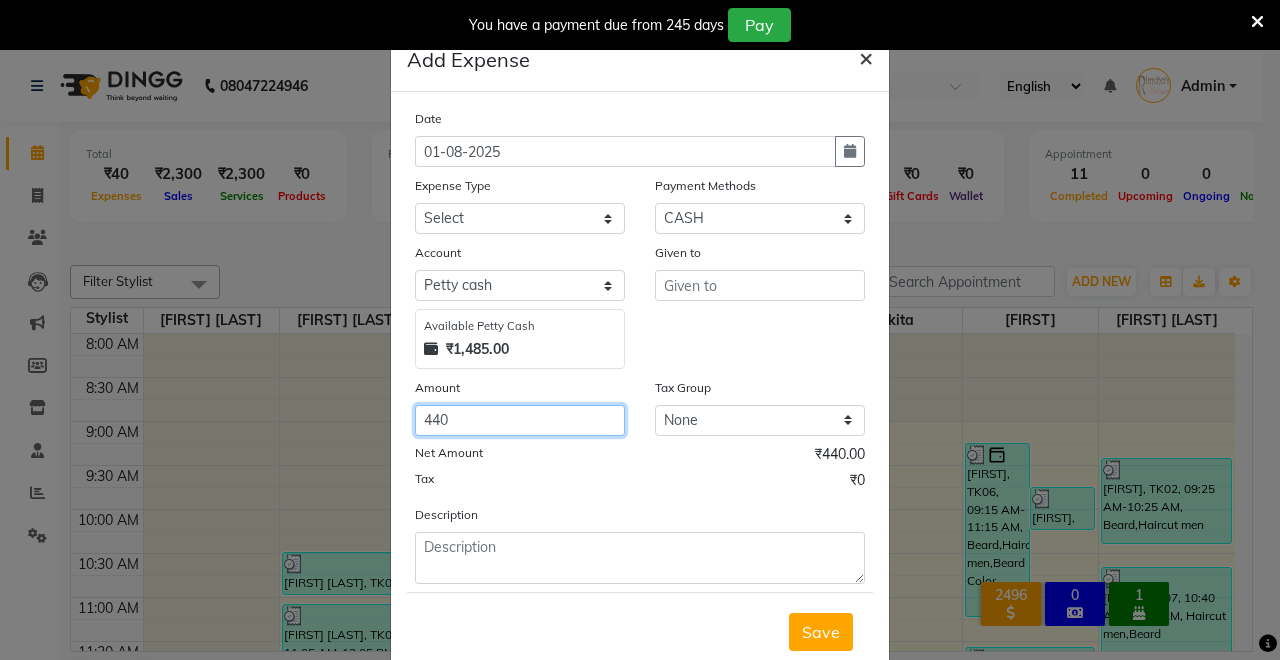type on "440" 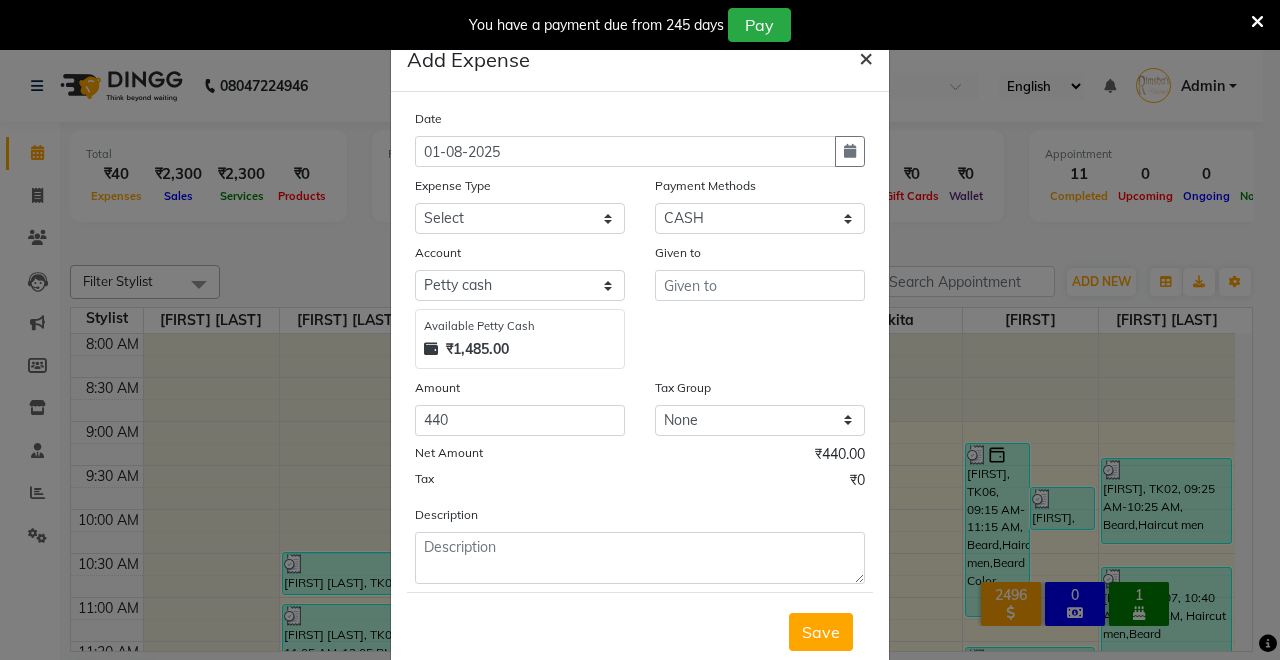 click on "×" 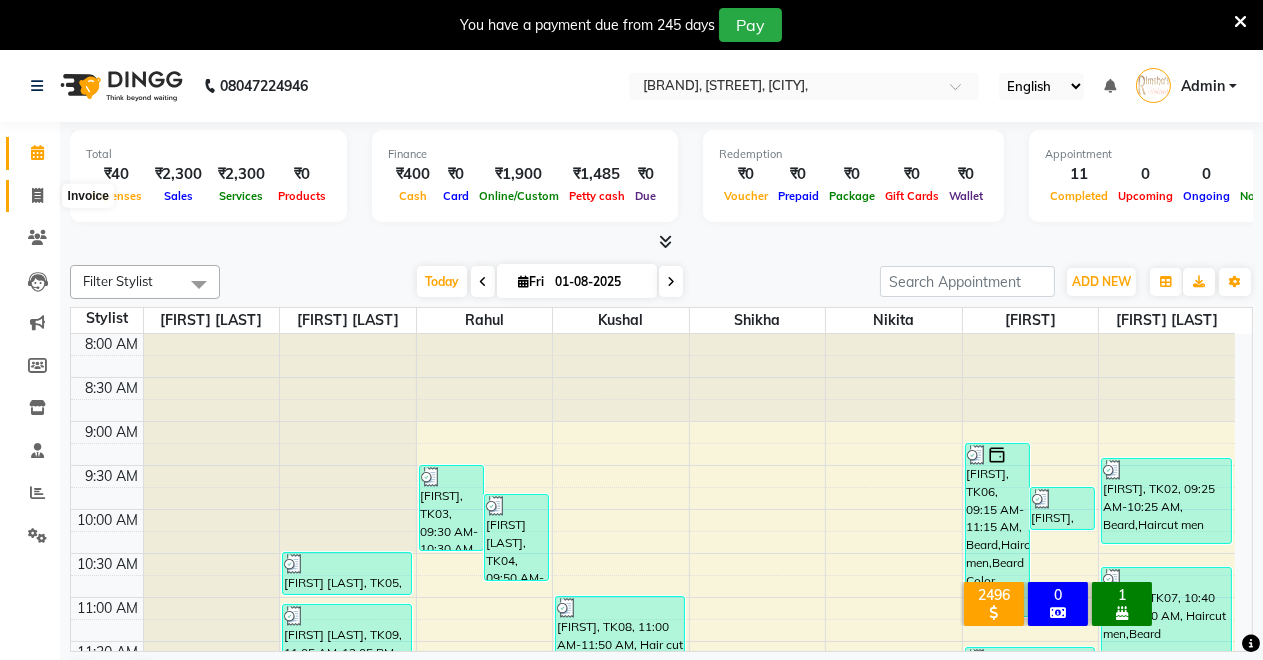 click 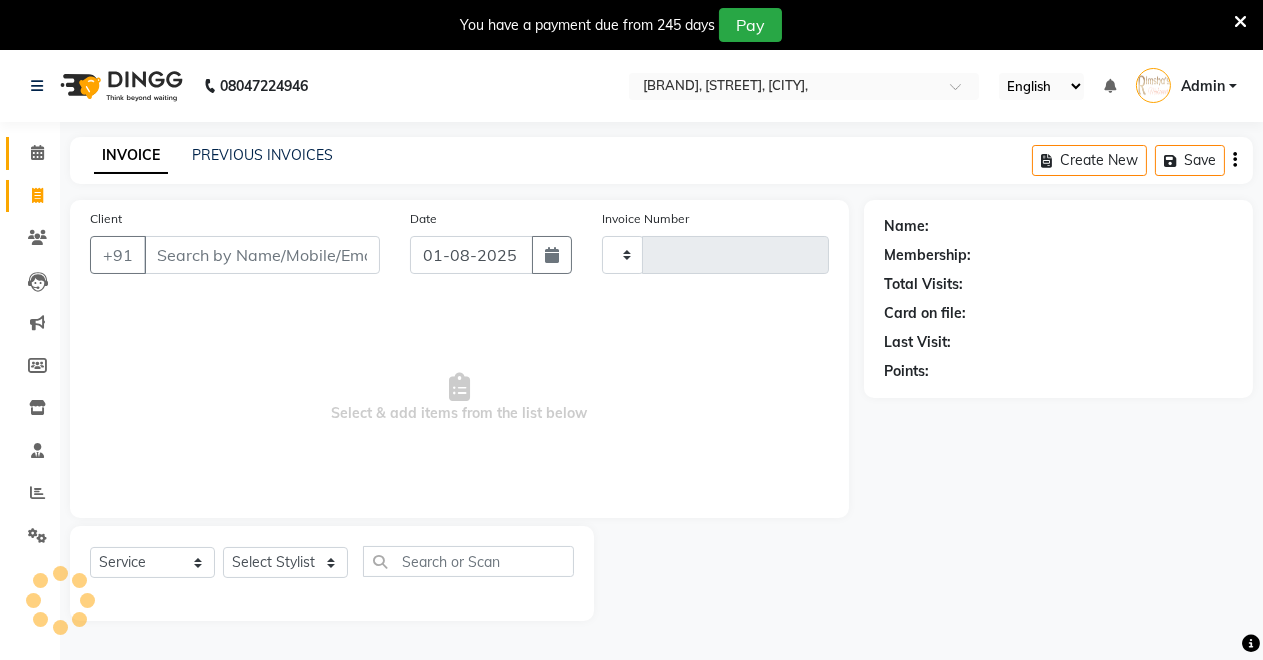 type on "3076" 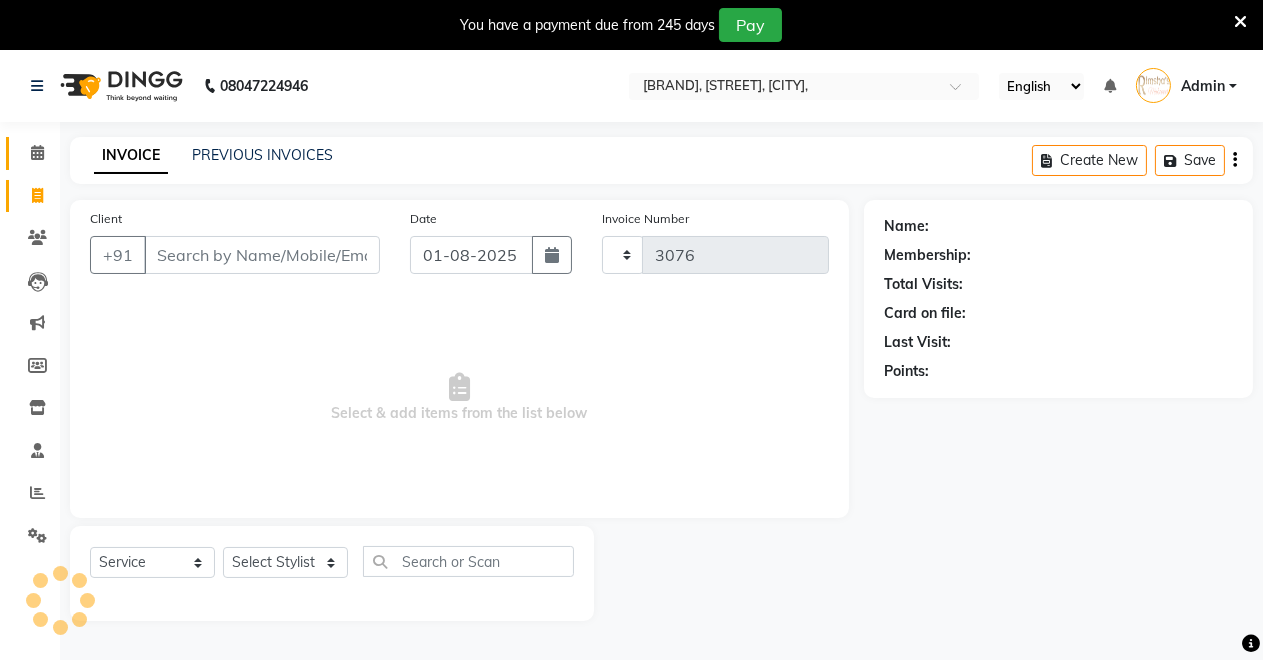 select on "7317" 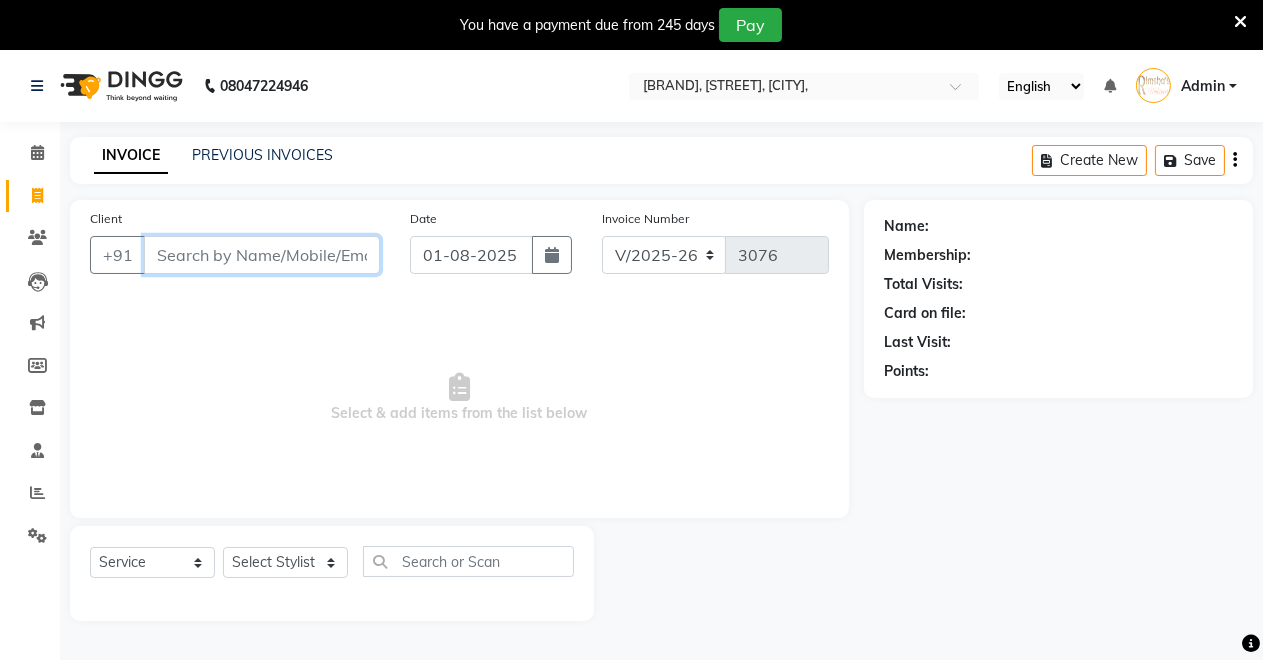 click on "Client" at bounding box center (262, 255) 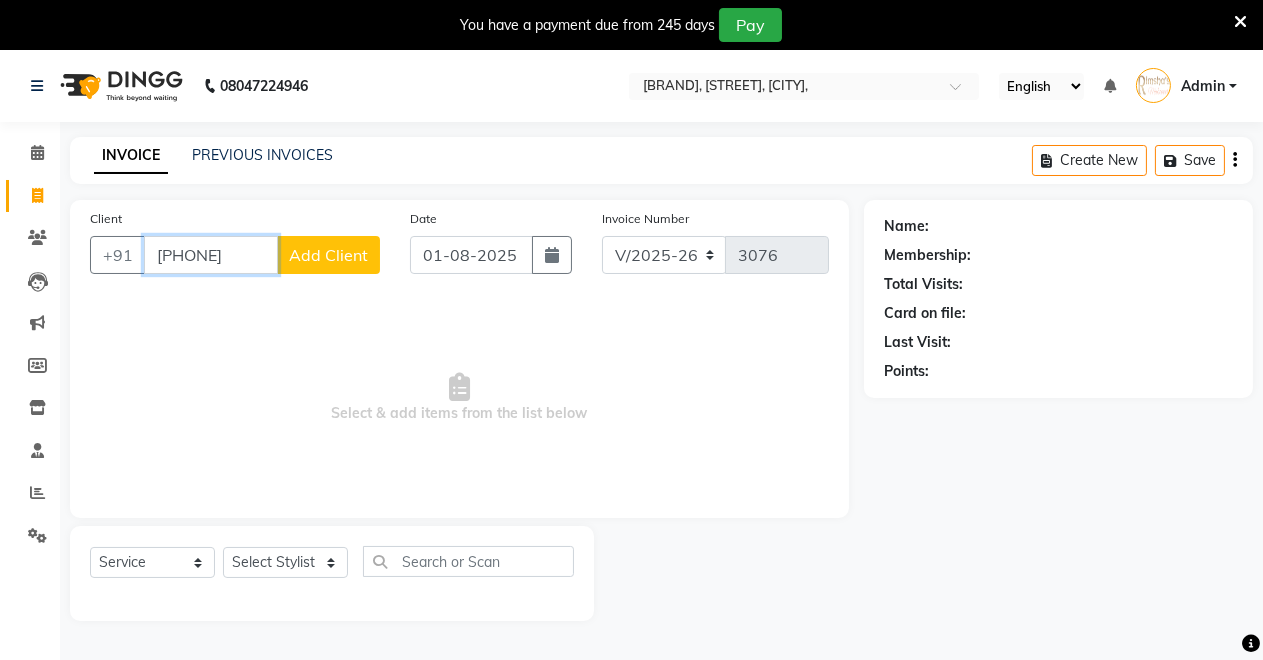 type on "[PHONE]" 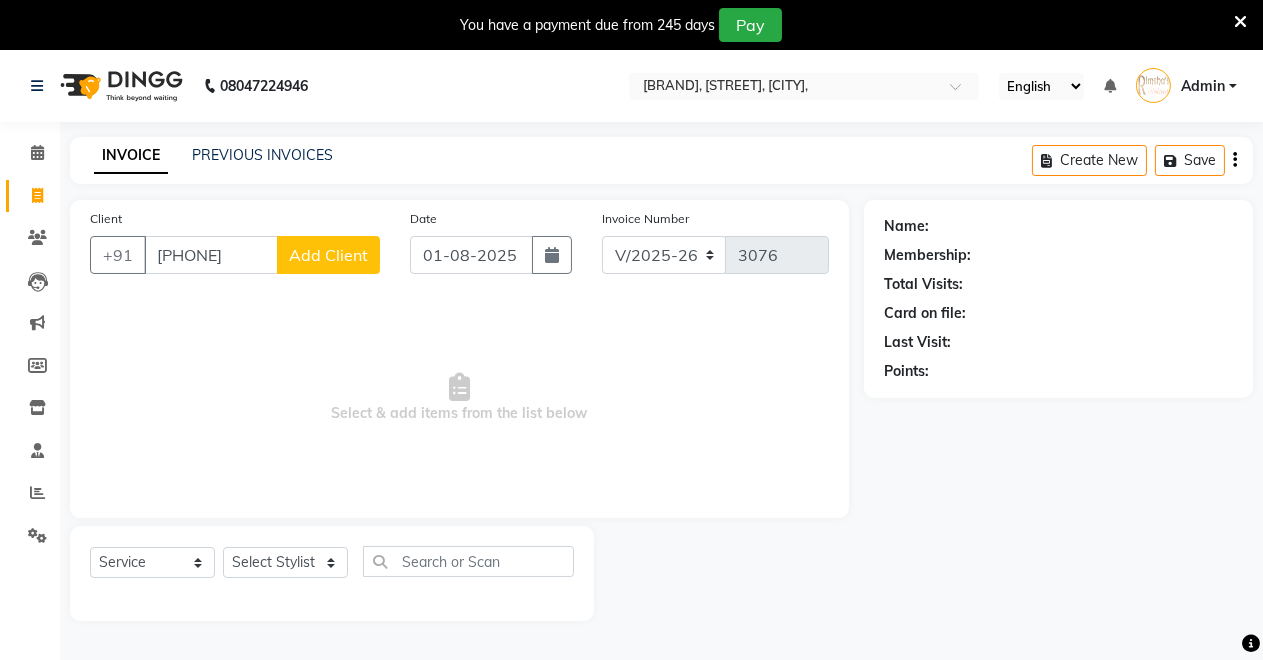 click on "Add Client" 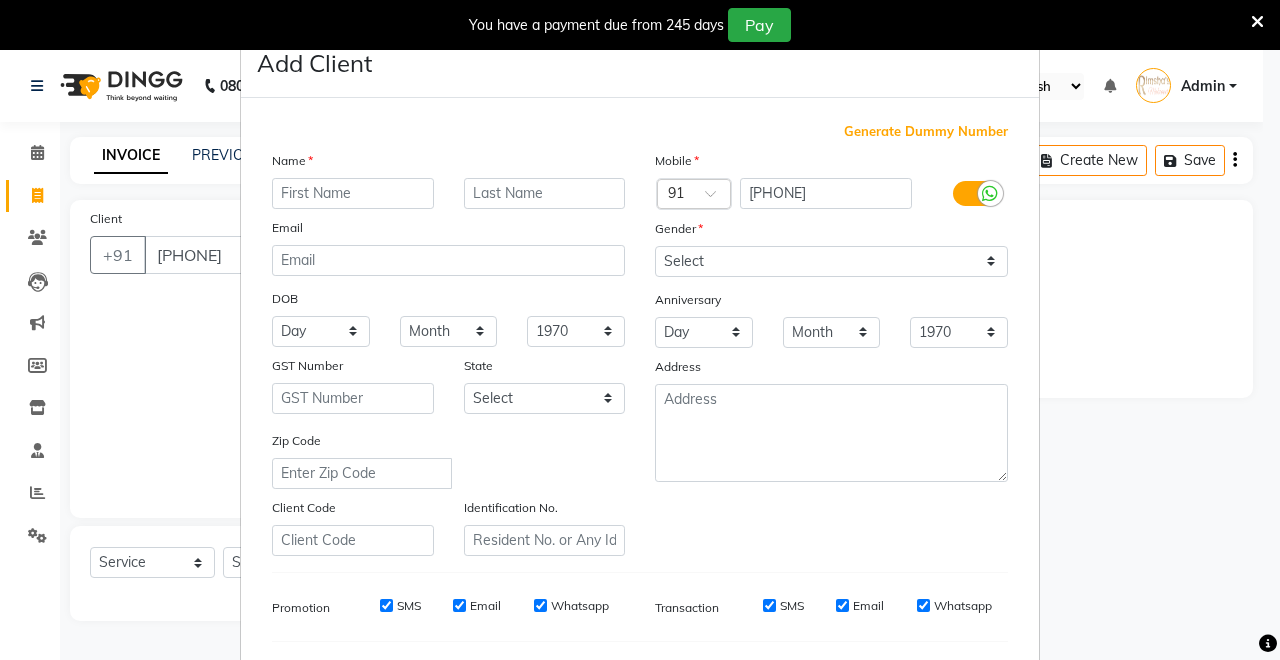 click at bounding box center (353, 193) 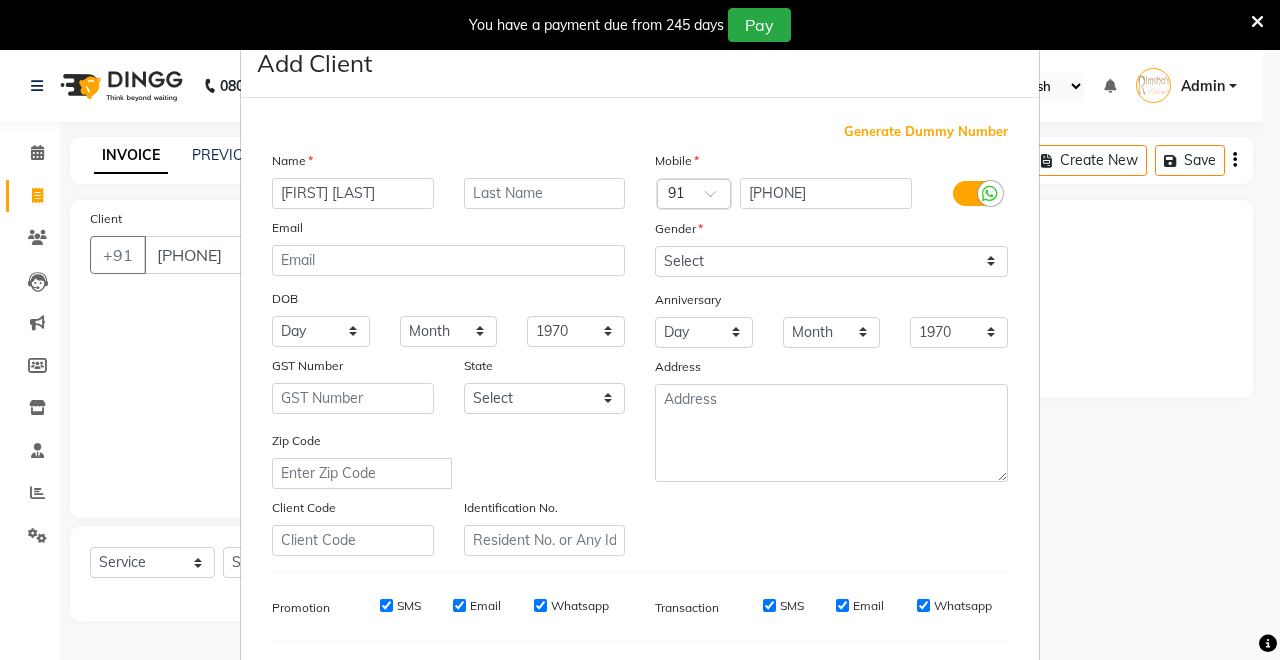 type on "[FIRST] [LAST]" 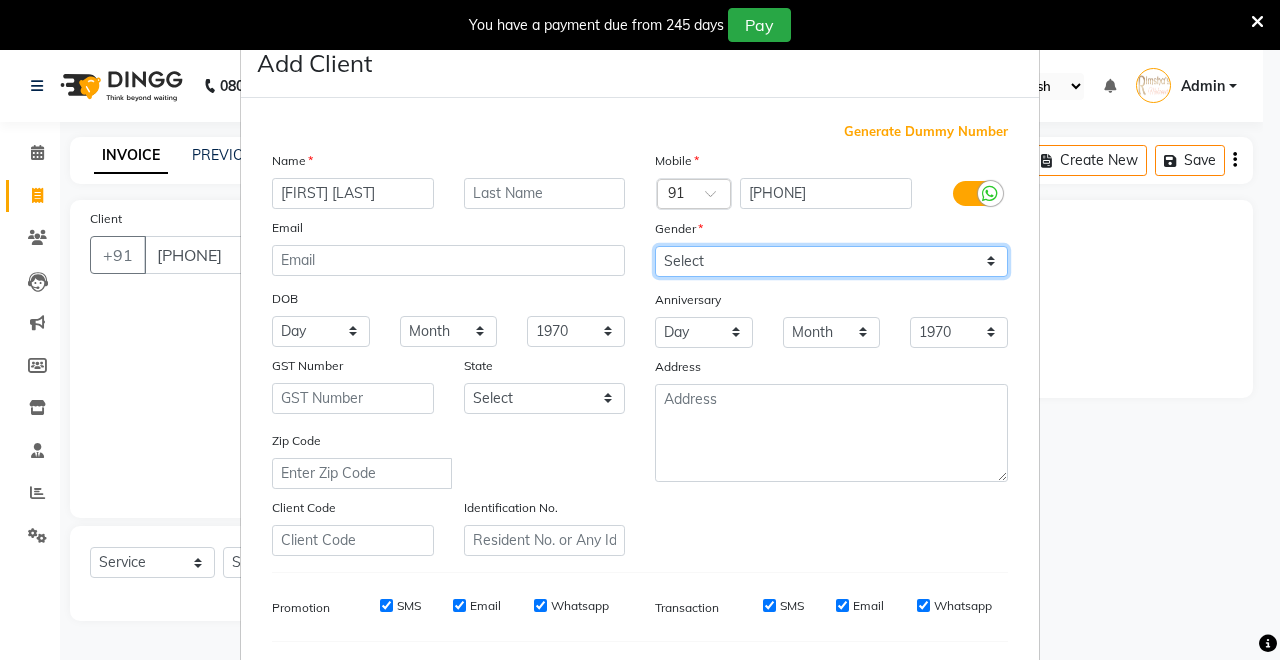 click on "Select Male Female Other Prefer Not To Say" at bounding box center (831, 261) 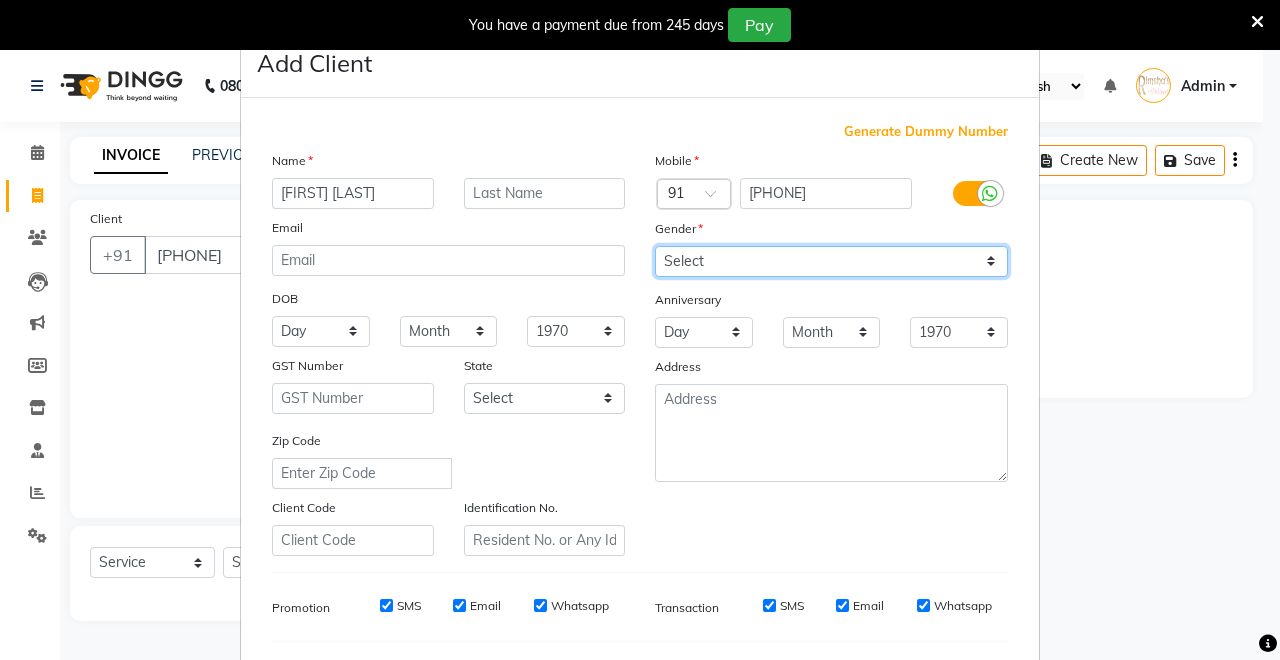 select on "male" 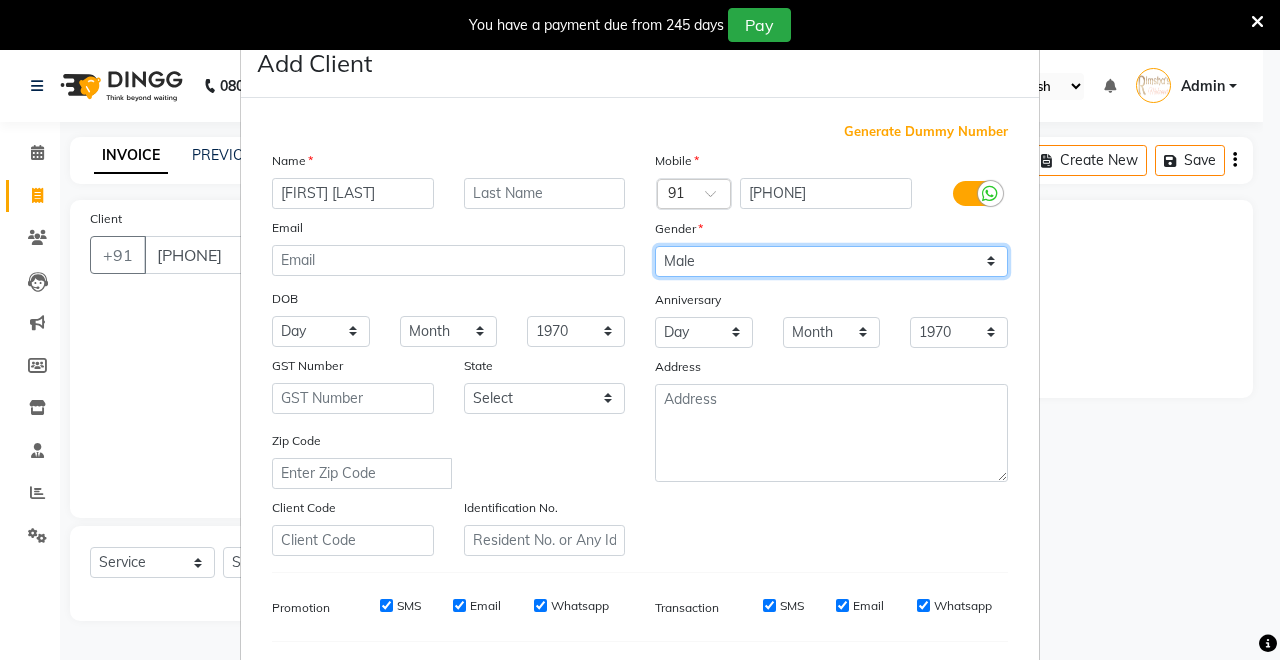 click on "Select Male Female Other Prefer Not To Say" at bounding box center [831, 261] 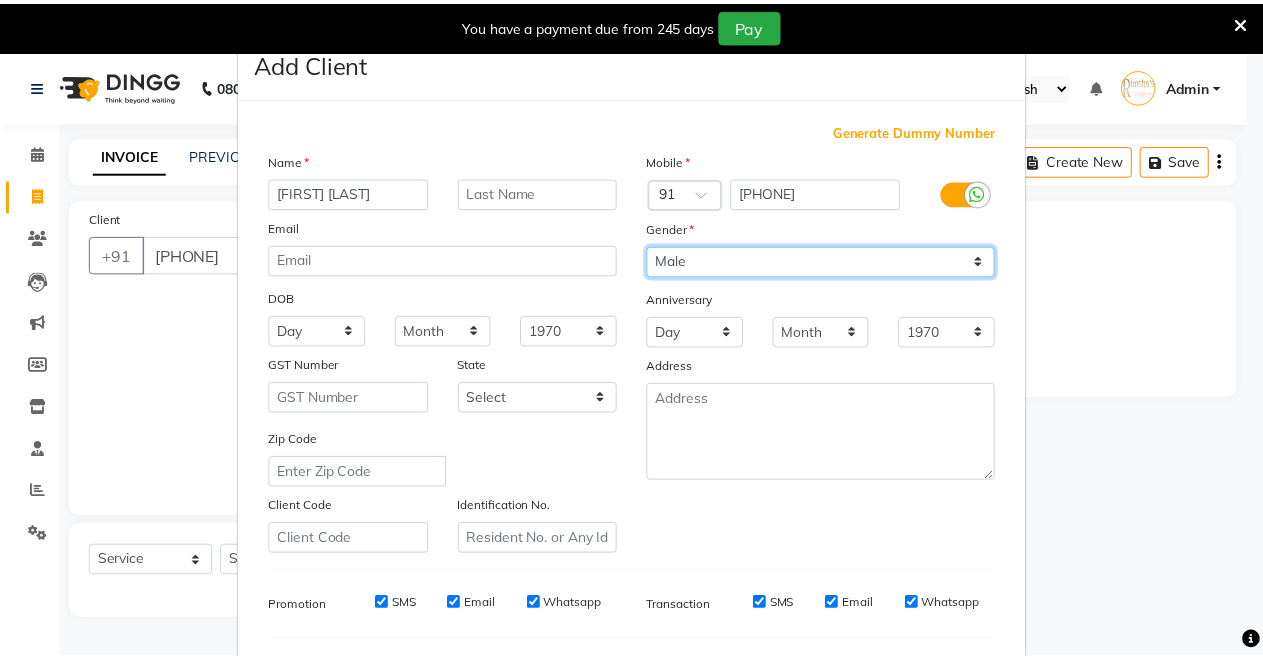 scroll, scrollTop: 259, scrollLeft: 0, axis: vertical 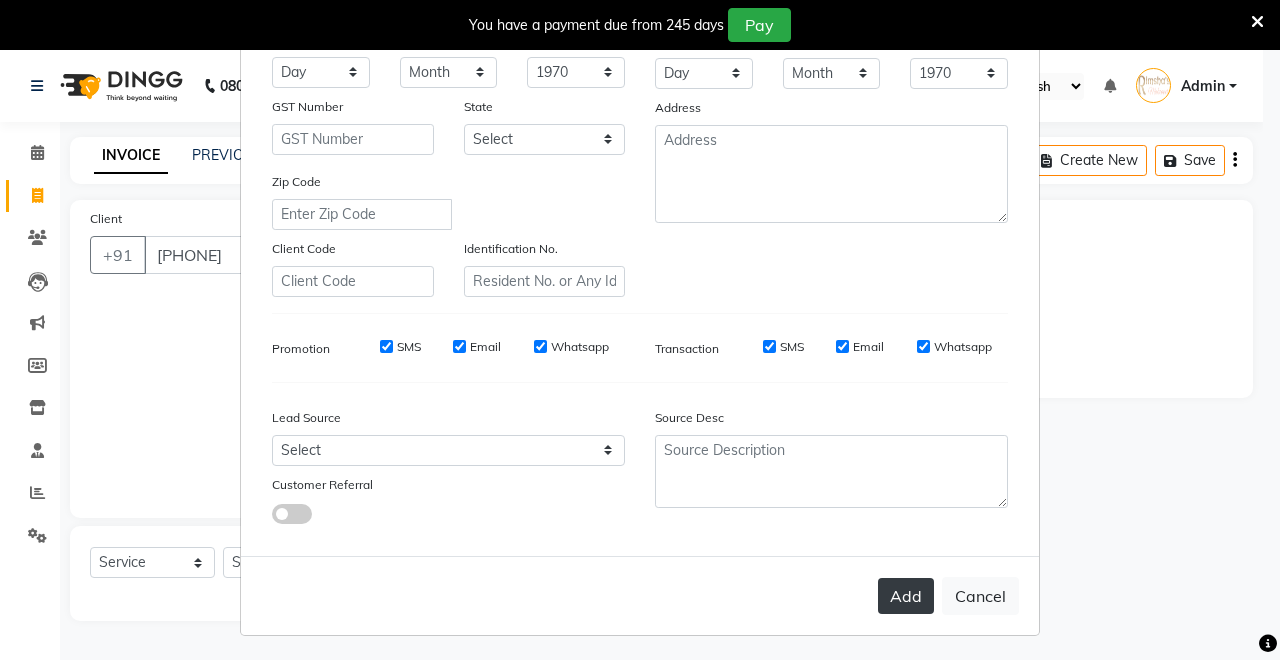 click on "Add" at bounding box center [906, 596] 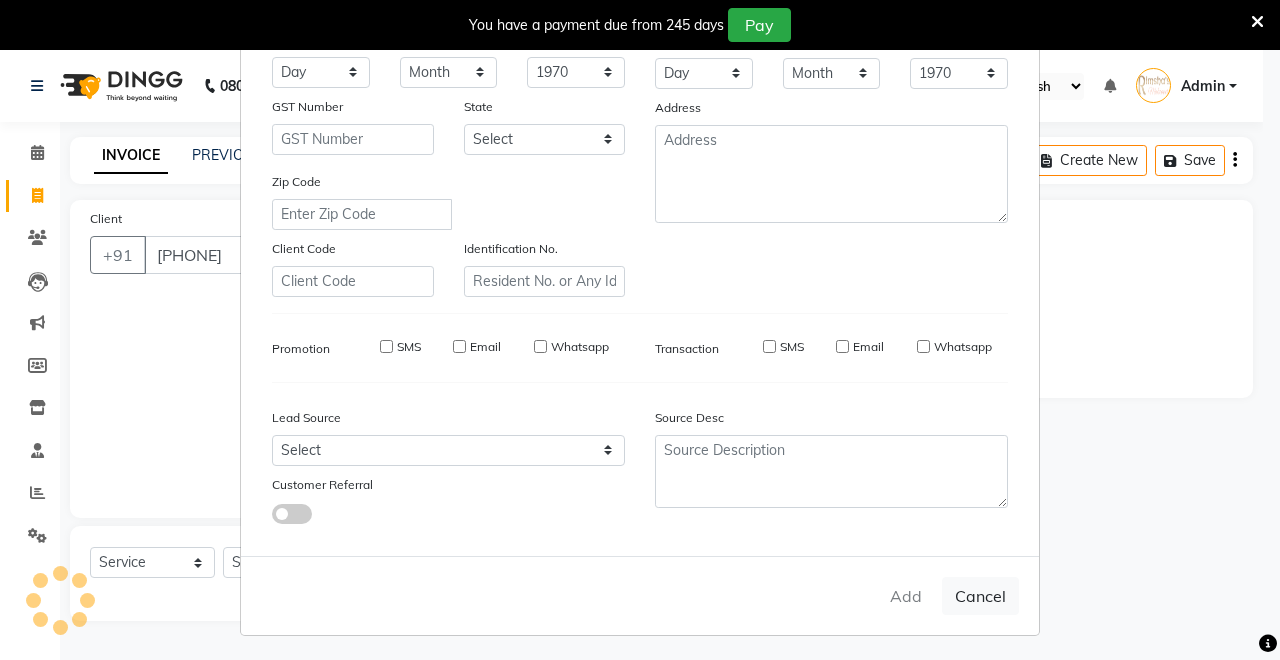 type 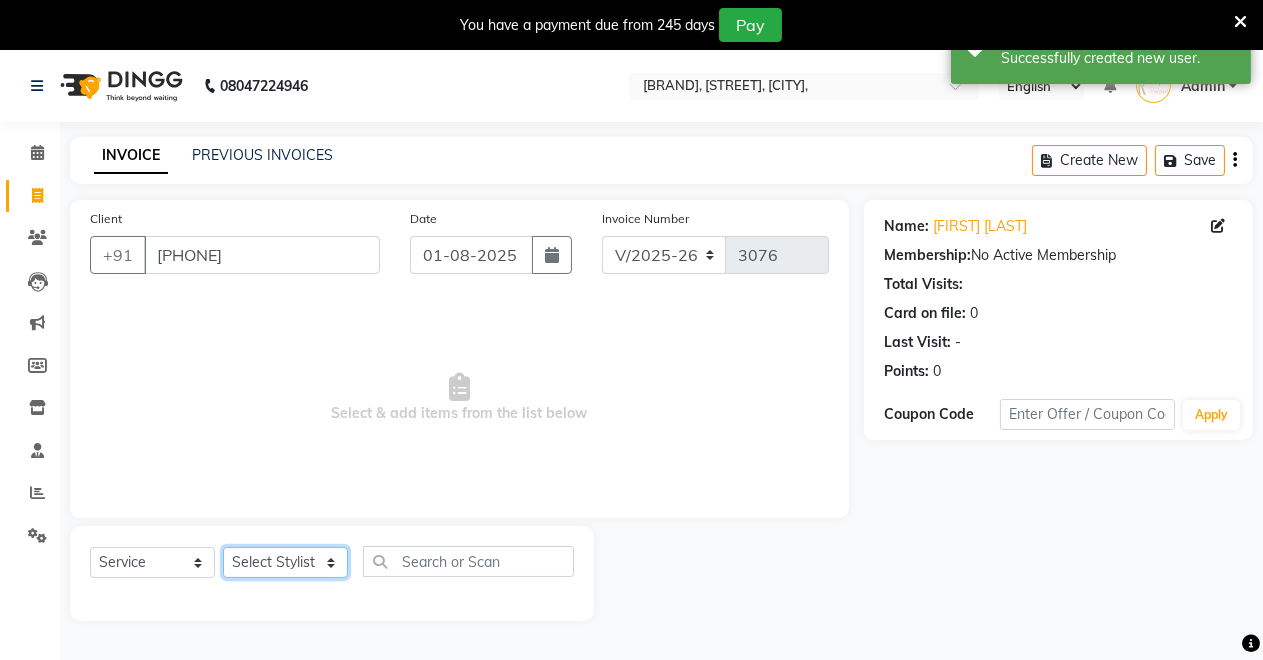 click on "Select Stylist [FIRST] [FIRST] [FIRST] [FIRST] [FIRST] [FIRST] [FIRST] [FIRST]" 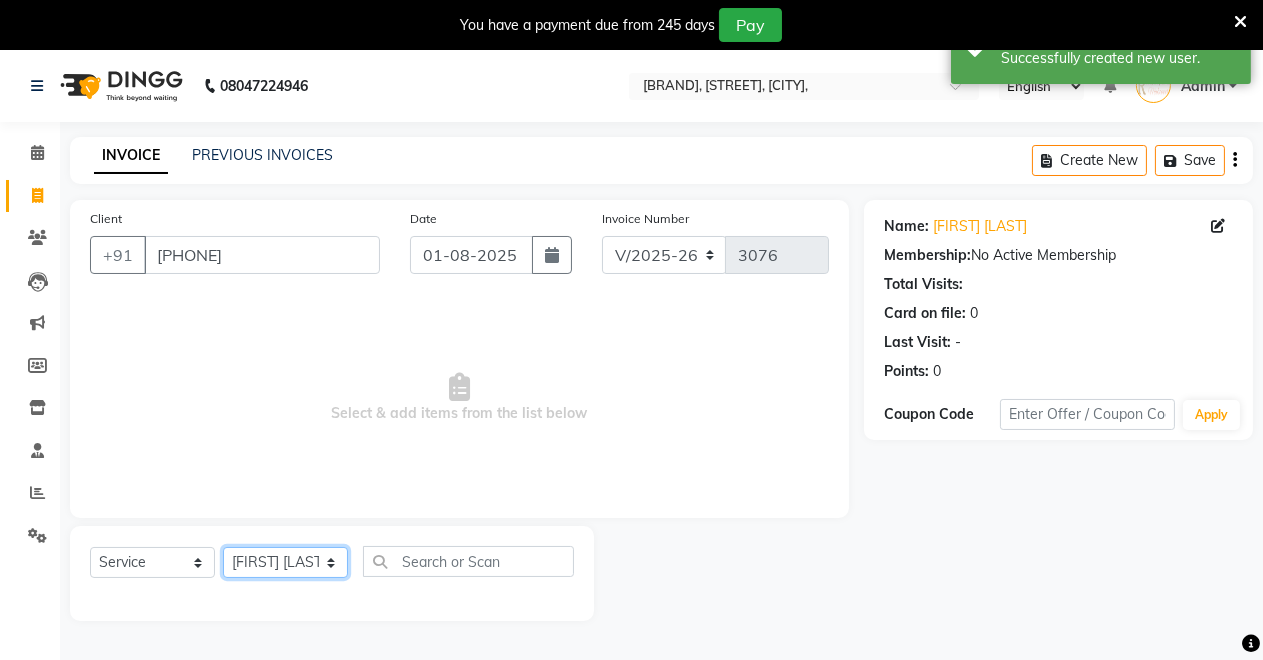 click on "Select Stylist [FIRST] [FIRST] [FIRST] [FIRST] [FIRST] [FIRST] [FIRST] [FIRST]" 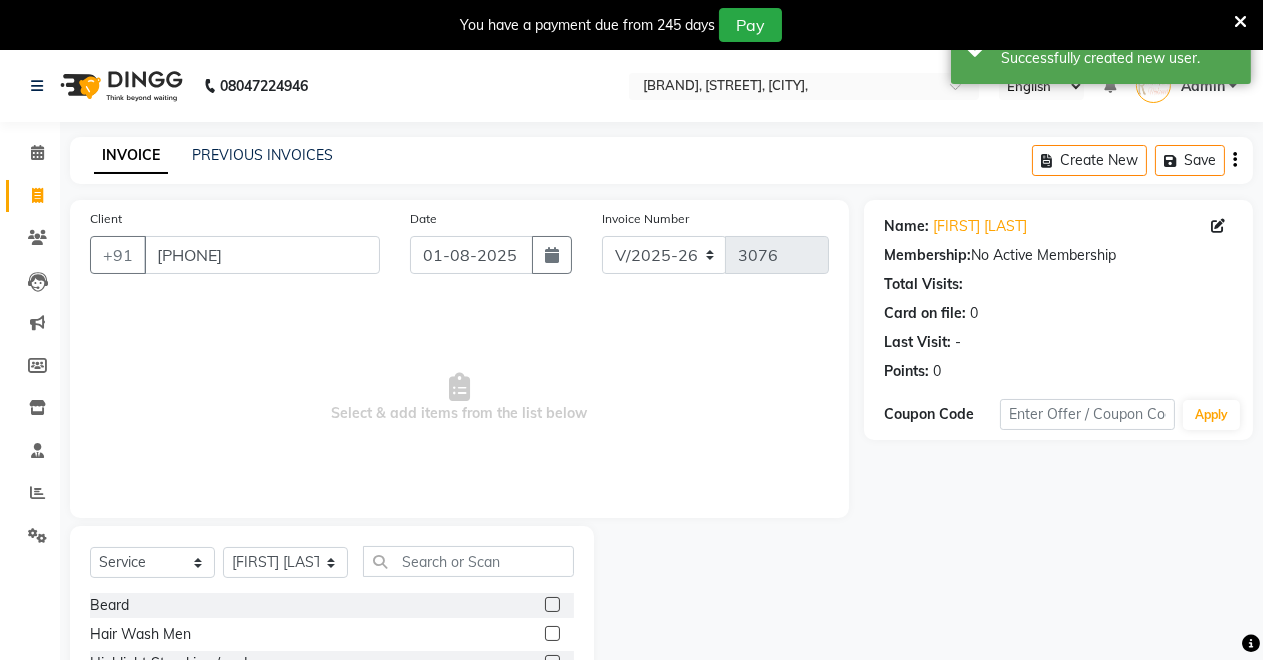 click 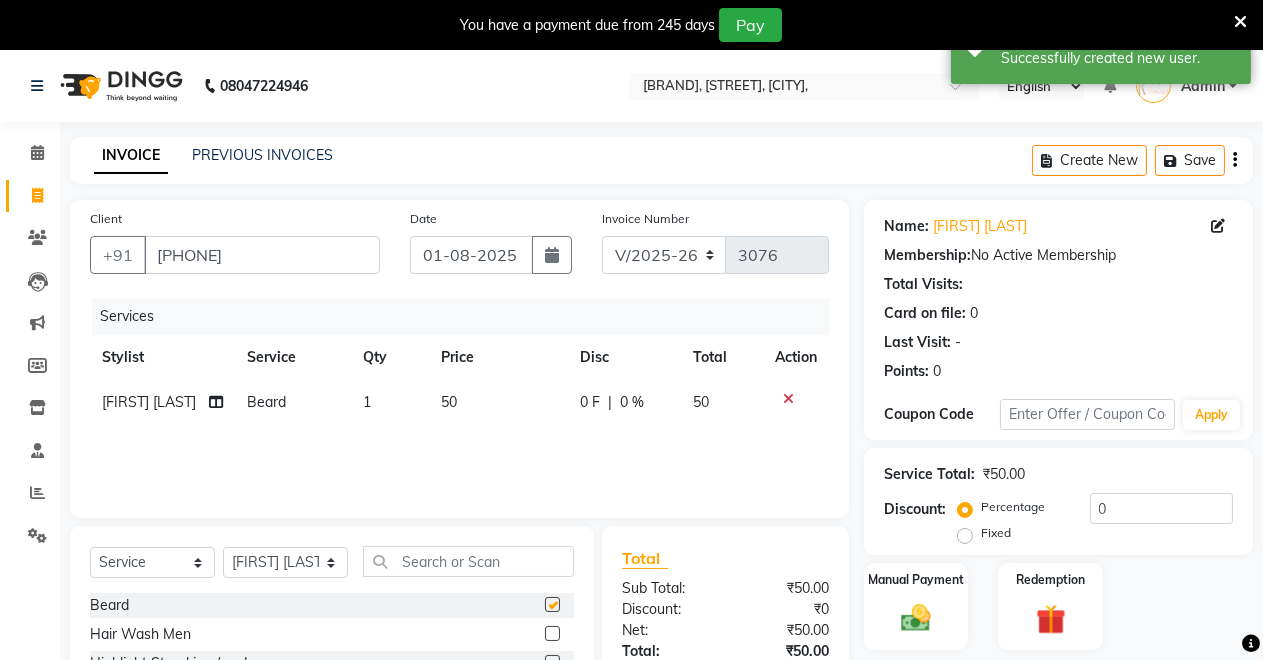 checkbox on "false" 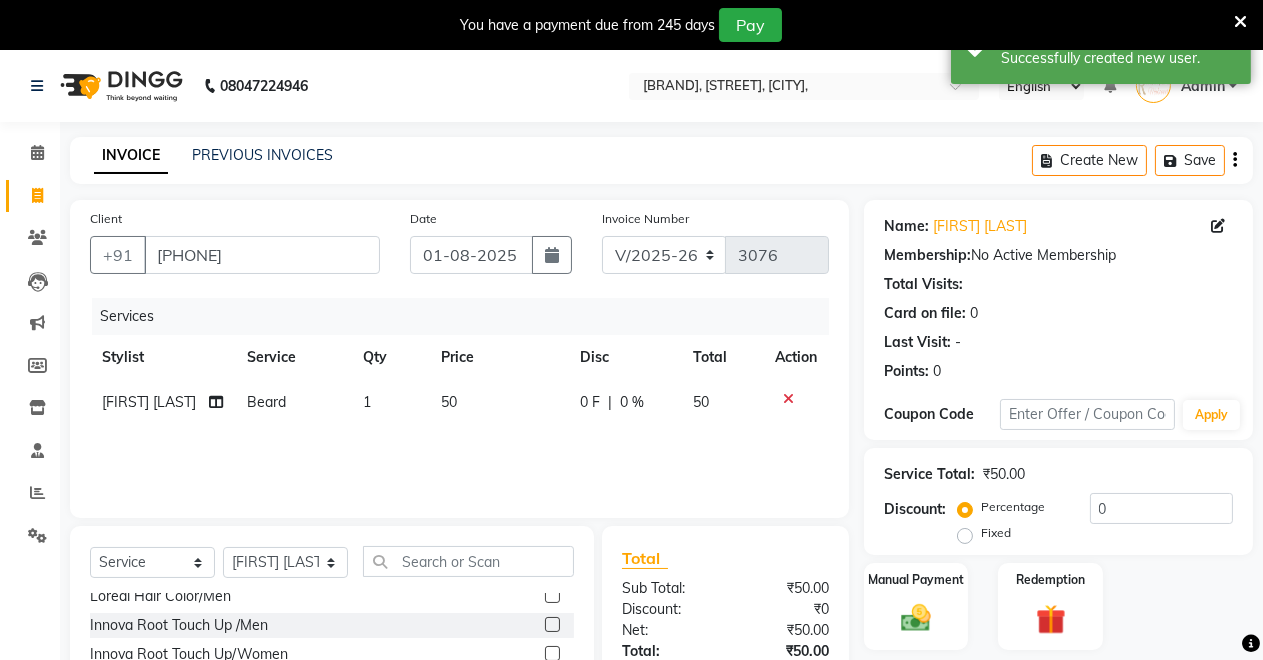 scroll, scrollTop: 333, scrollLeft: 0, axis: vertical 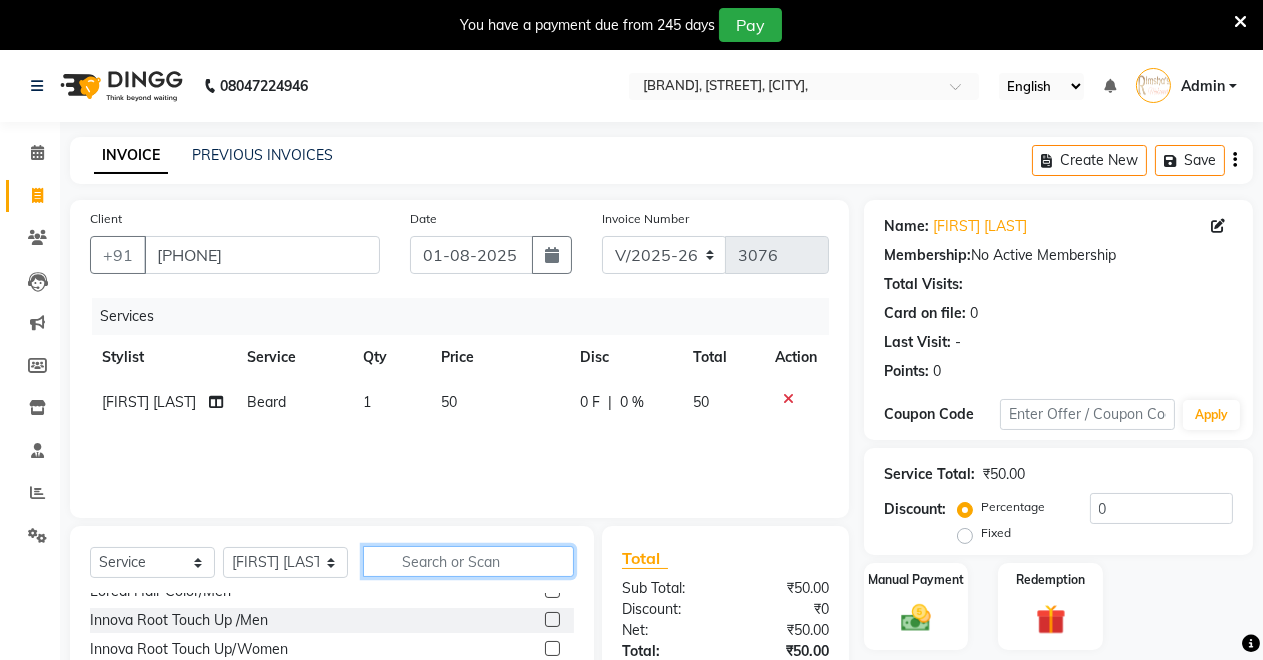 click 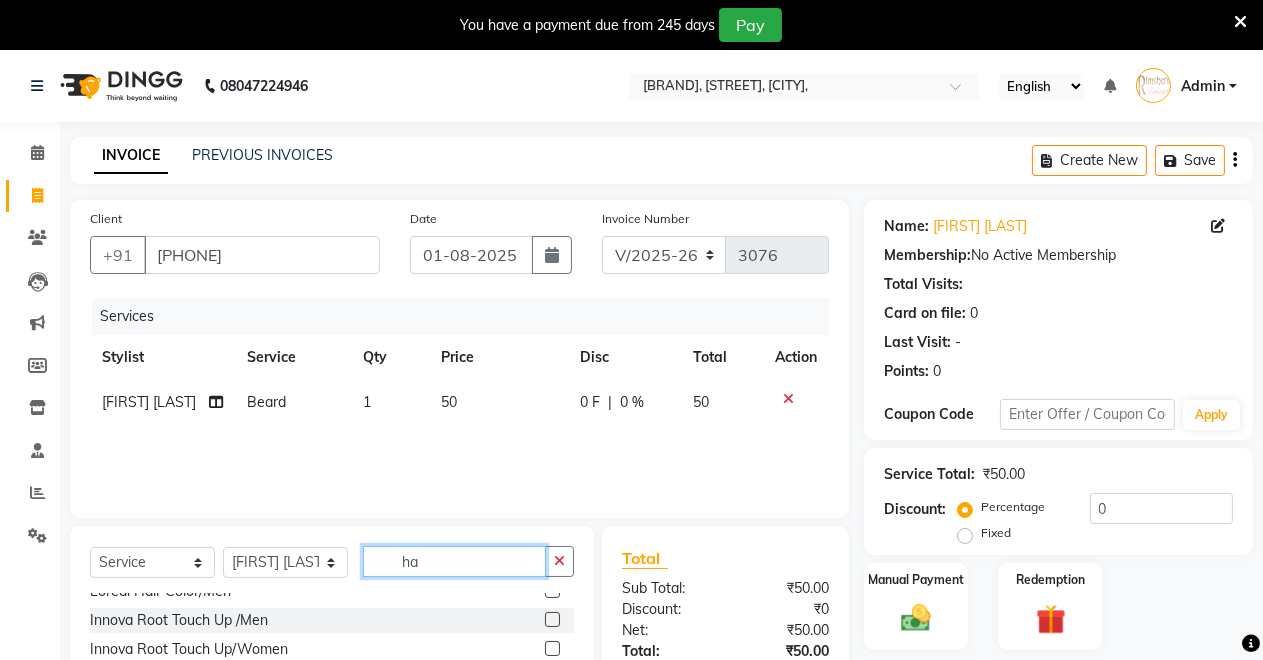 scroll, scrollTop: 188, scrollLeft: 0, axis: vertical 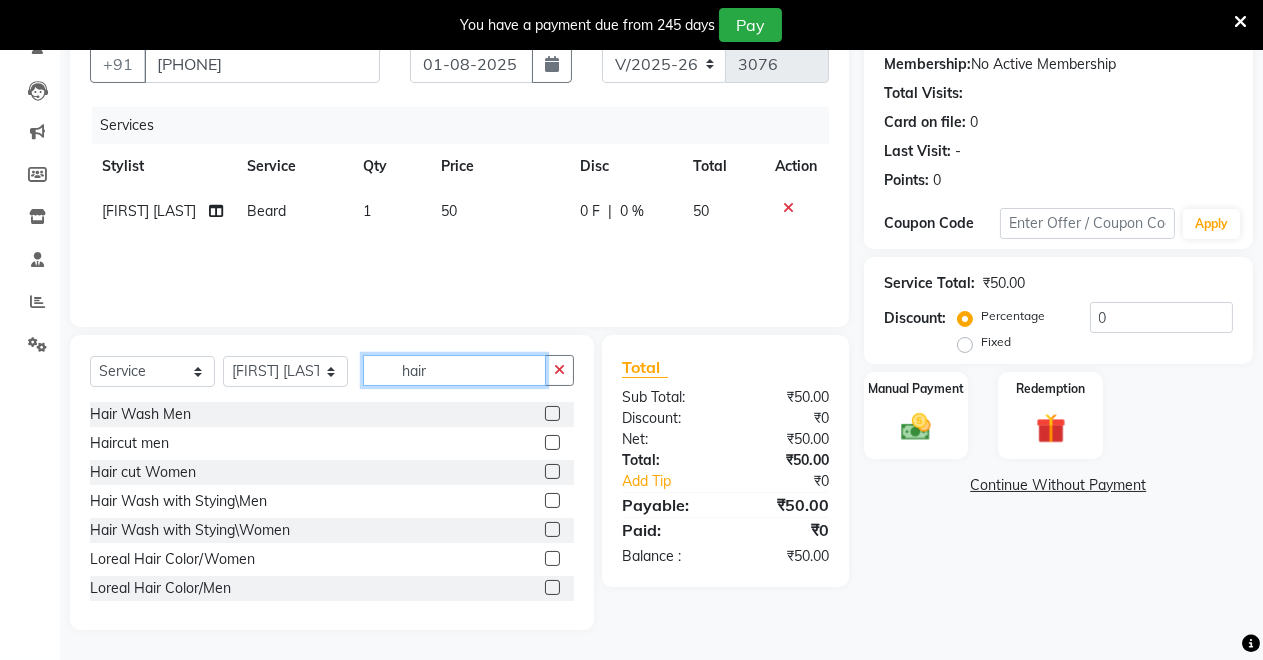 type on "hair" 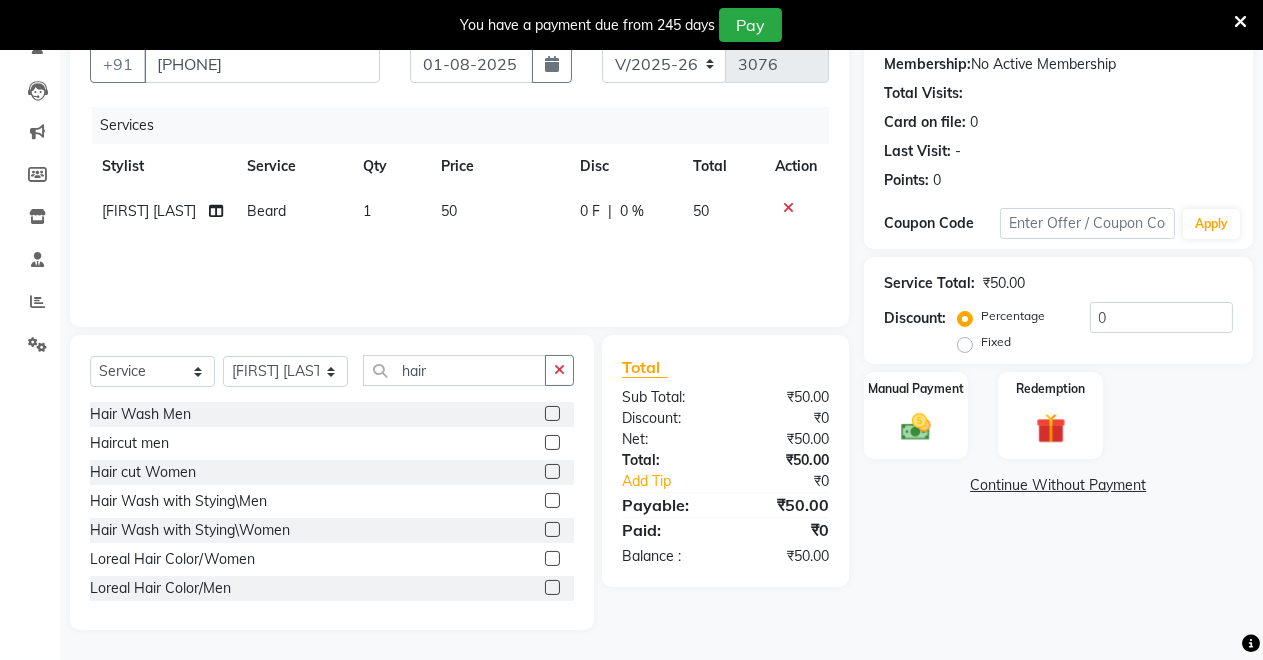 click 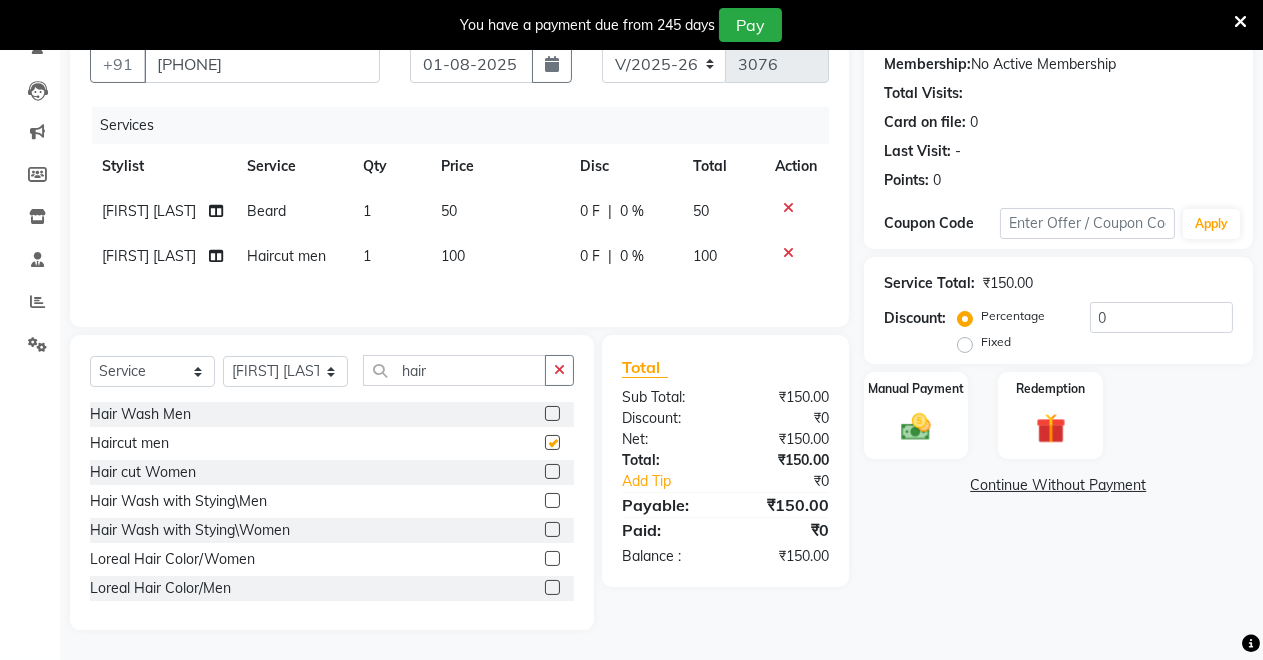 checkbox on "false" 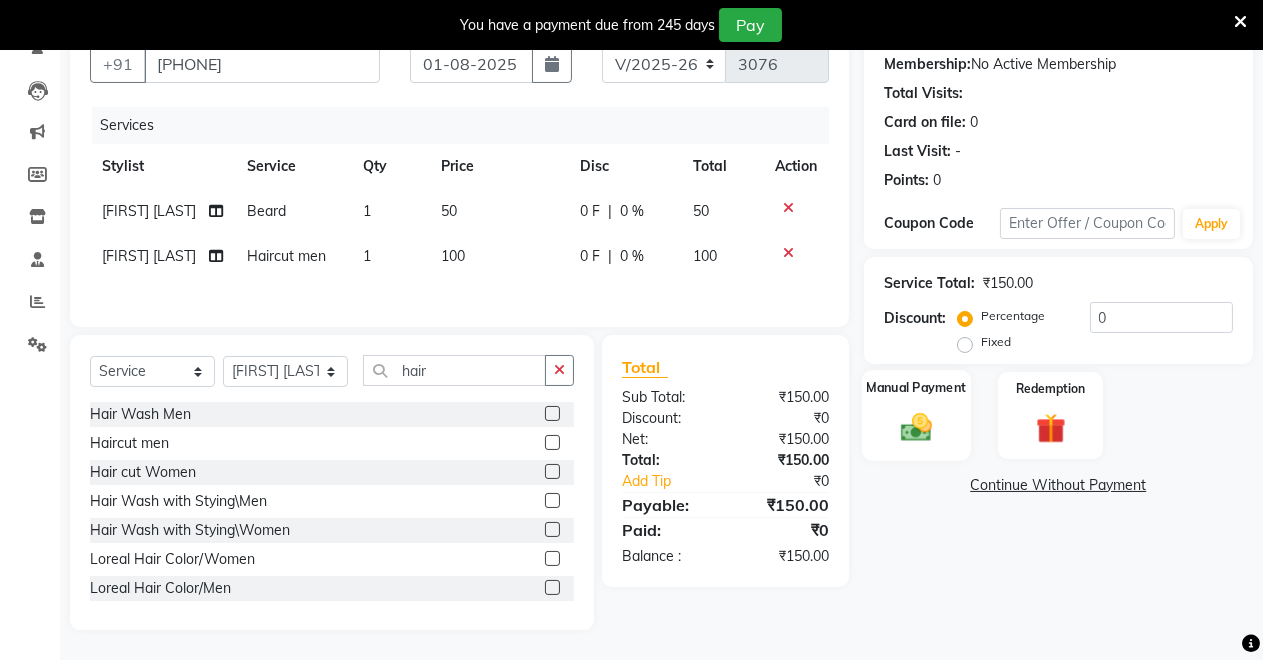 click on "Manual Payment" 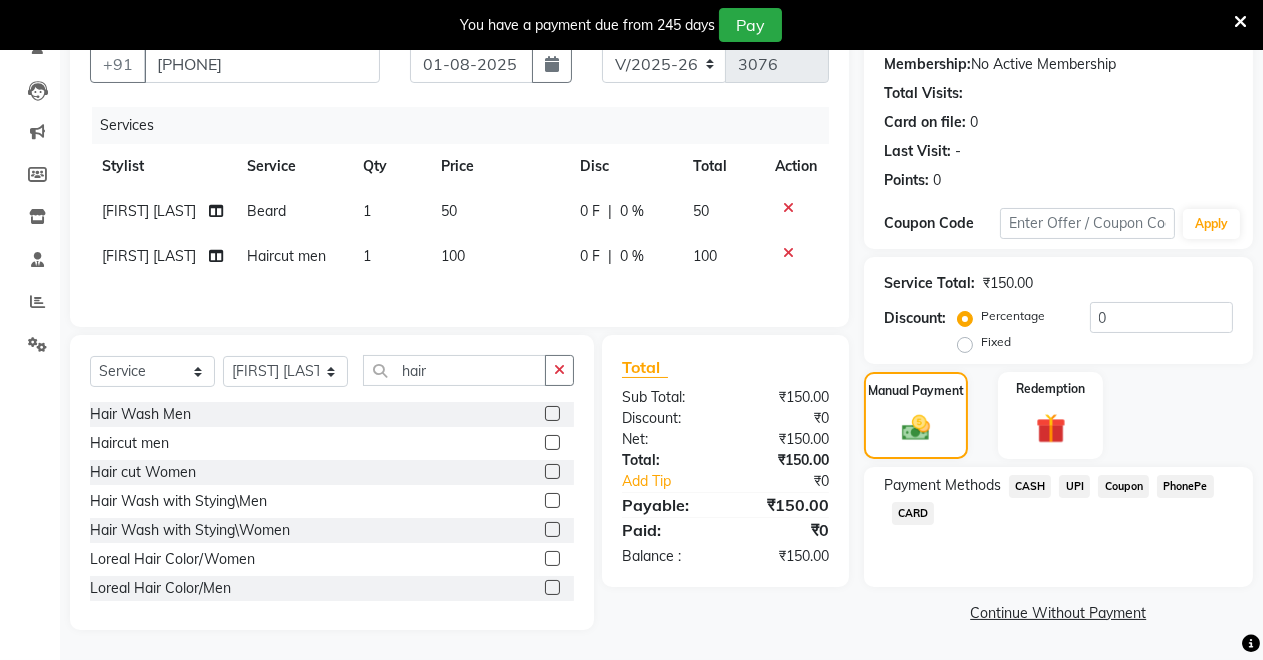 click on "UPI" 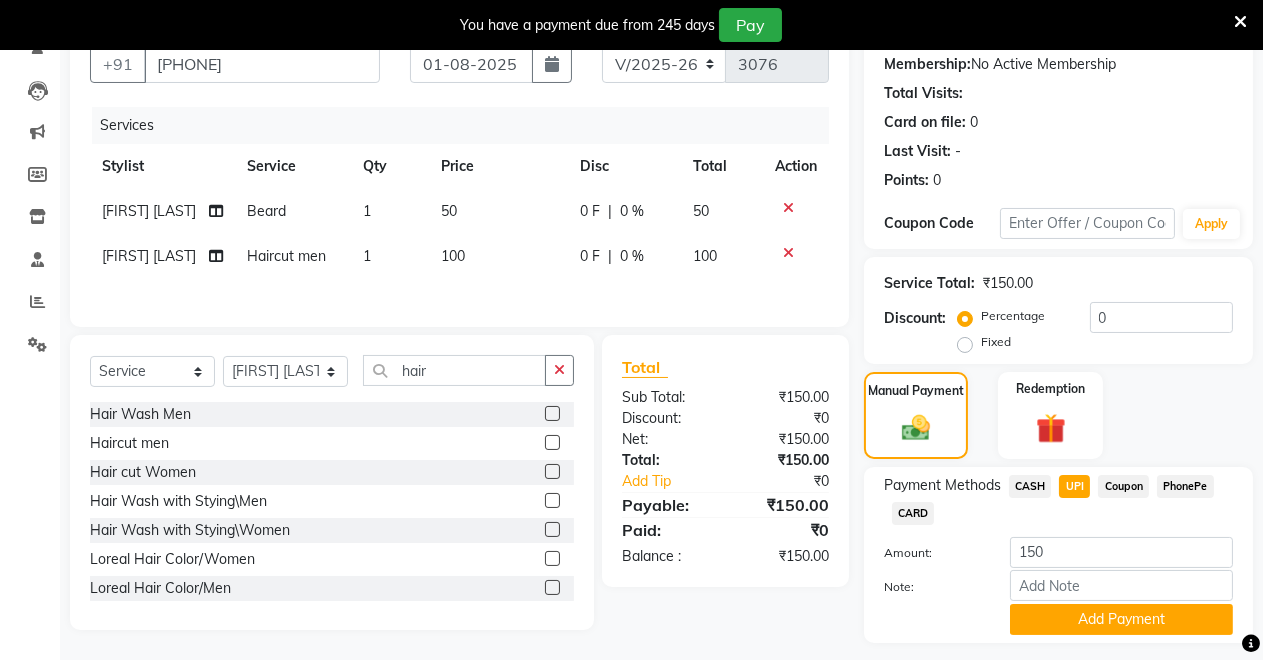 scroll, scrollTop: 245, scrollLeft: 0, axis: vertical 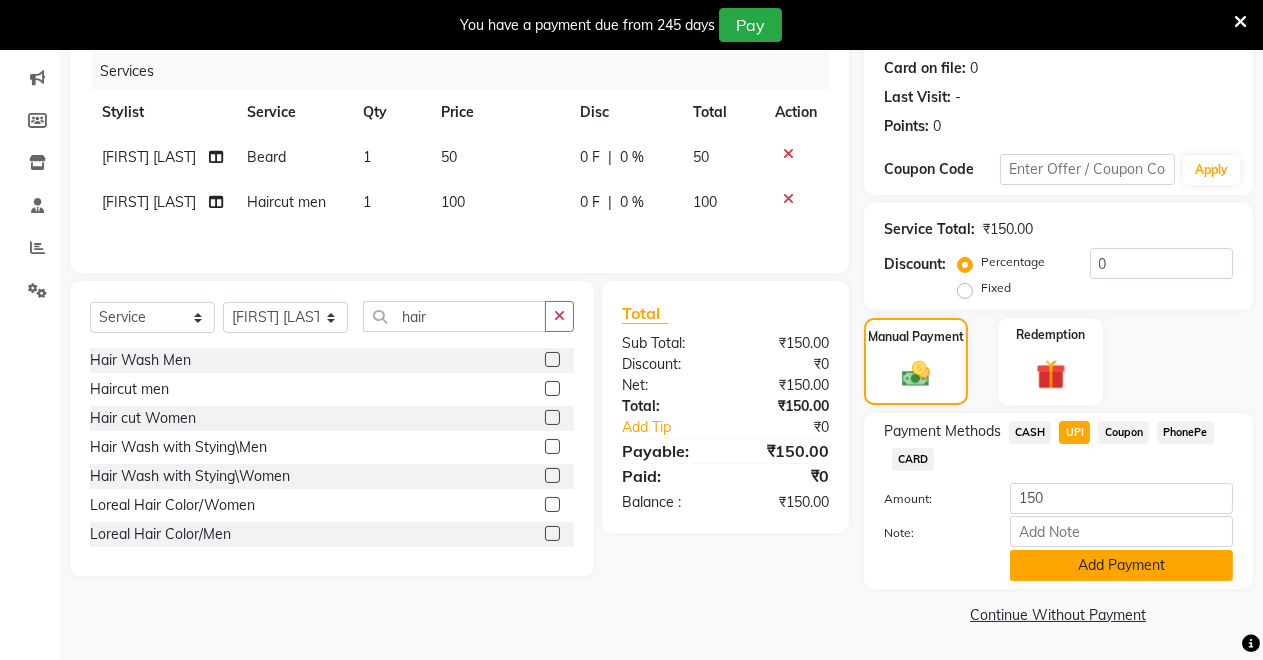 click on "Add Payment" 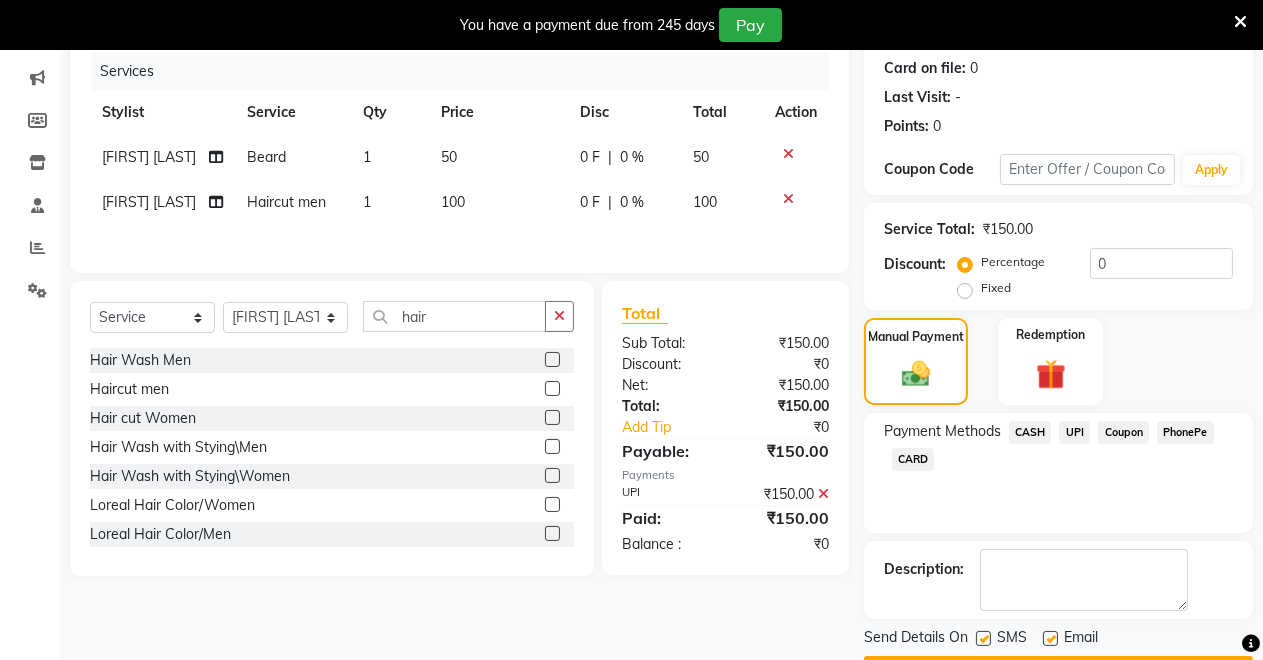 scroll, scrollTop: 302, scrollLeft: 0, axis: vertical 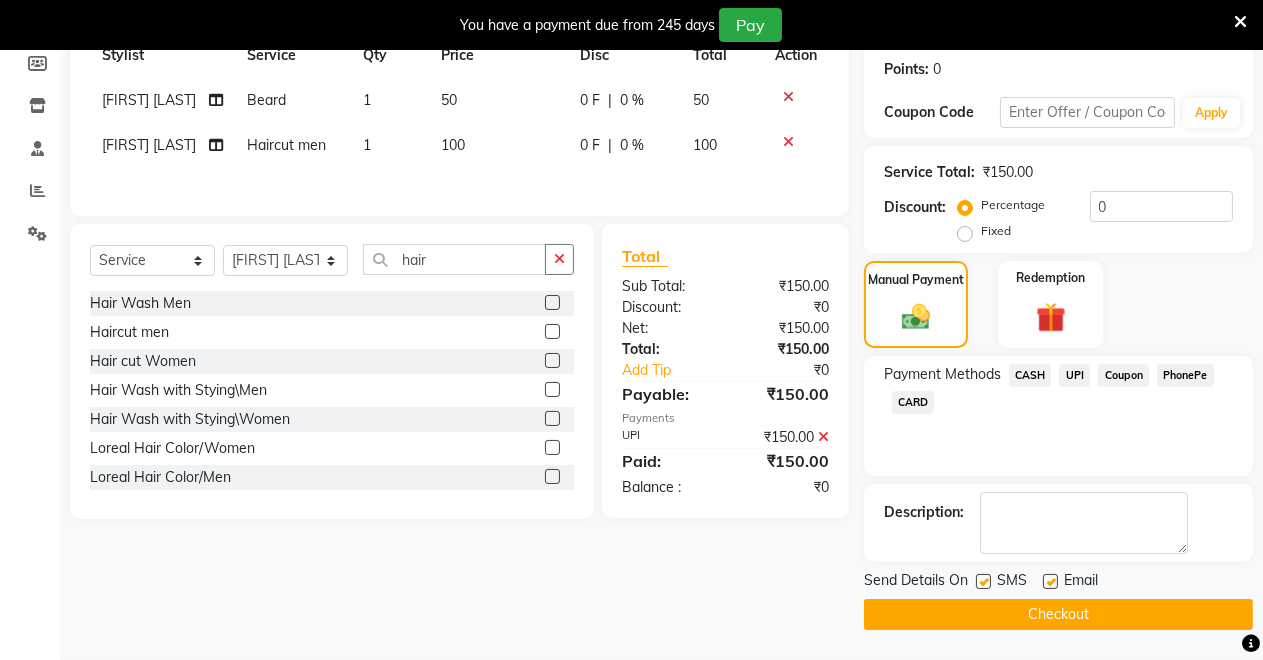 click on "Checkout" 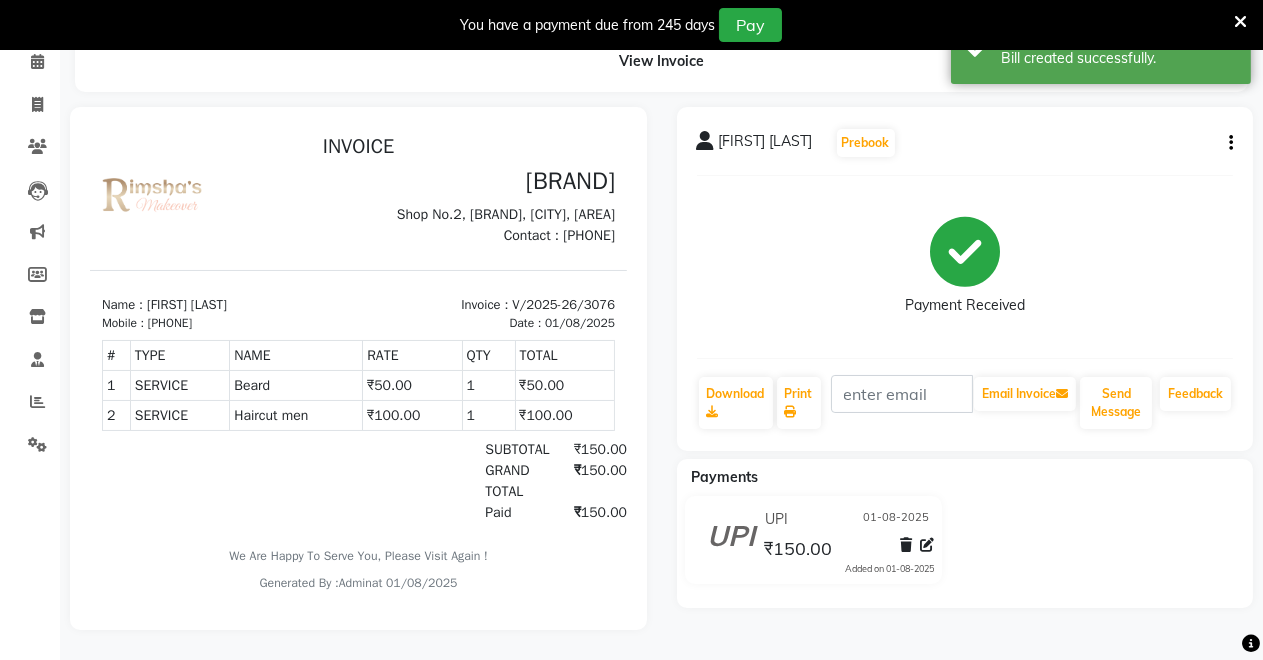 scroll, scrollTop: 0, scrollLeft: 0, axis: both 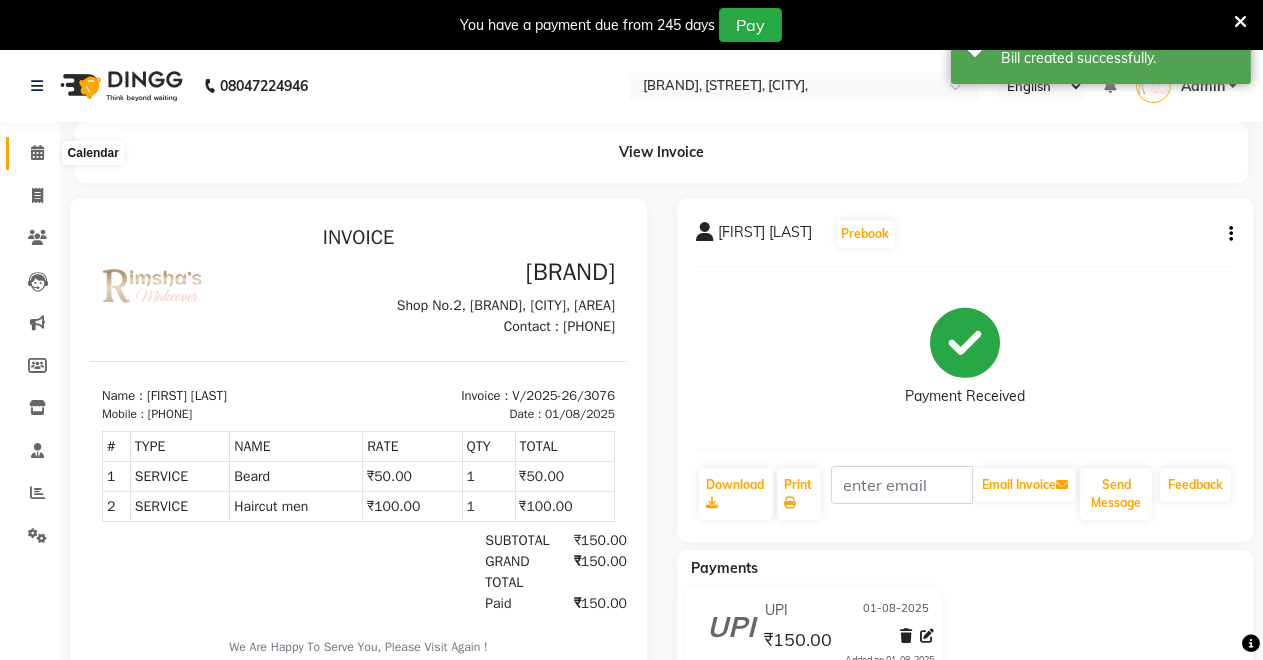 click 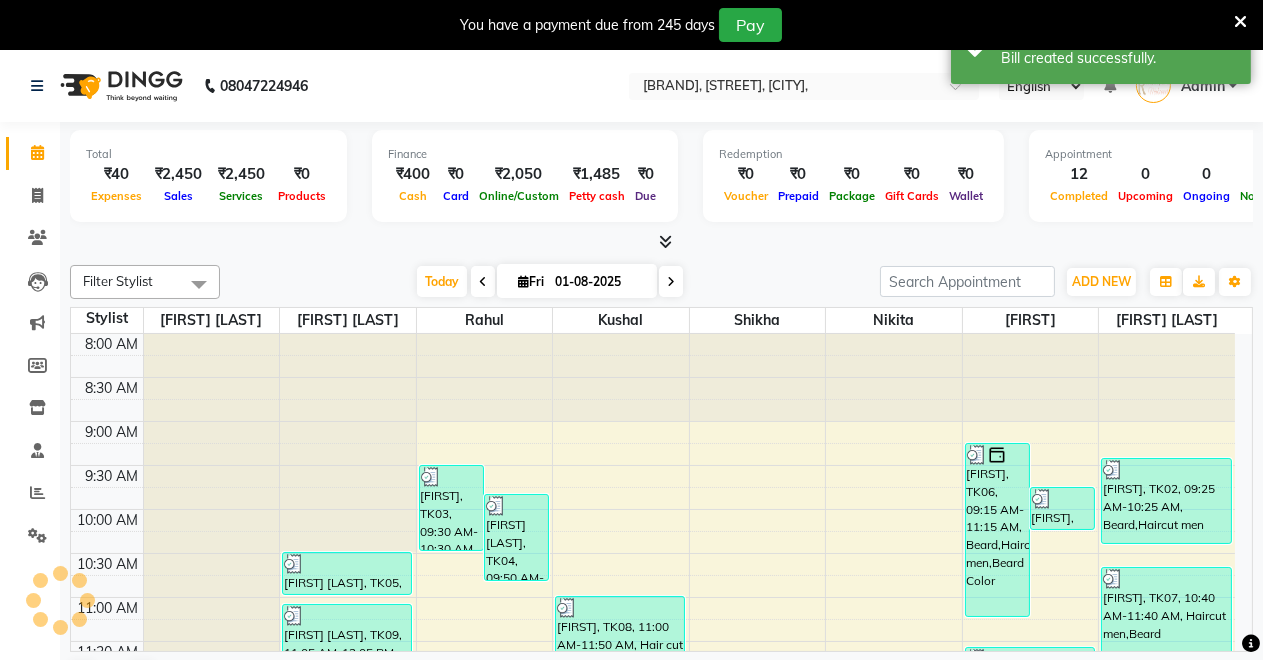 scroll, scrollTop: 0, scrollLeft: 0, axis: both 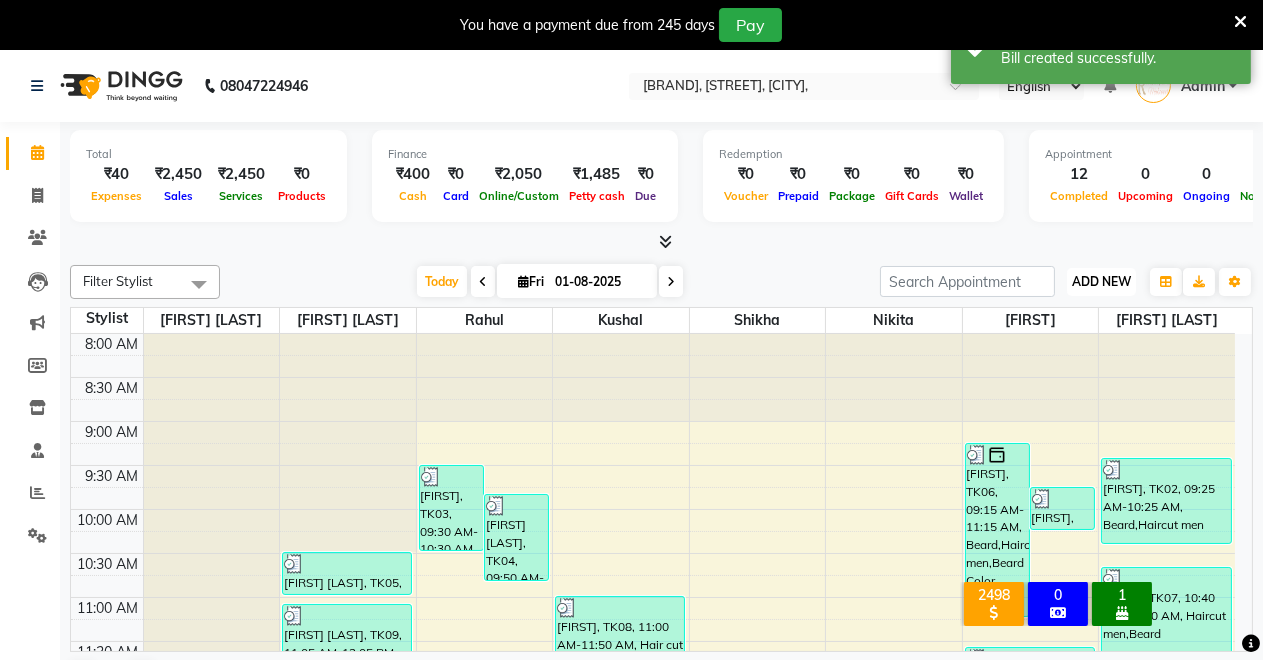 click on "ADD NEW" at bounding box center (1101, 281) 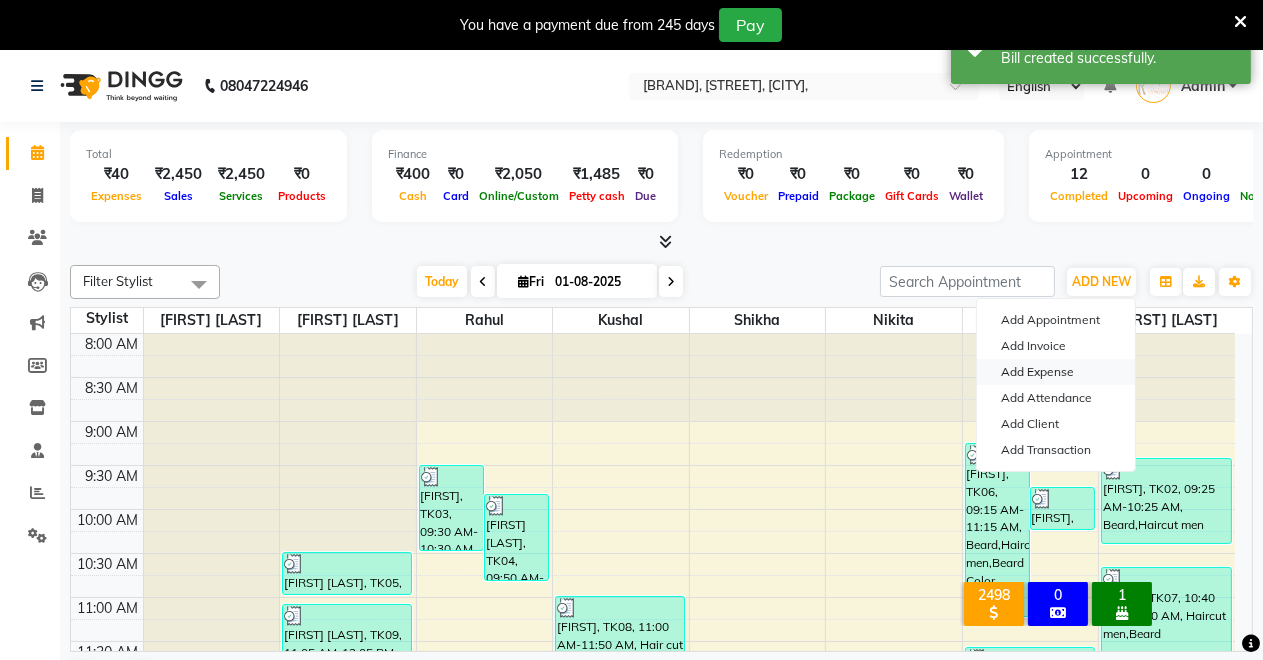 click on "Add Expense" at bounding box center (1056, 372) 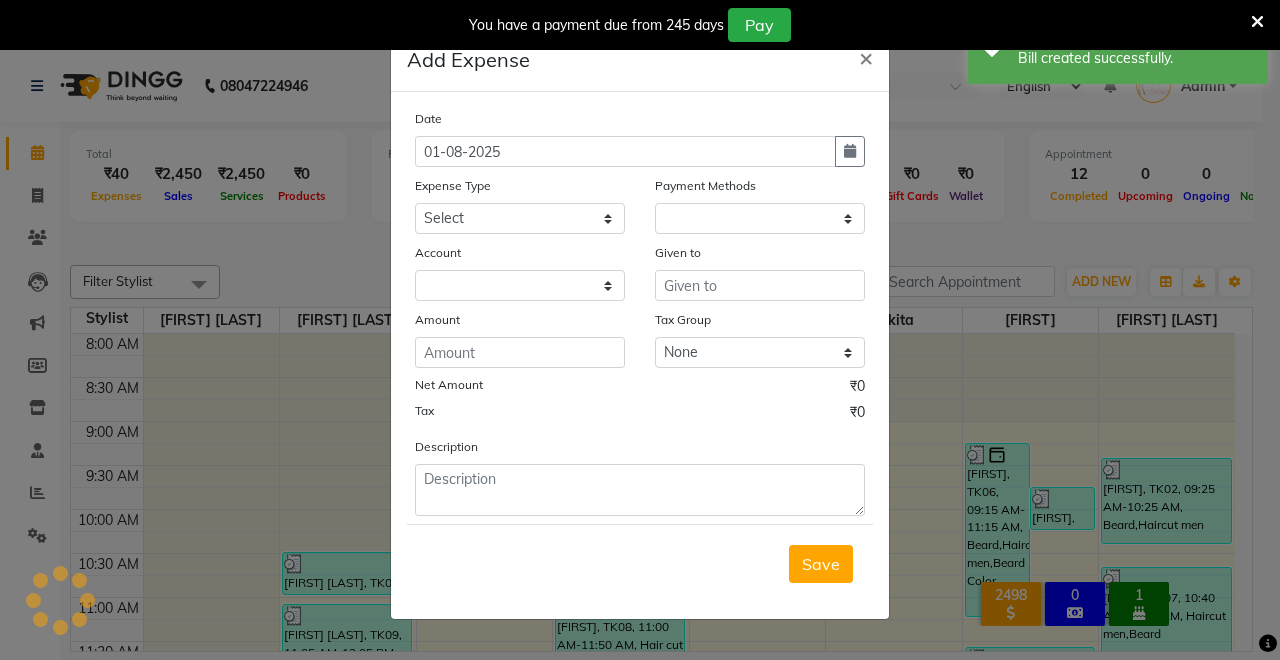 select on "1" 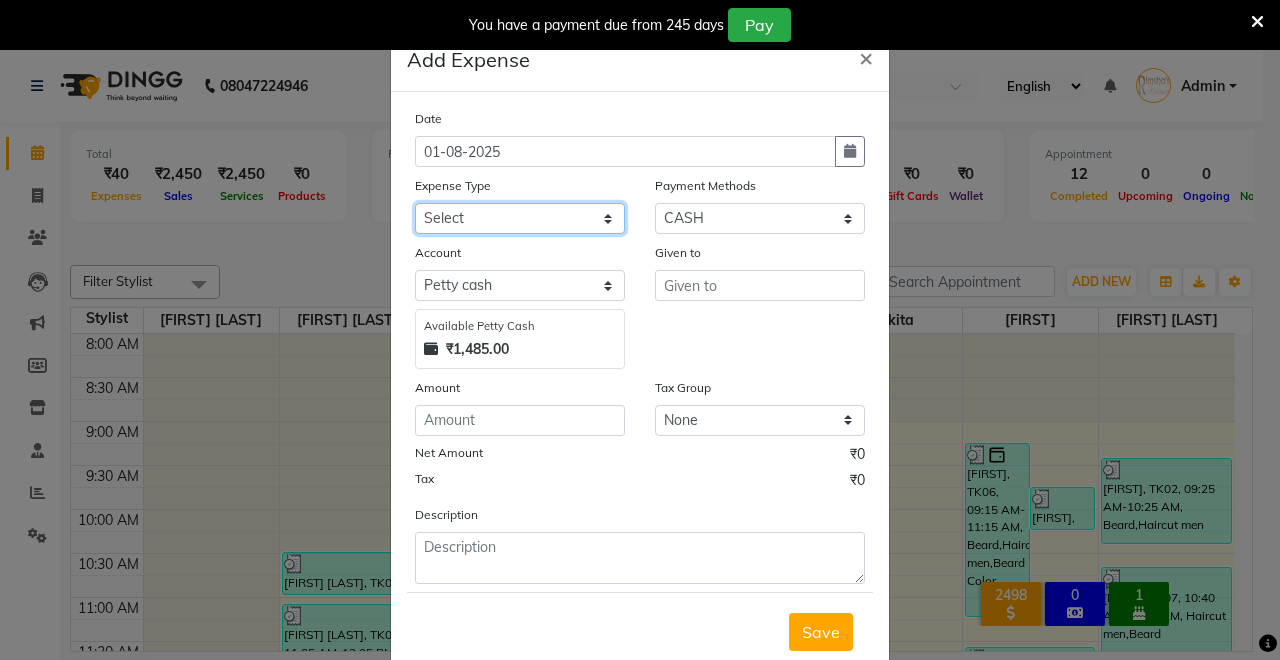 click on "Select Advance Salary Baba Bank Service Charges CLEANING Clinical charges DM SIR DUSTBIN electricity bill Other PAMPHLETS Pandit G Priyanka mam Product Rent Salary SOFA Staff Snacks Tax Tea & Refreshment T SHIRT PRINT Utilities Water Bottle" 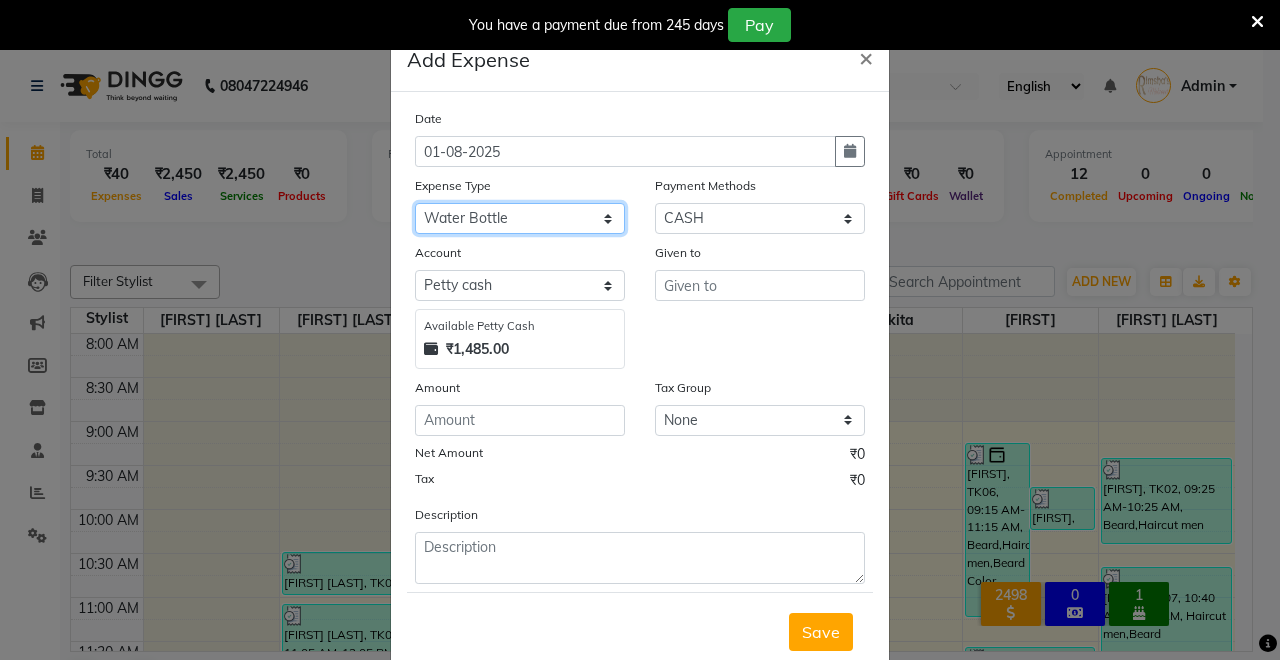 click on "Select Advance Salary Baba Bank Service Charges CLEANING Clinical charges DM SIR DUSTBIN electricity bill Other PAMPHLETS Pandit G Priyanka mam Product Rent Salary SOFA Staff Snacks Tax Tea & Refreshment T SHIRT PRINT Utilities Water Bottle" 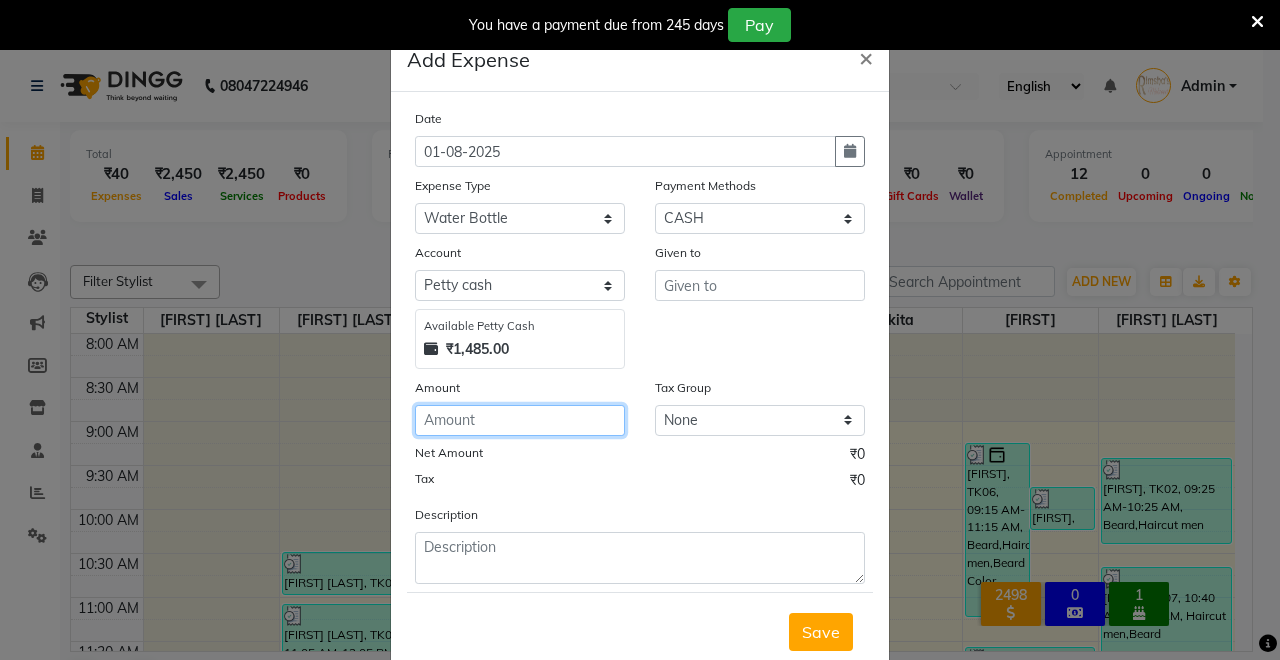 click 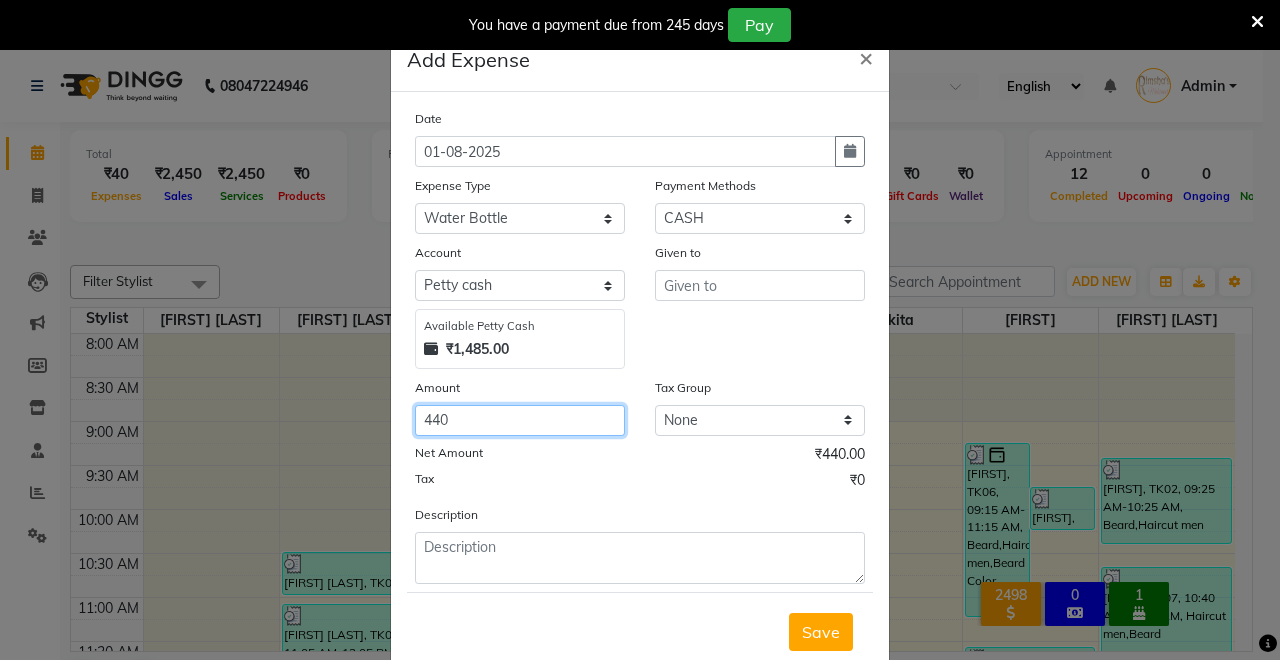type on "440" 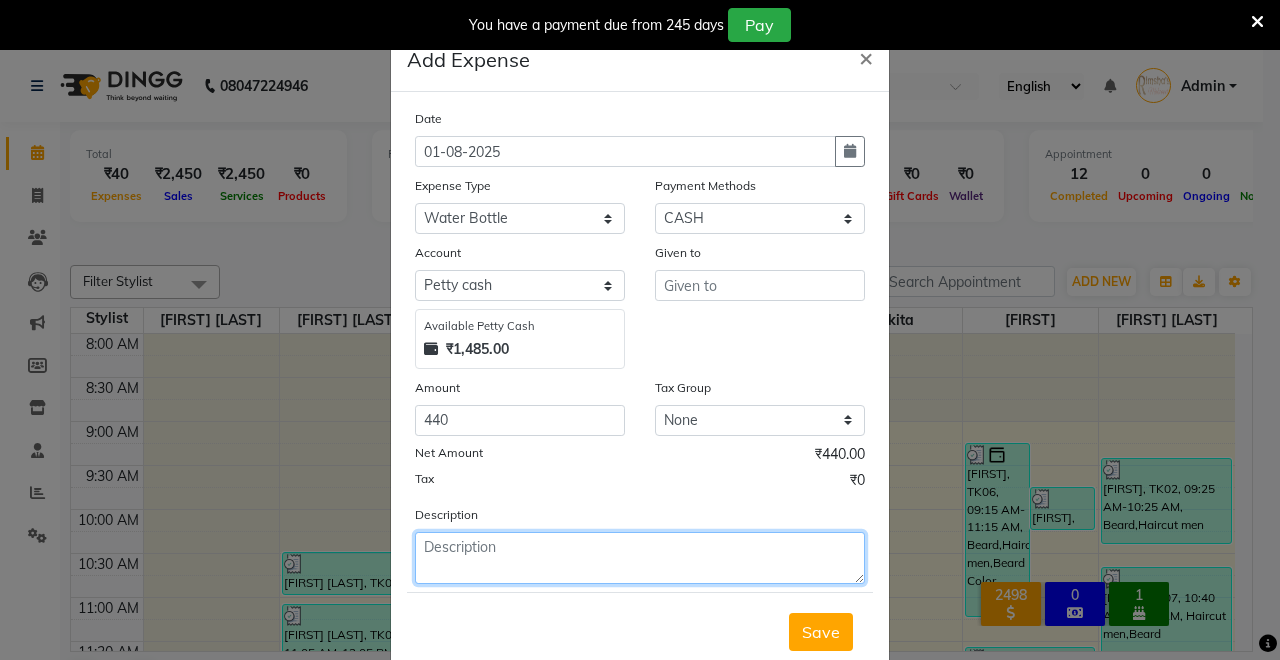 click 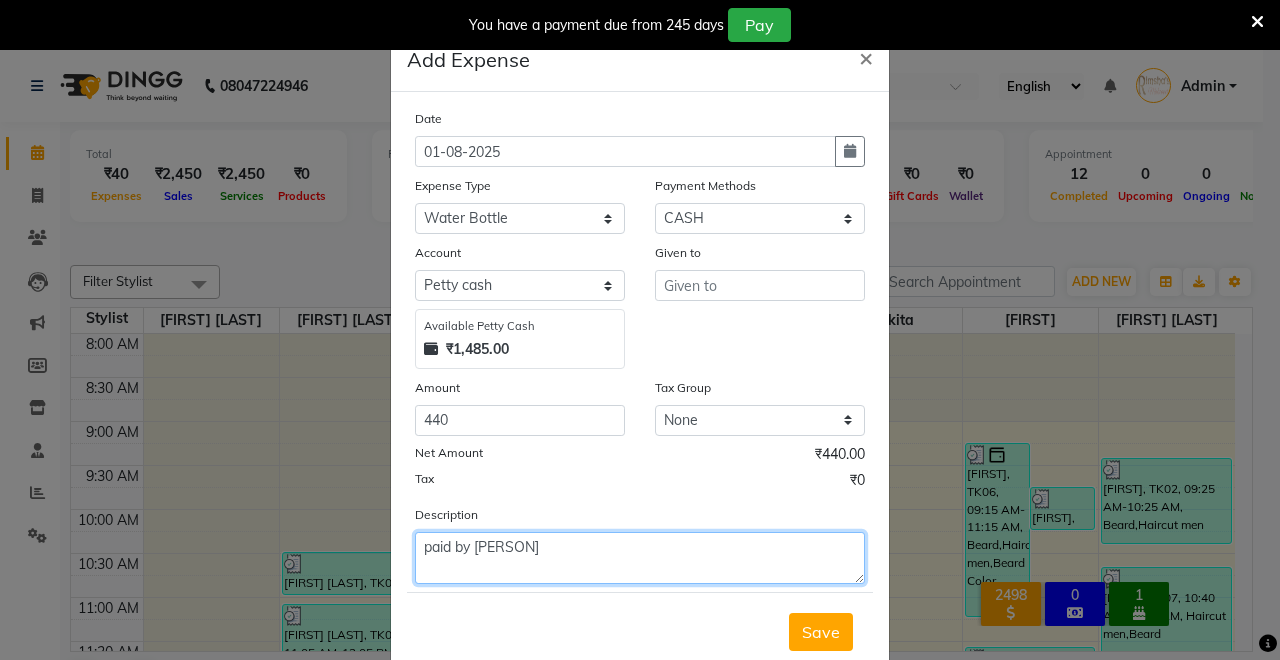type on "paid by [PERSON]" 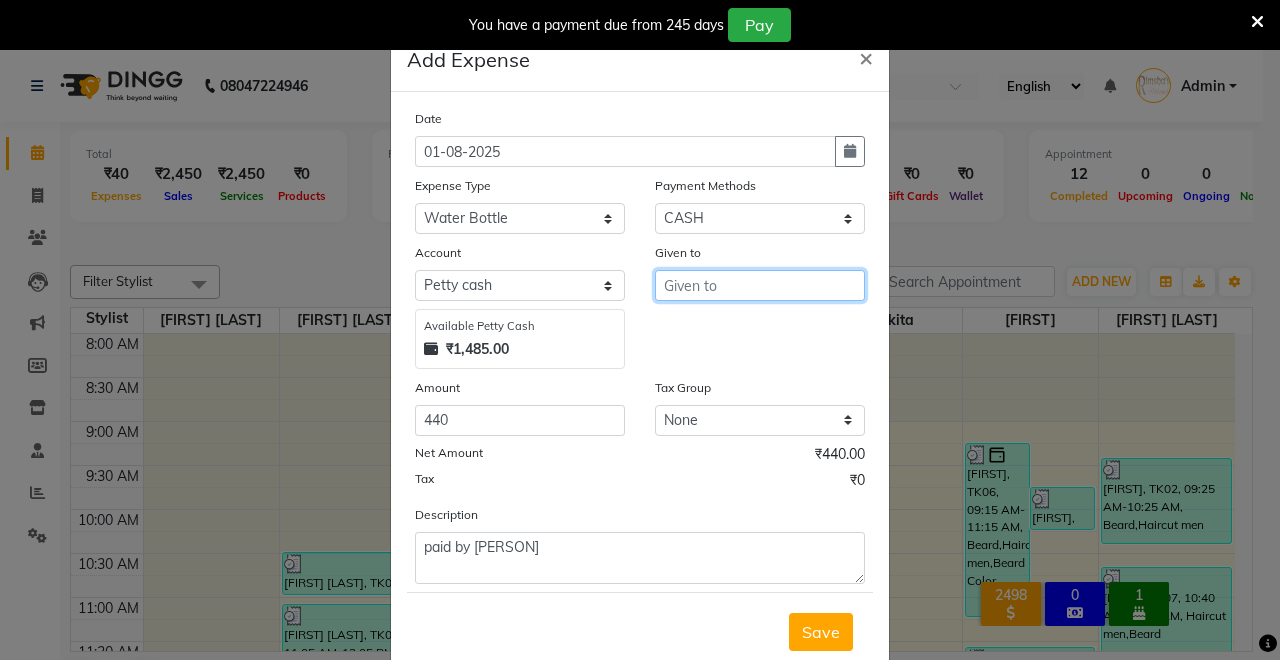 click at bounding box center [760, 285] 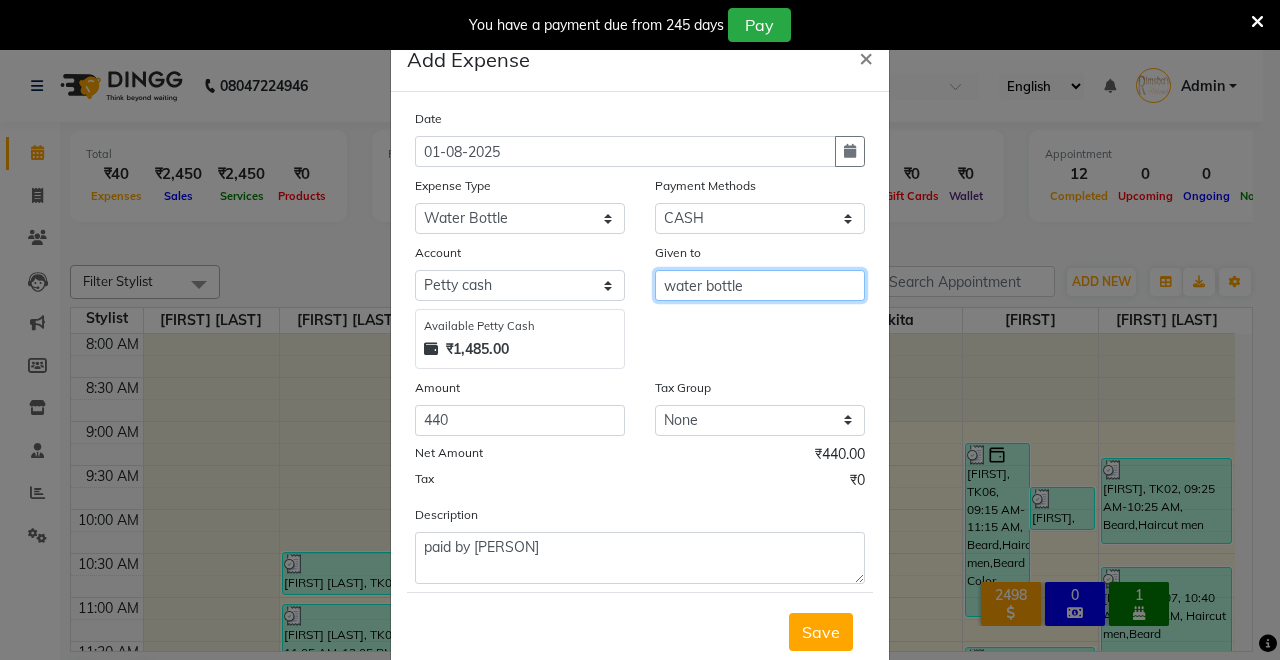 type on "water bottle" 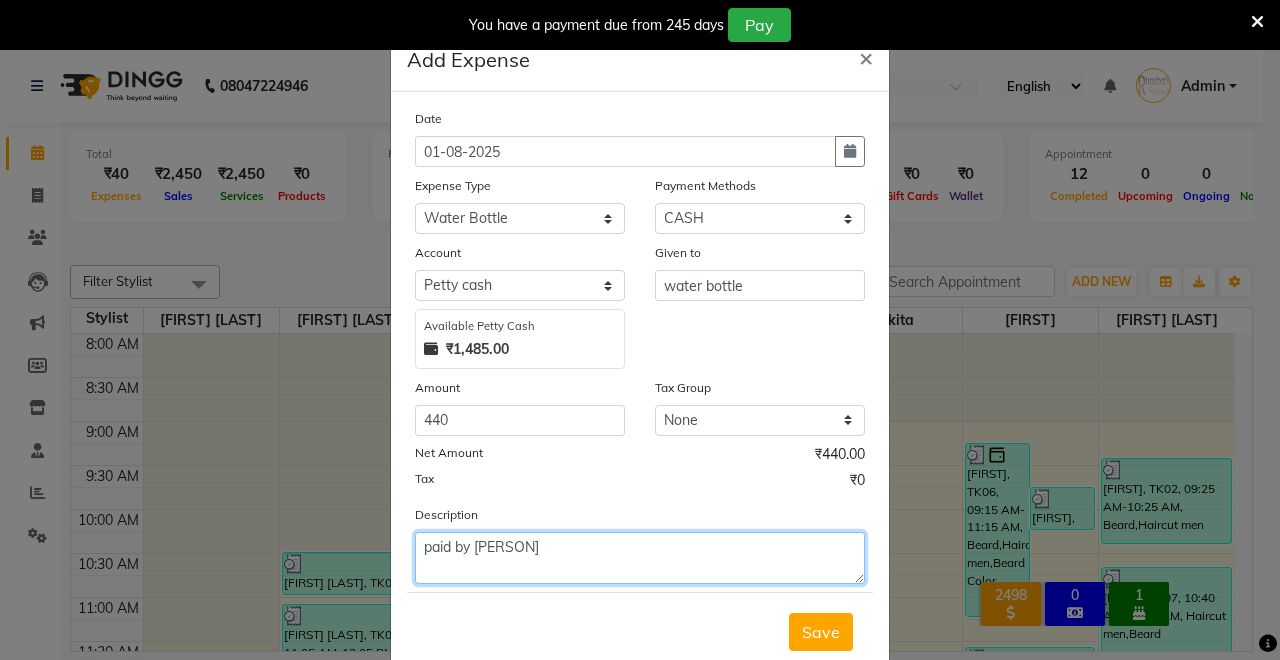click on "paid by [PERSON]" 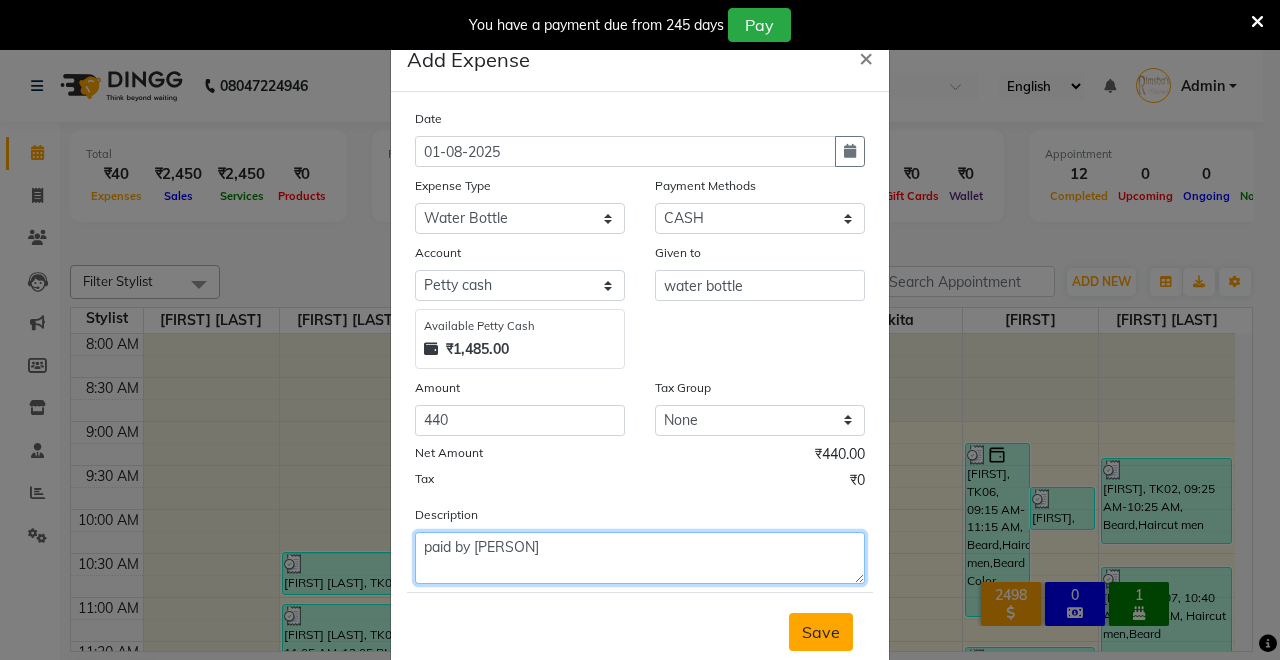 type on "paid by [PERSON]" 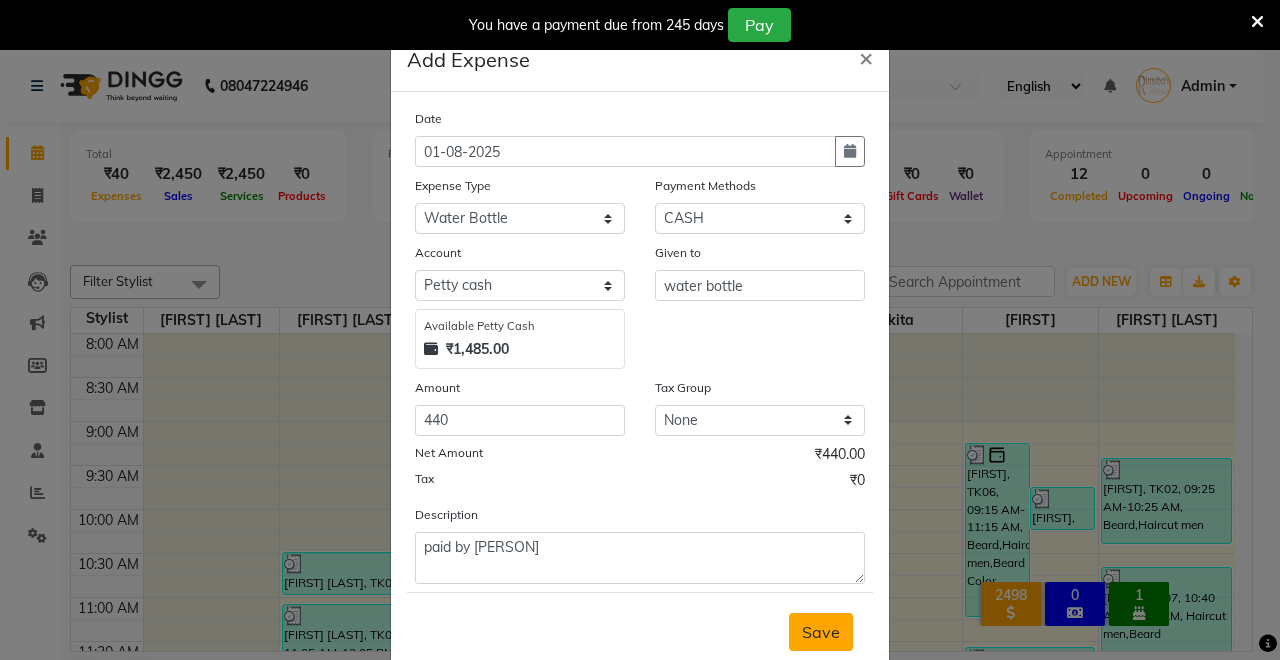 click on "Save" at bounding box center (821, 632) 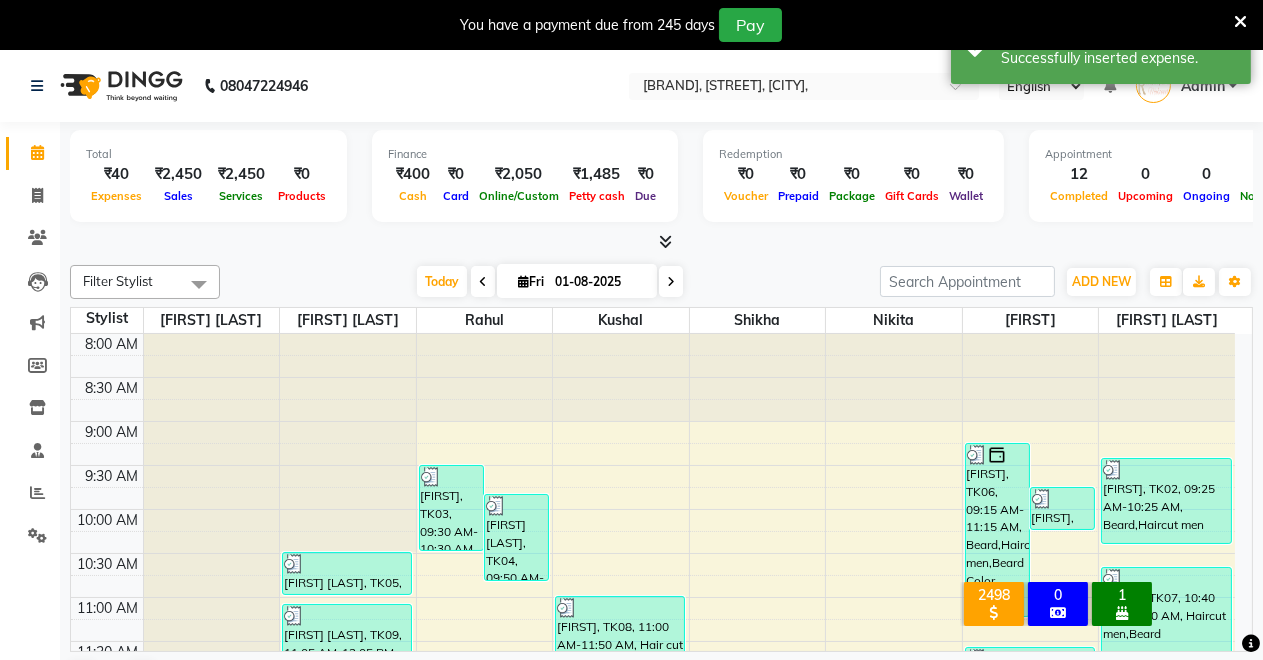 scroll, scrollTop: 51, scrollLeft: 0, axis: vertical 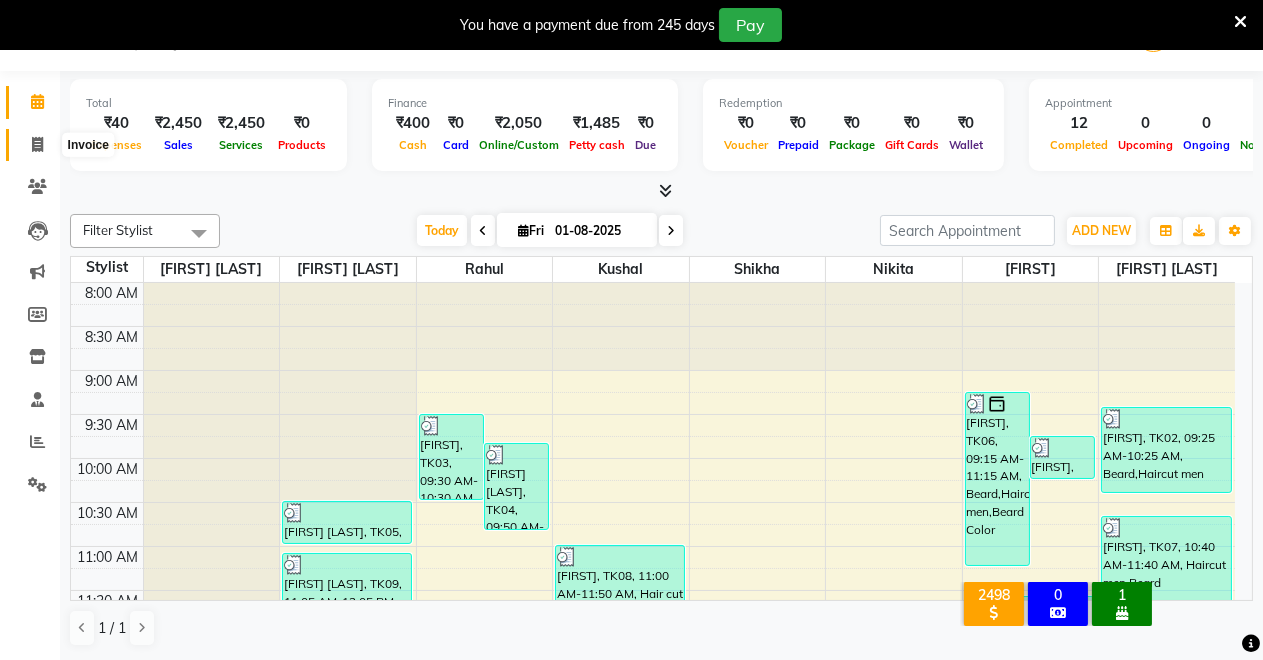 click 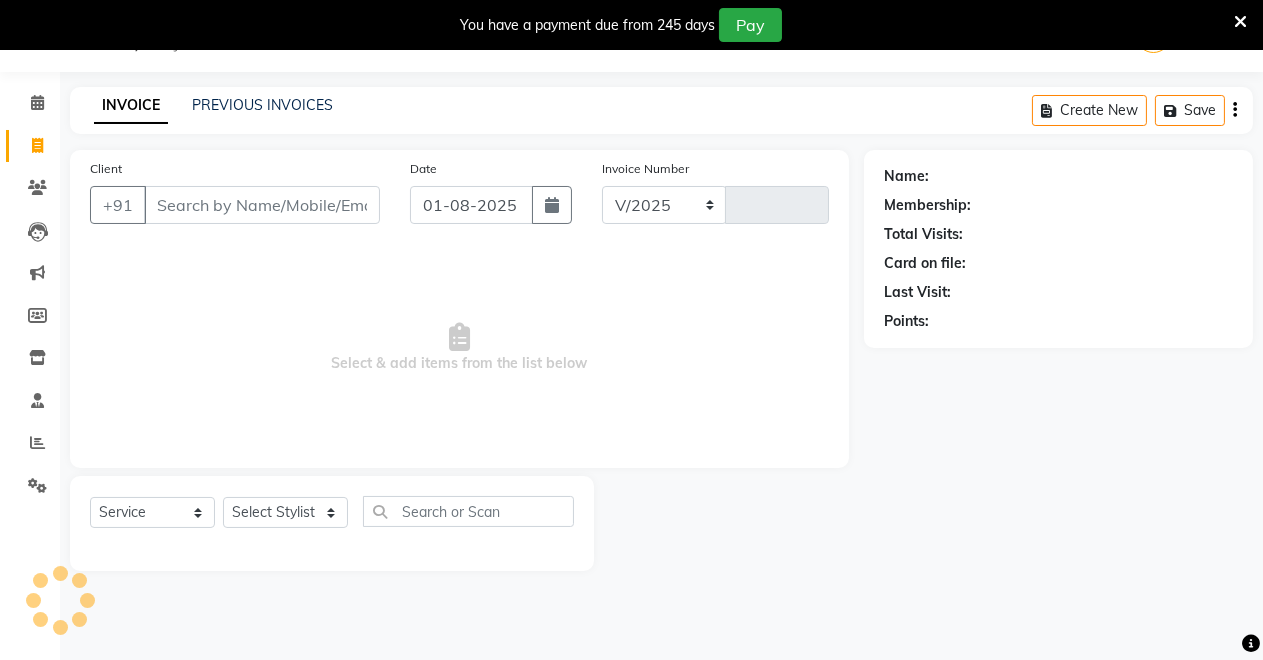 scroll, scrollTop: 49, scrollLeft: 0, axis: vertical 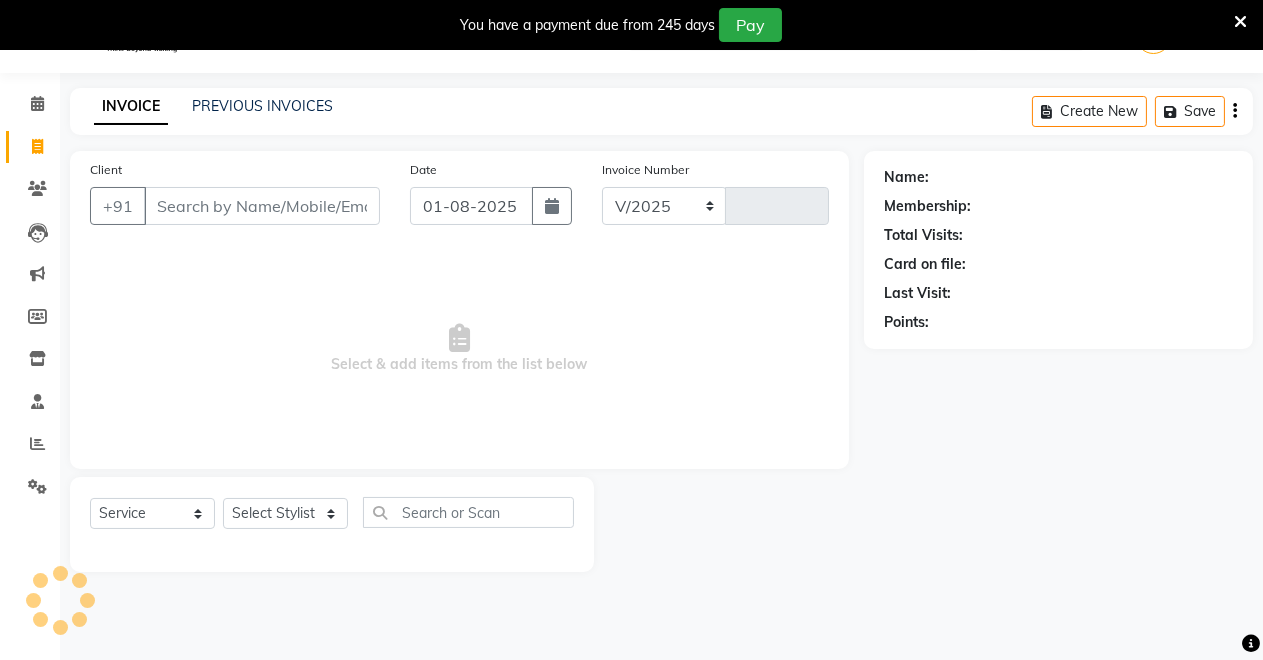 select on "7317" 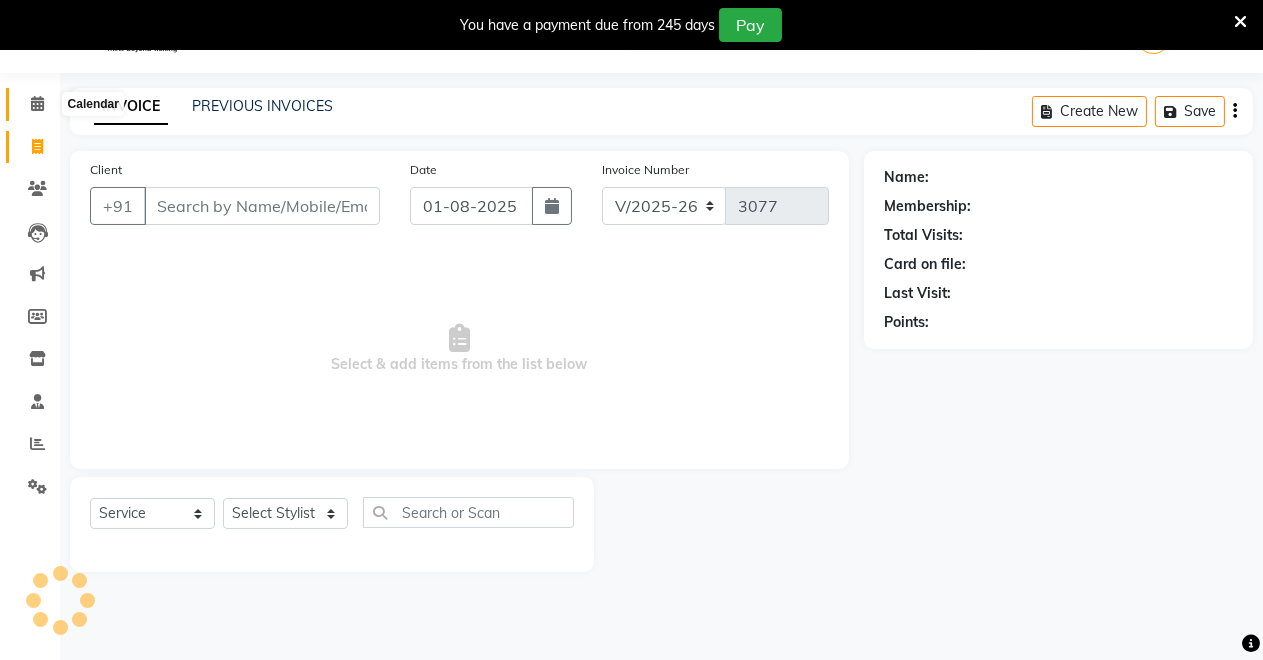 click 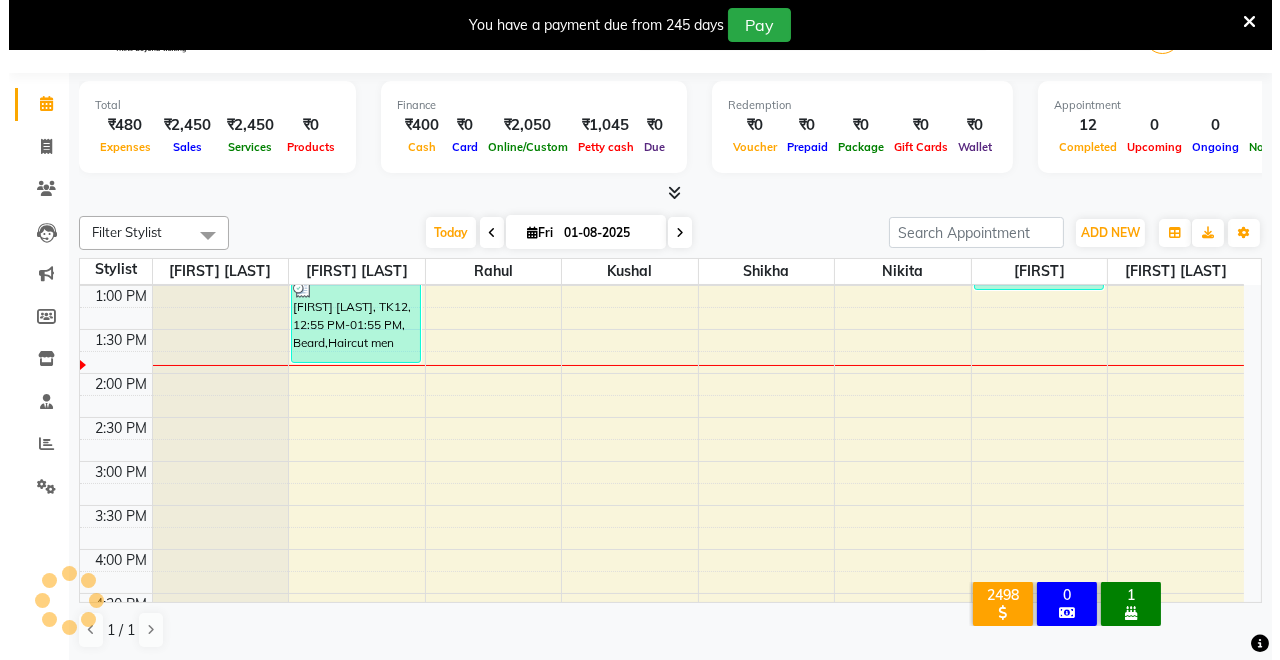 scroll, scrollTop: 0, scrollLeft: 0, axis: both 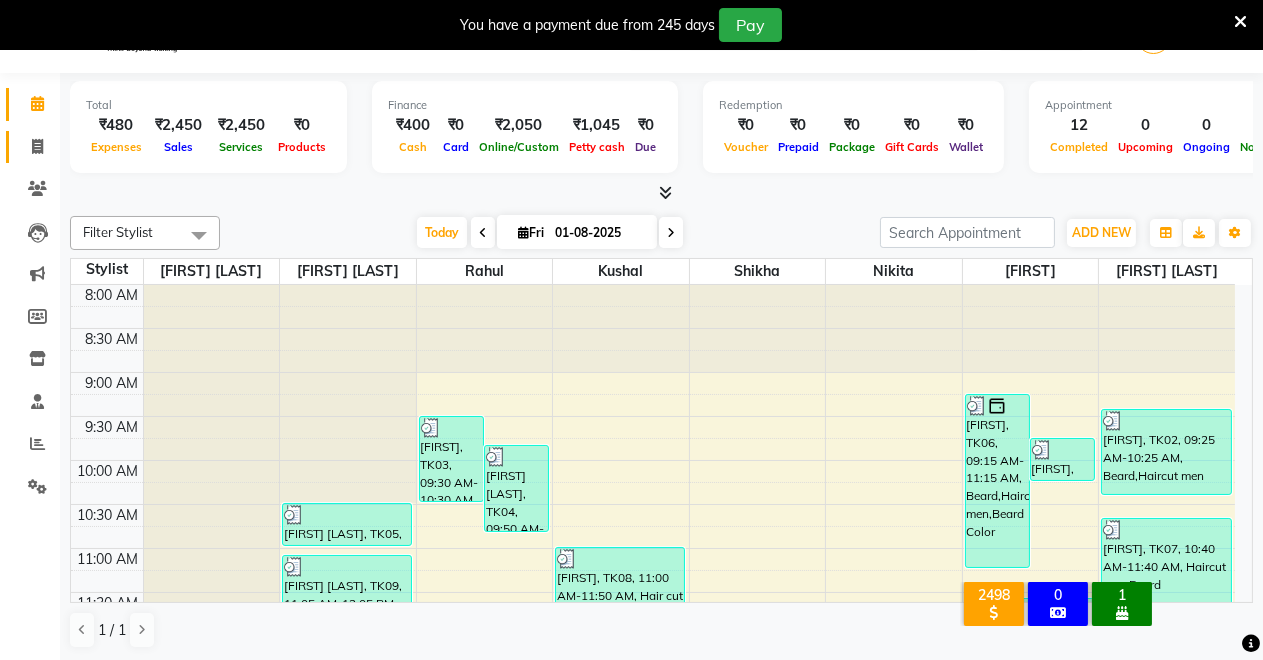 click 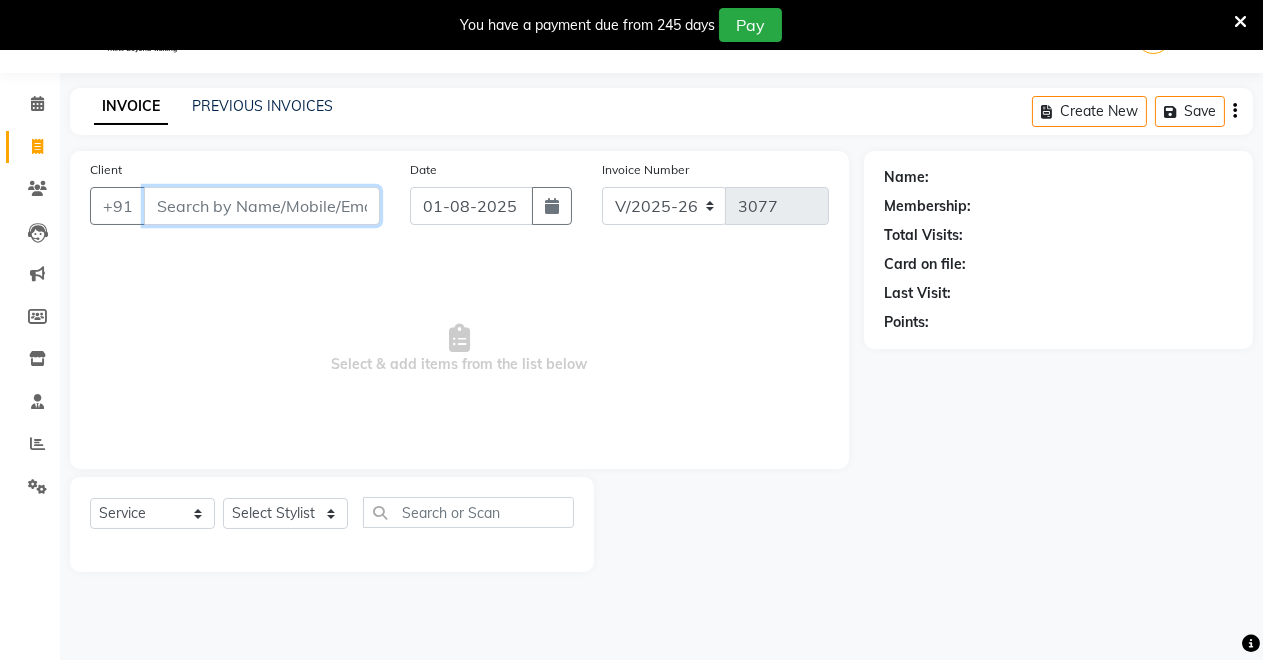 click on "Client" at bounding box center (262, 206) 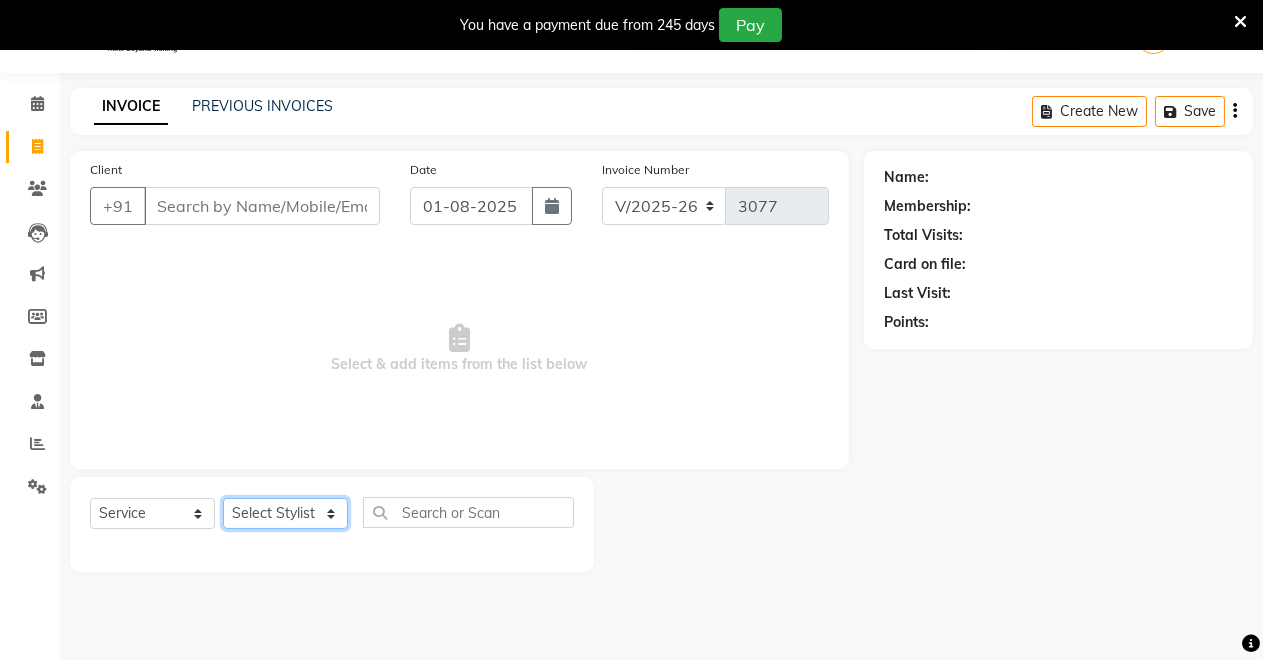 click on "Select Stylist [FIRST] [FIRST] [FIRST] [FIRST] [FIRST] [FIRST] [FIRST] [FIRST]" 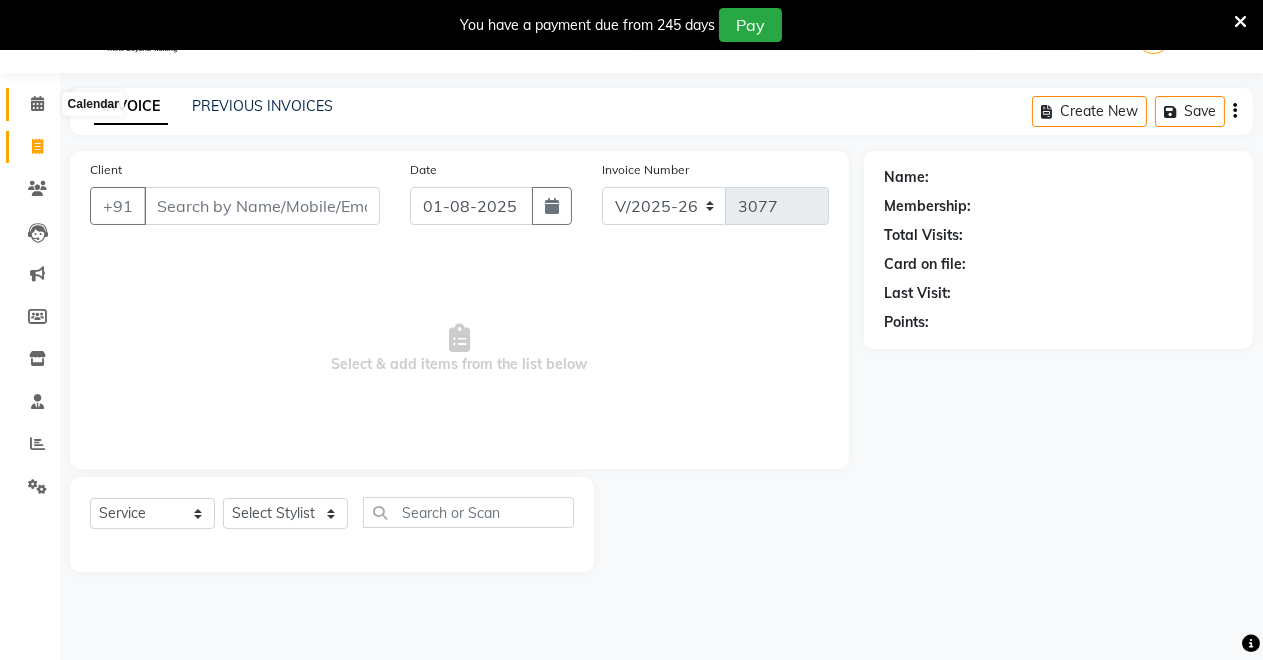 click 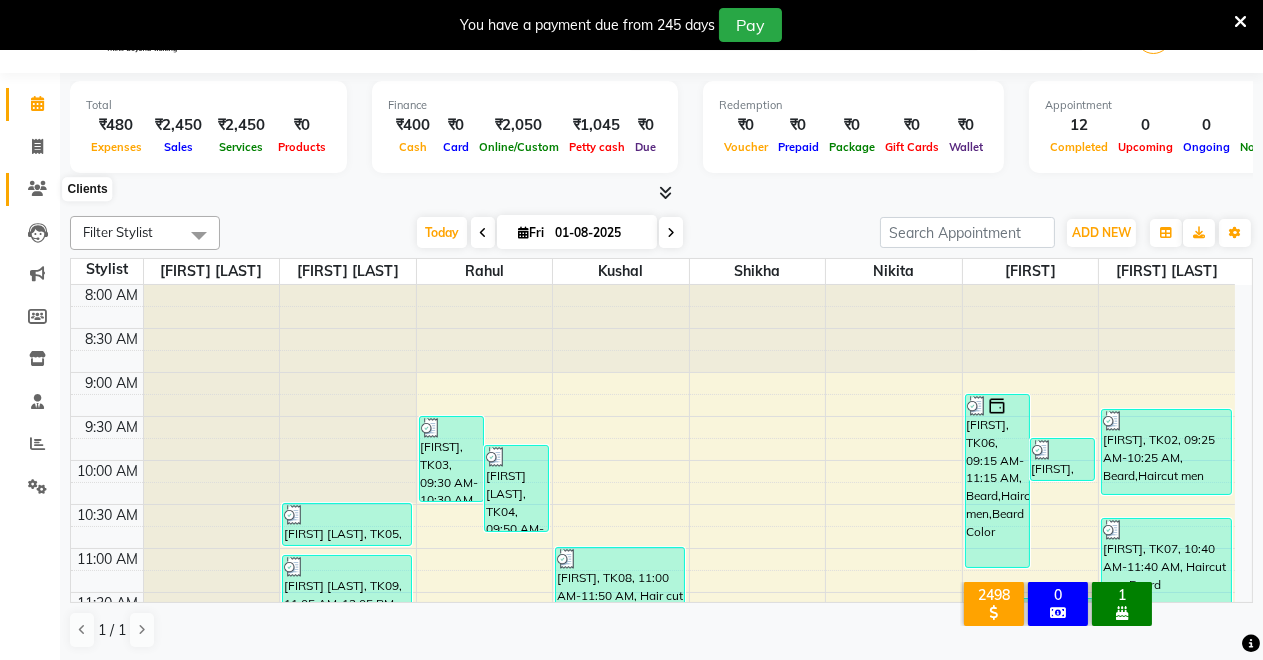 click 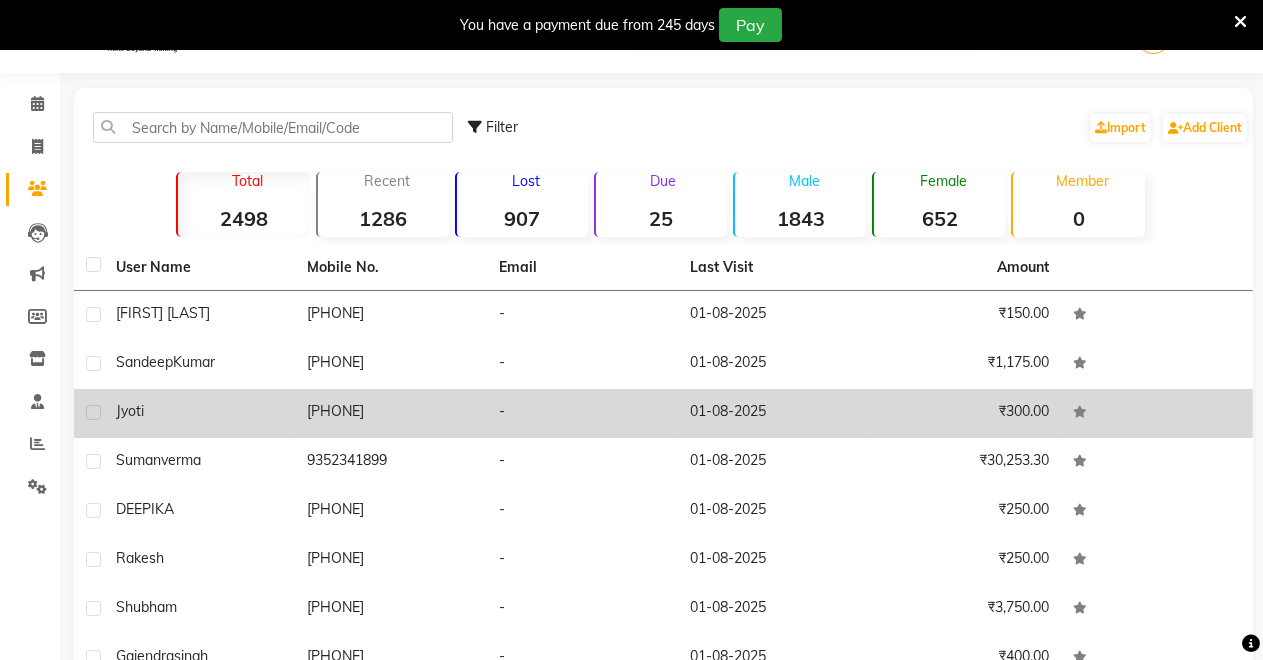 click on "Jyoti" 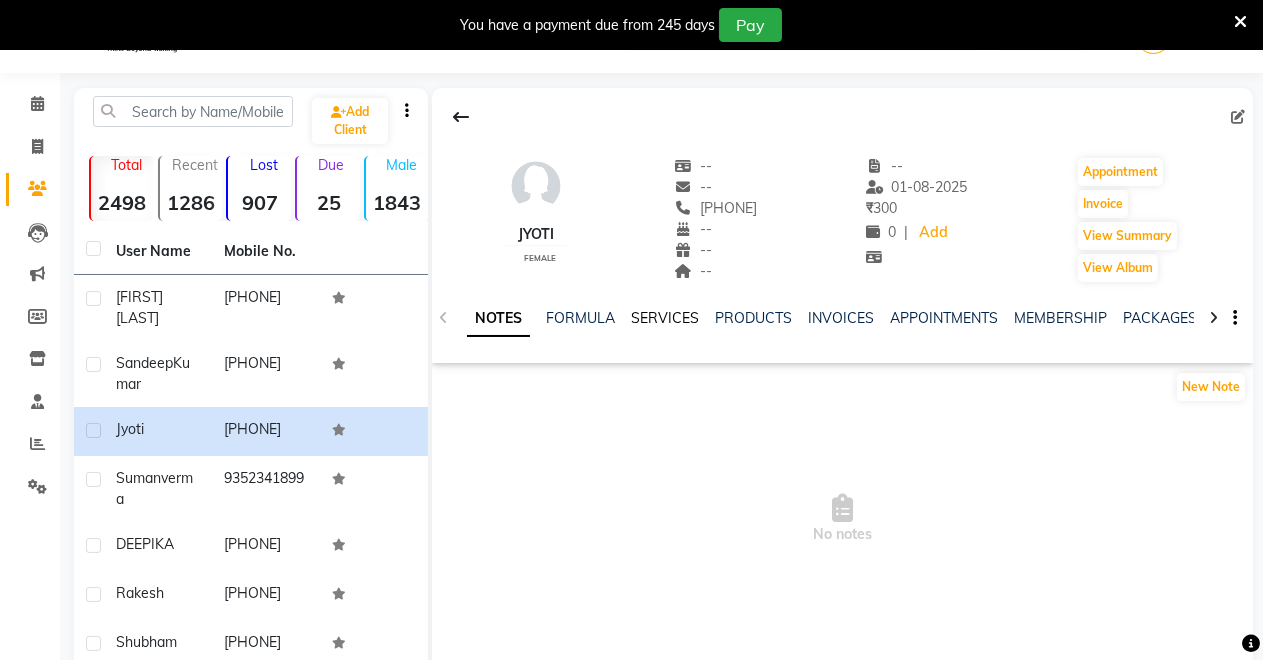 click on "SERVICES" 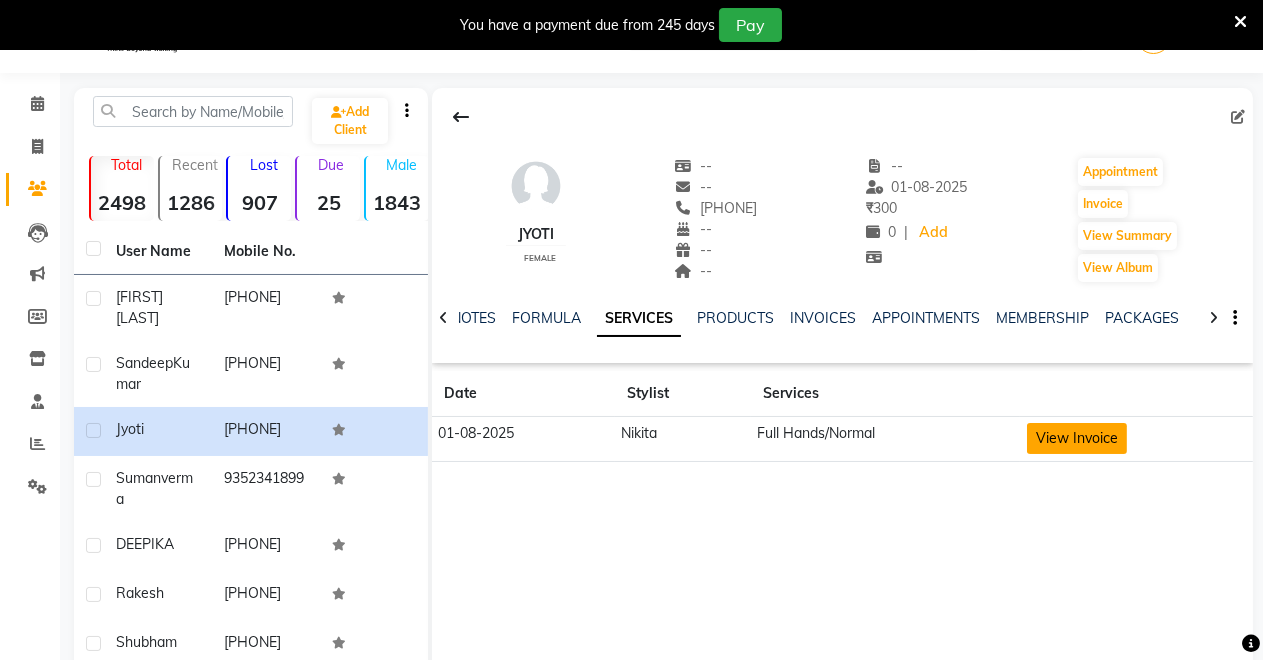 click on "View Invoice" 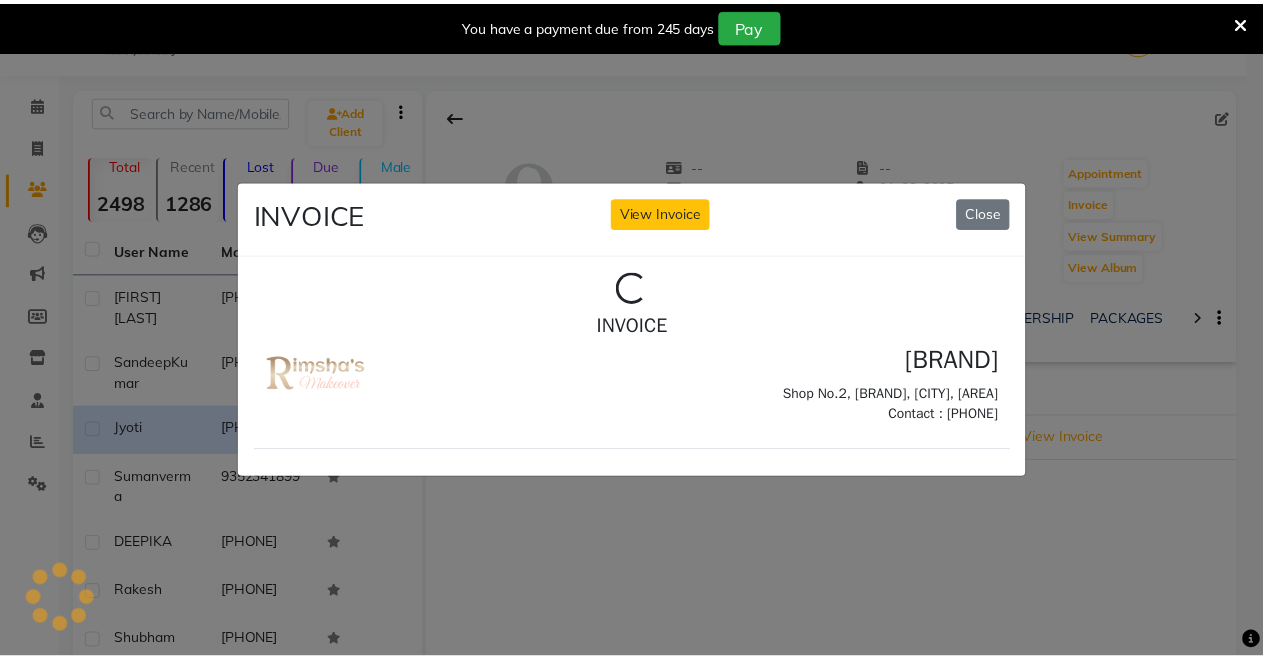 scroll, scrollTop: 0, scrollLeft: 0, axis: both 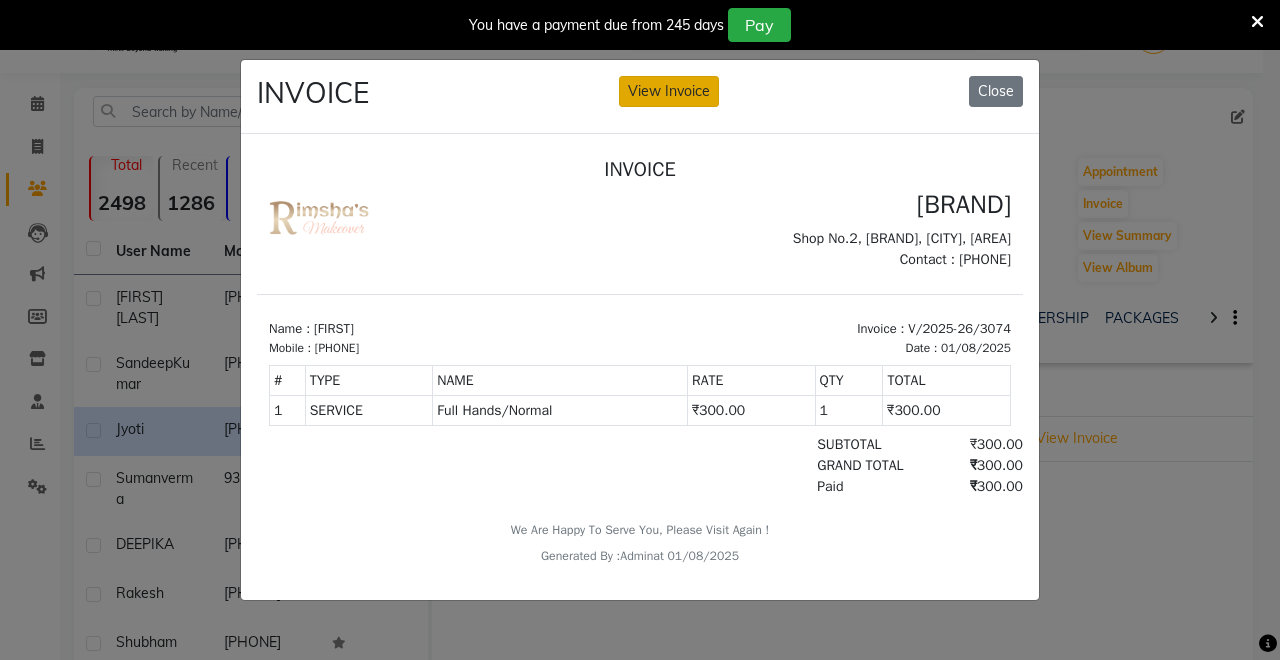 click on "View Invoice" 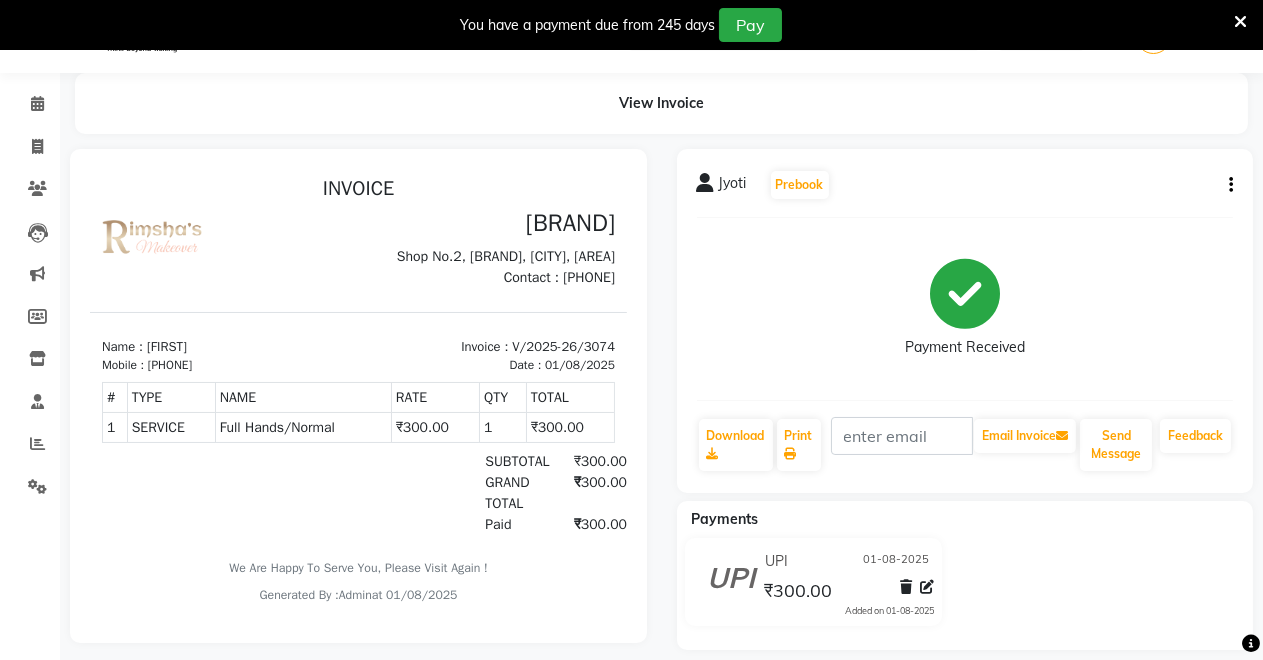 scroll, scrollTop: 0, scrollLeft: 0, axis: both 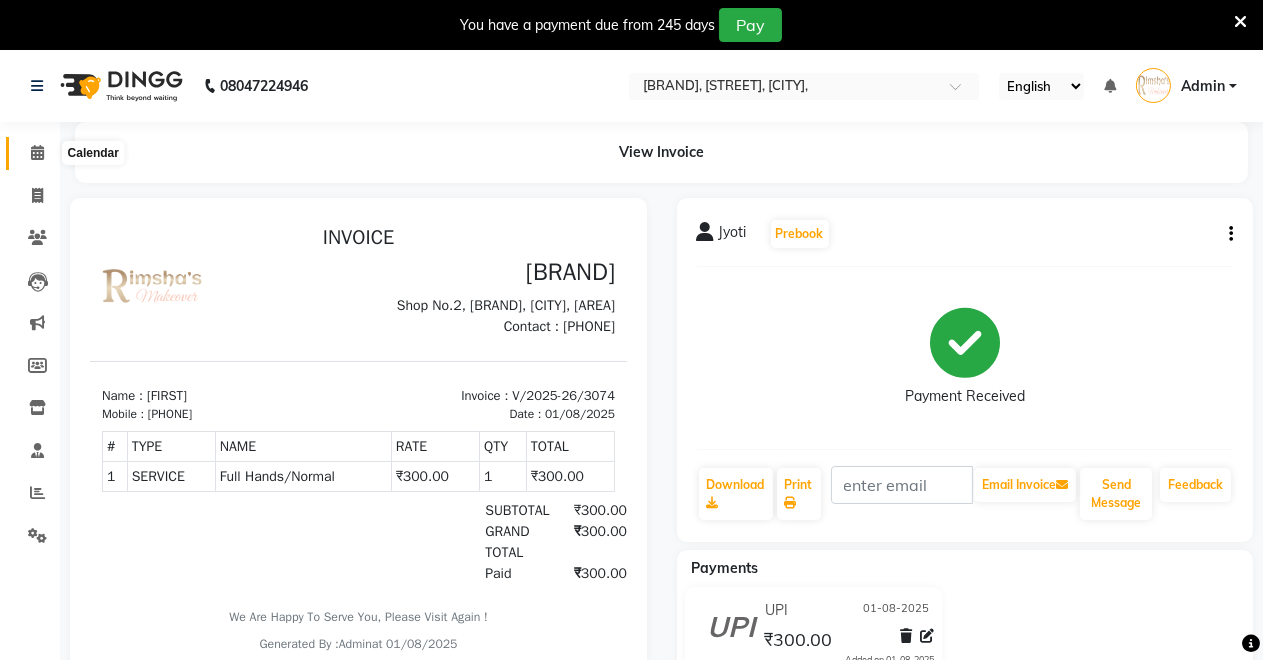 click 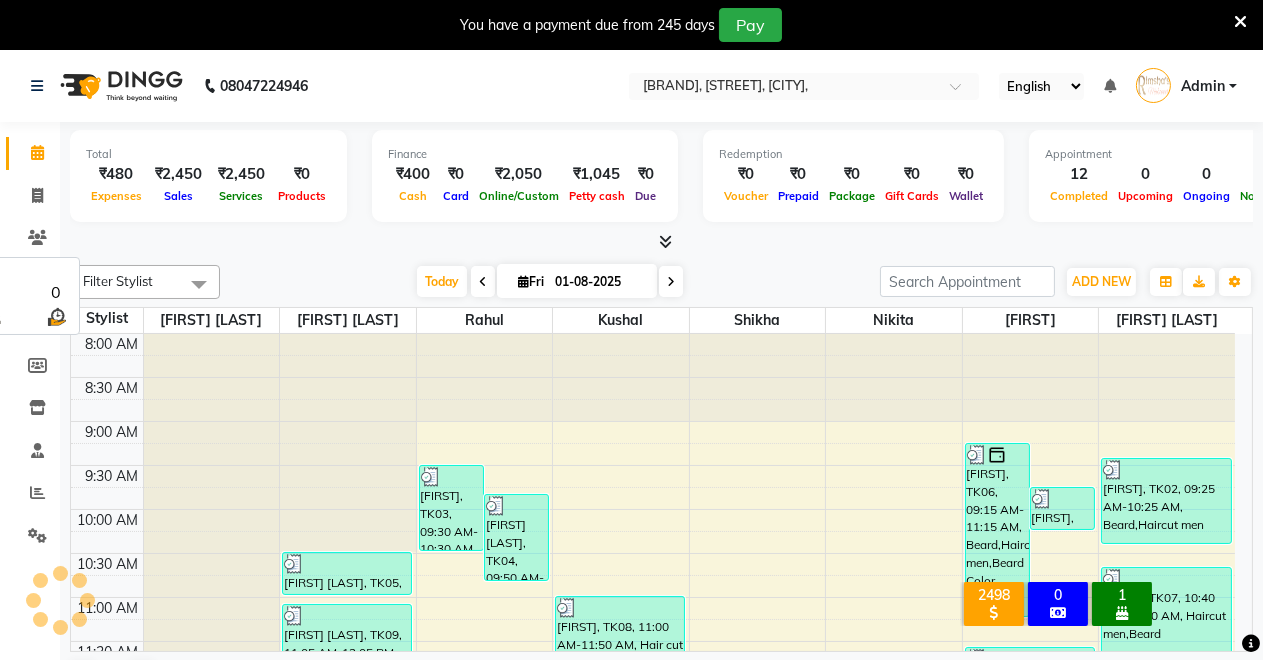 scroll, scrollTop: 439, scrollLeft: 0, axis: vertical 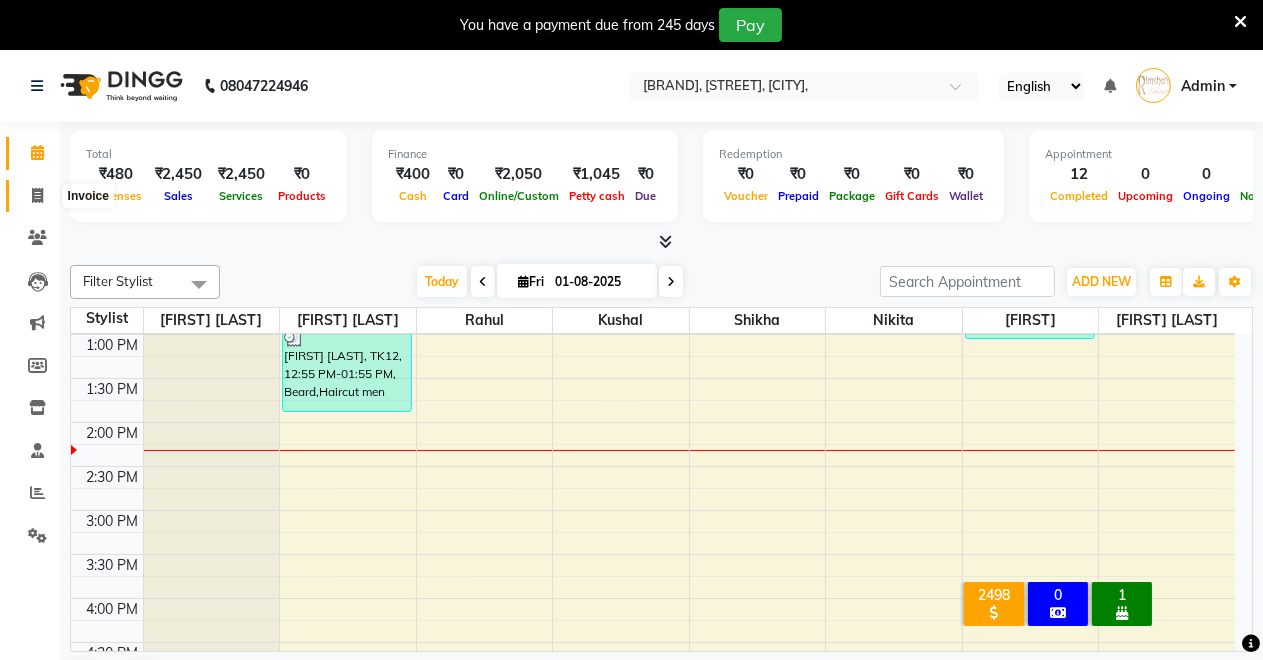 click 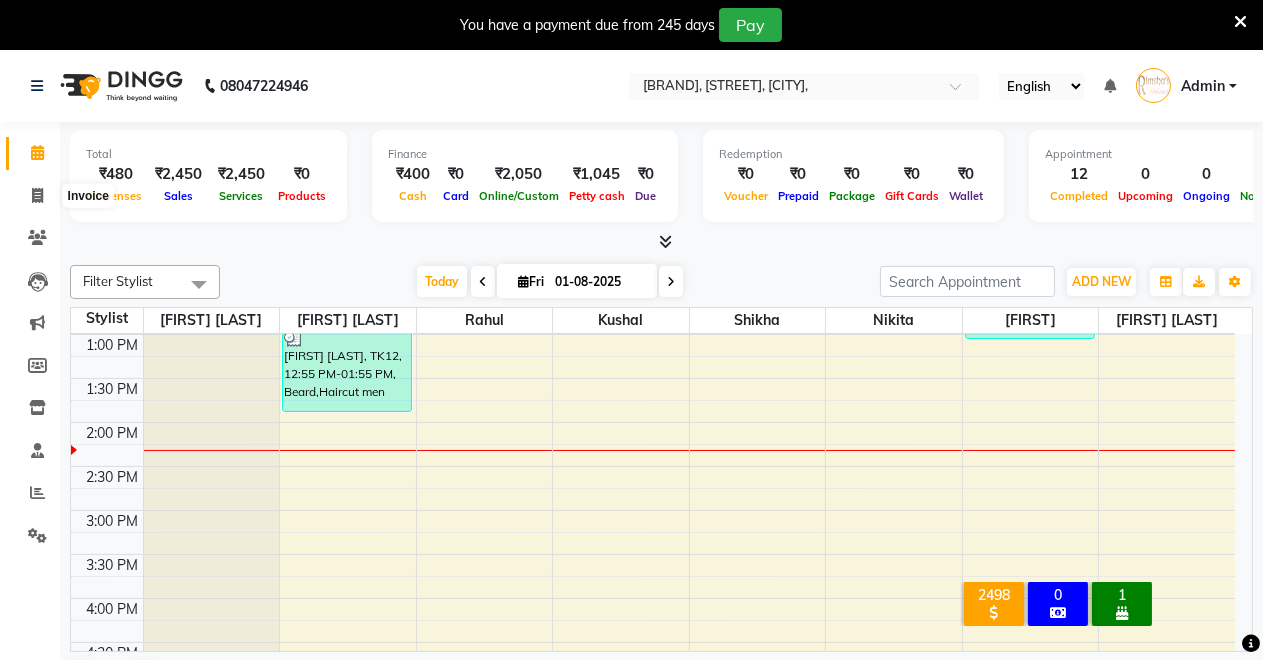 select on "service" 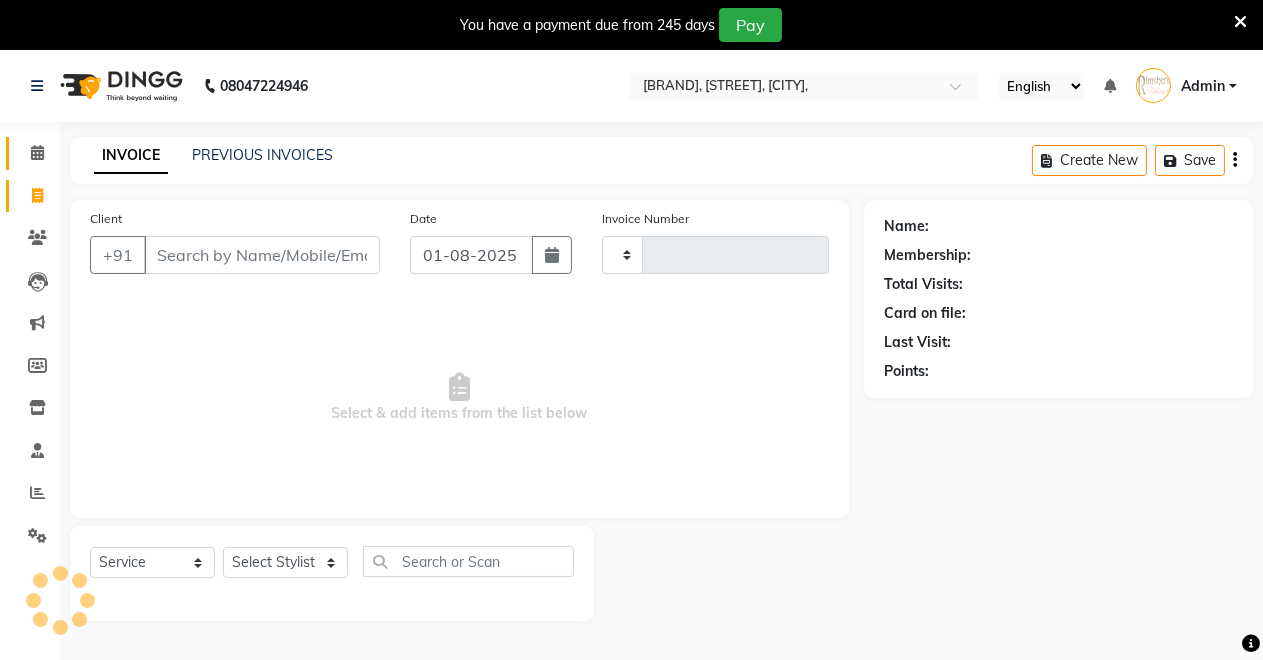 type on "3077" 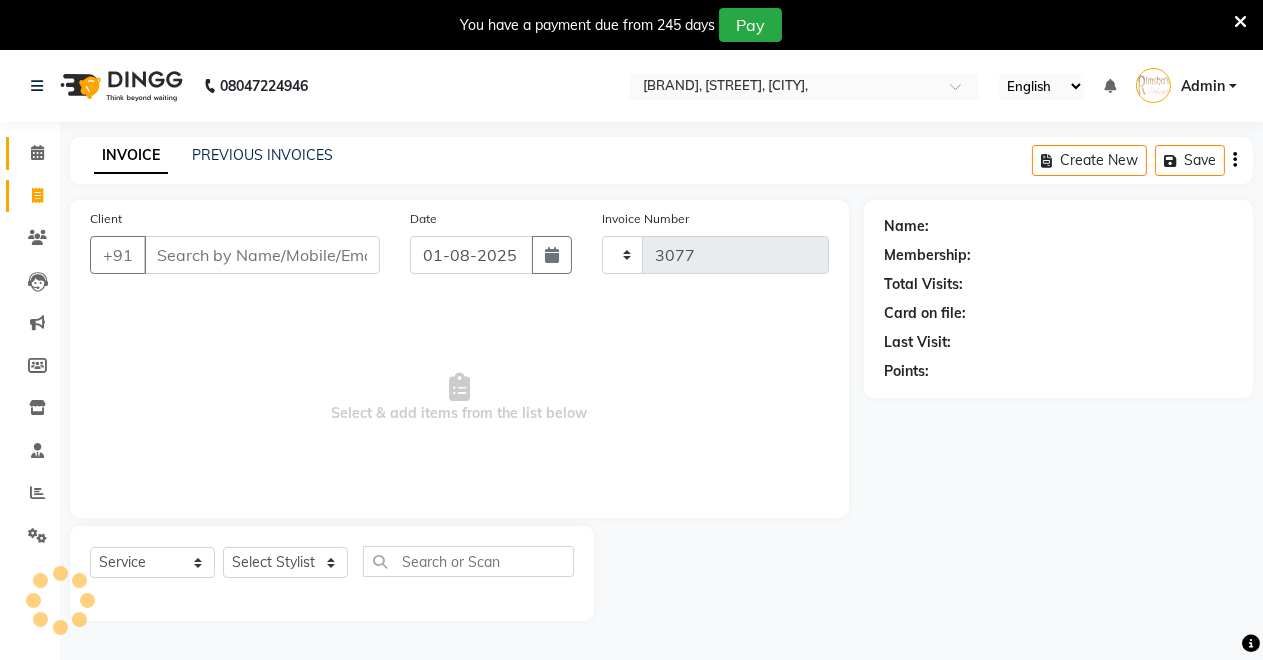 select on "7317" 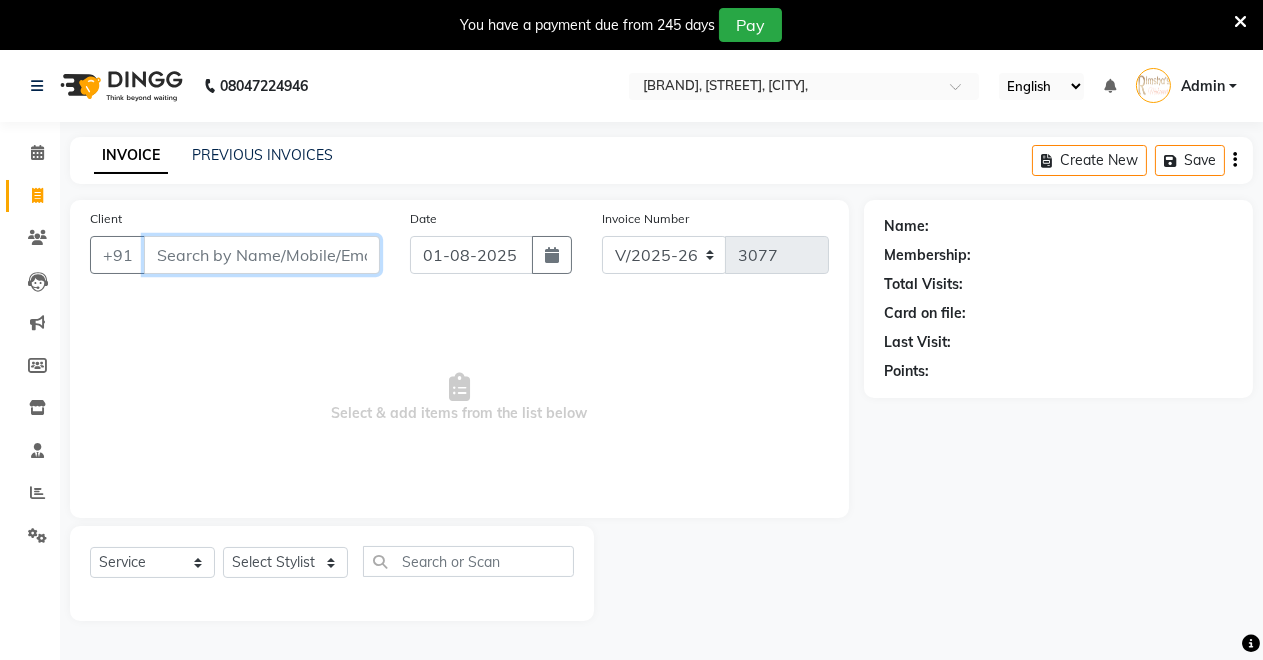 click on "Client" at bounding box center [262, 255] 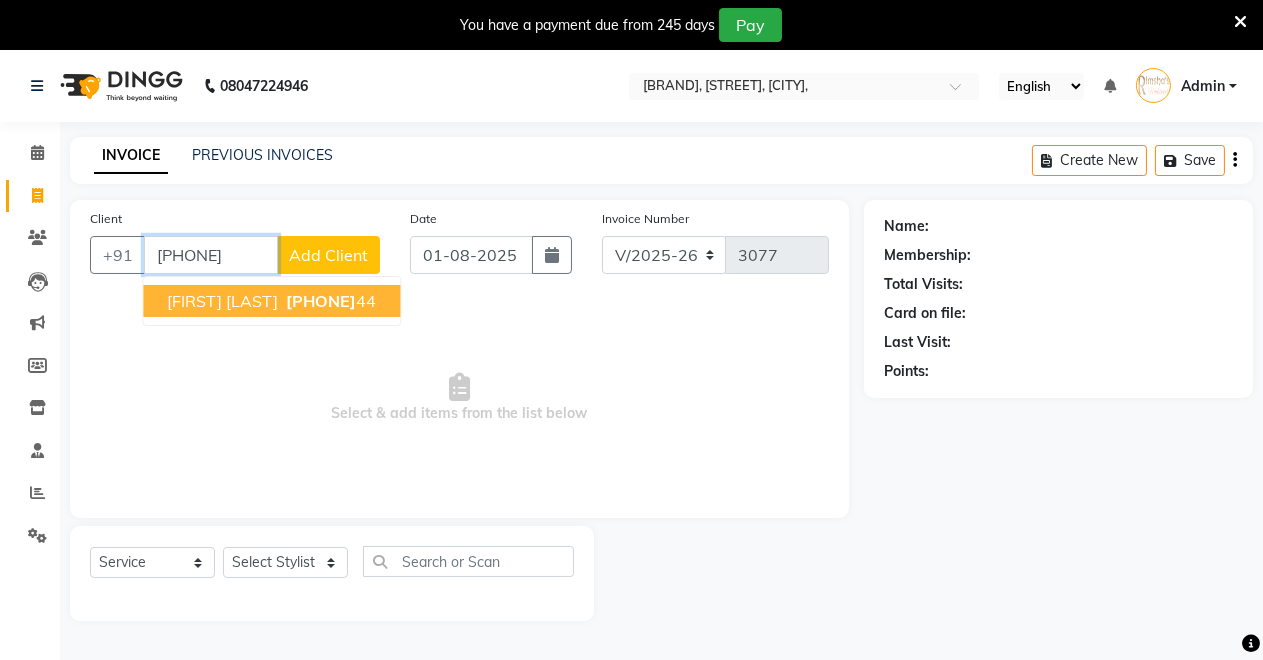 click on "[PHONE]" at bounding box center (321, 301) 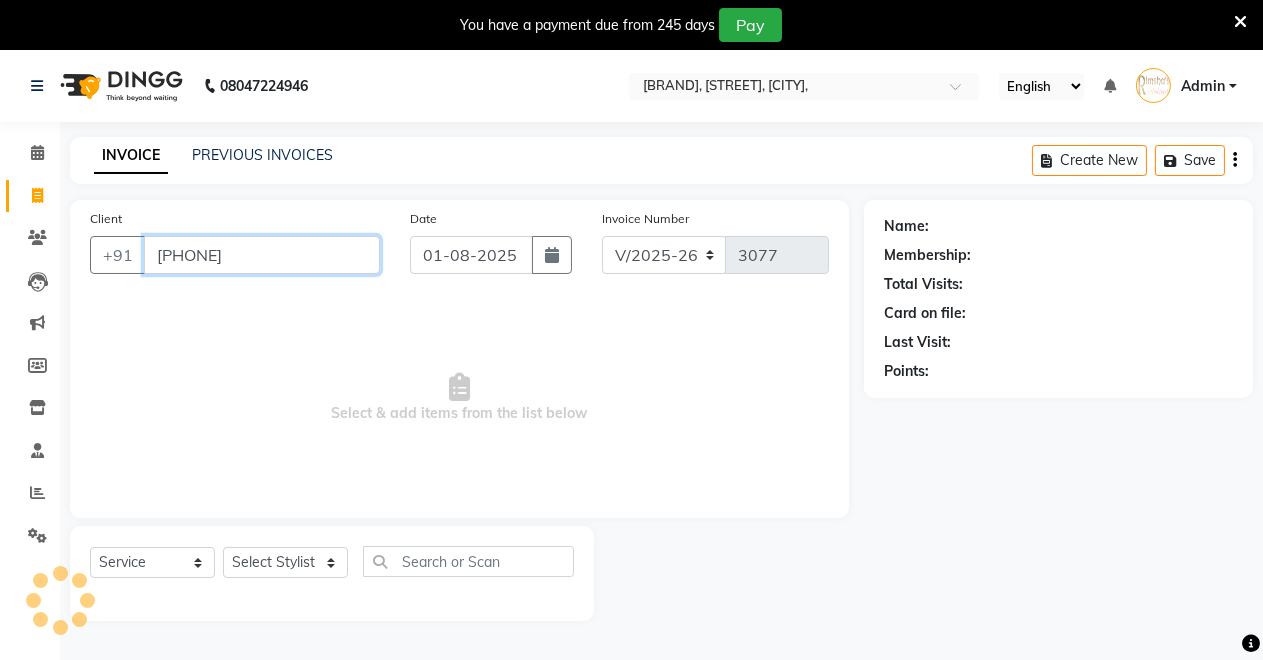 type on "[PHONE]" 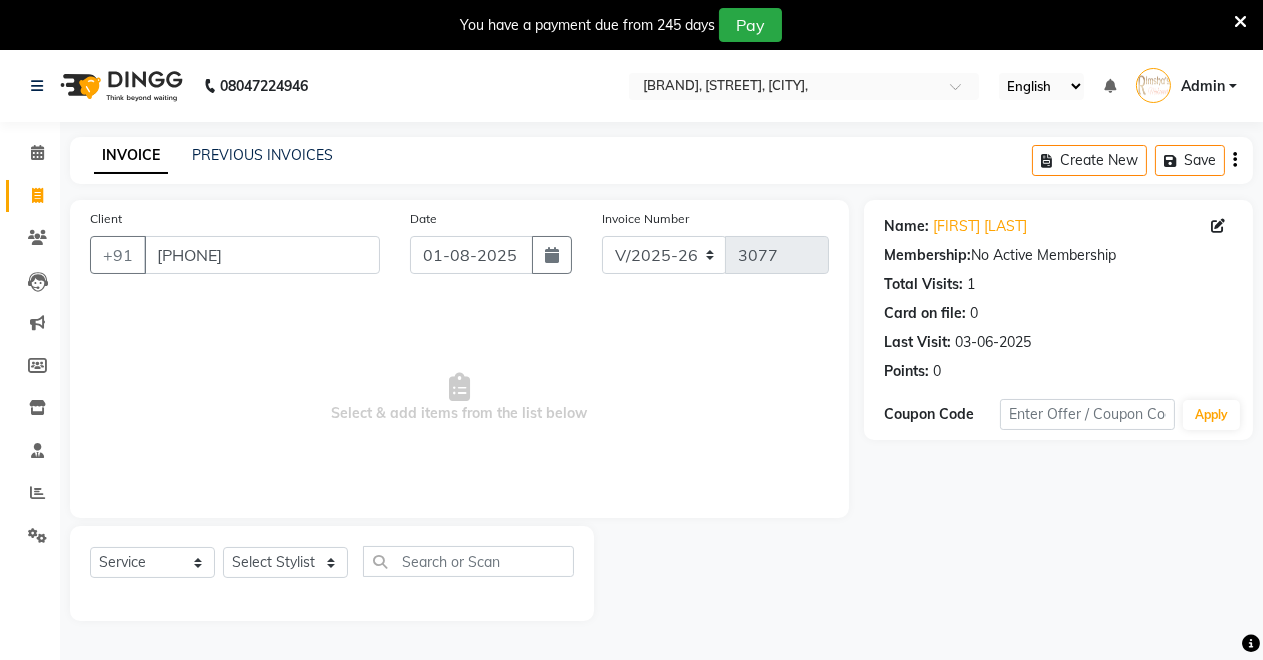 scroll, scrollTop: 49, scrollLeft: 0, axis: vertical 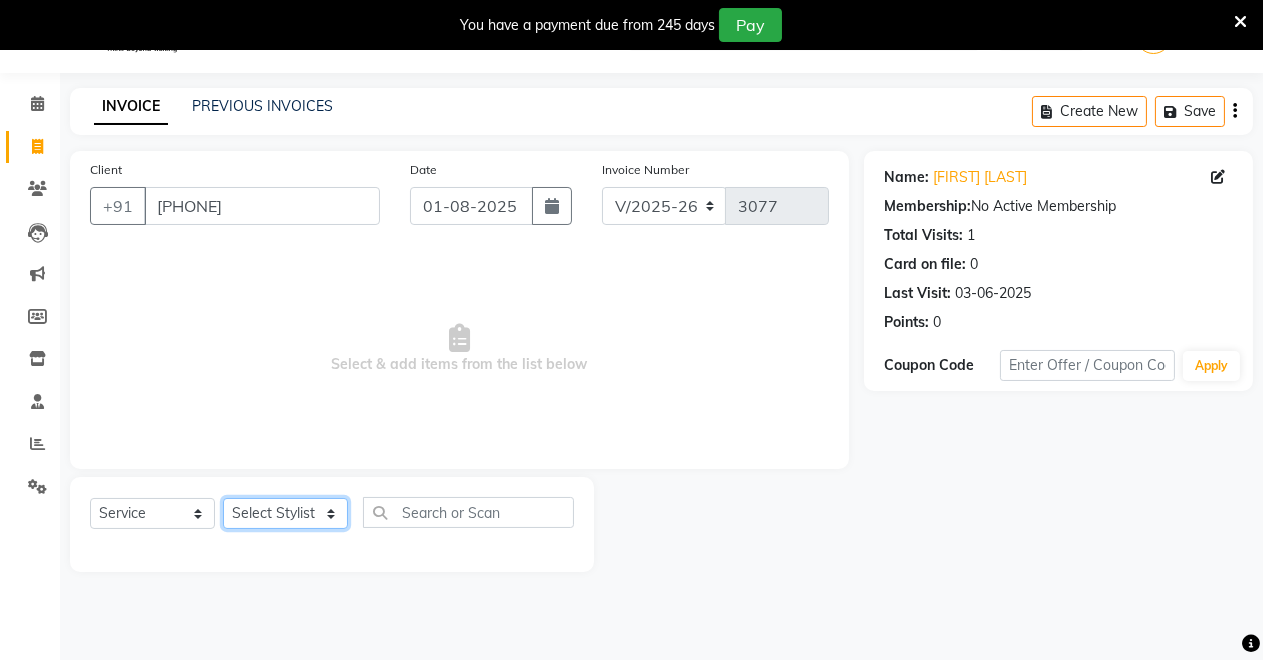 click on "Select Stylist [FIRST] [FIRST] [FIRST] [FIRST] [FIRST] [FIRST] [FIRST] [FIRST]" 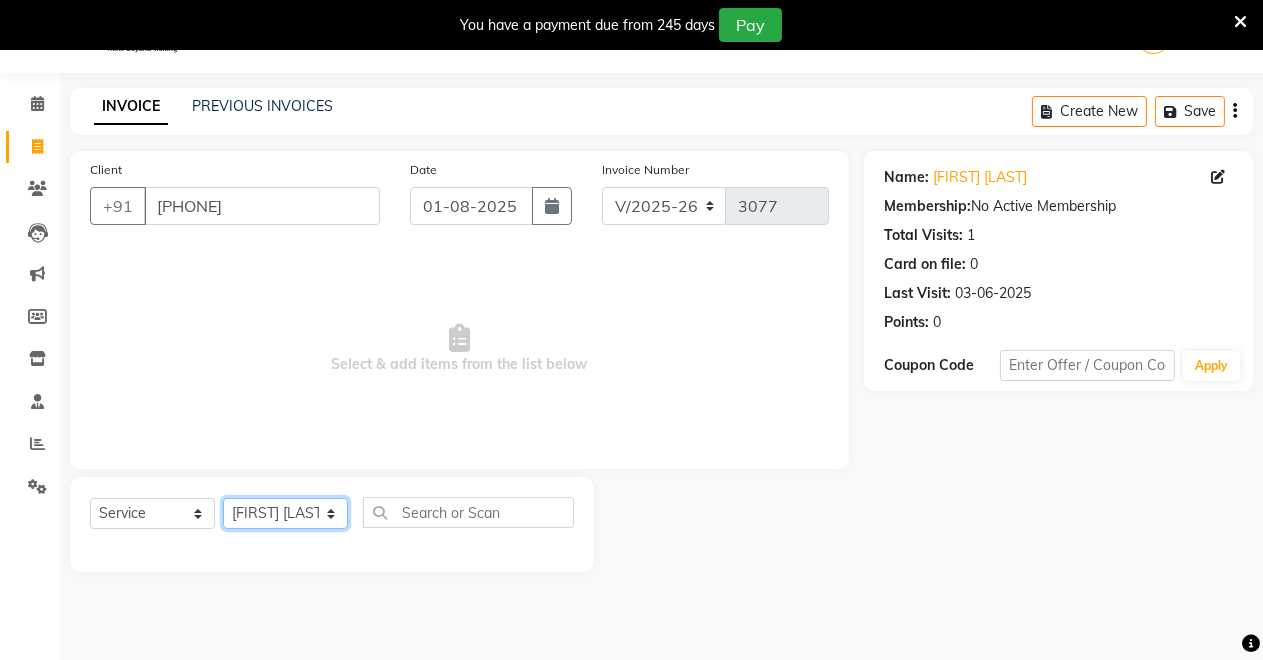 click on "Select Stylist [FIRST] [FIRST] [FIRST] [FIRST] [FIRST] [FIRST] [FIRST] [FIRST]" 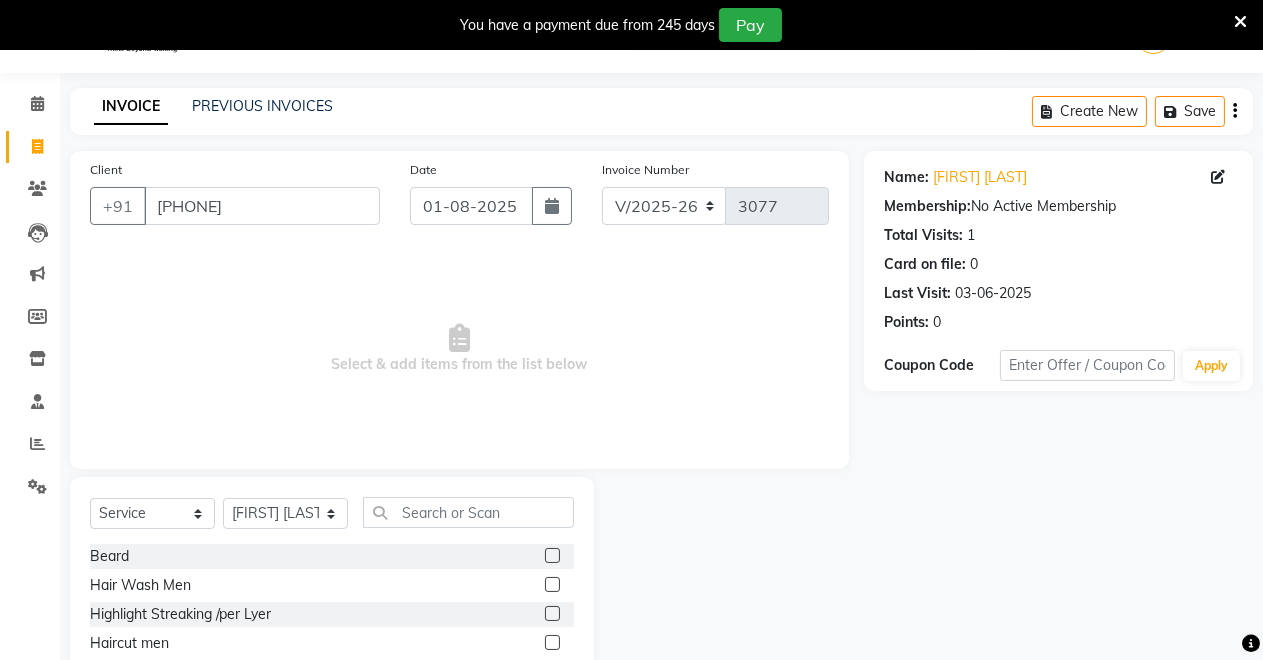 click 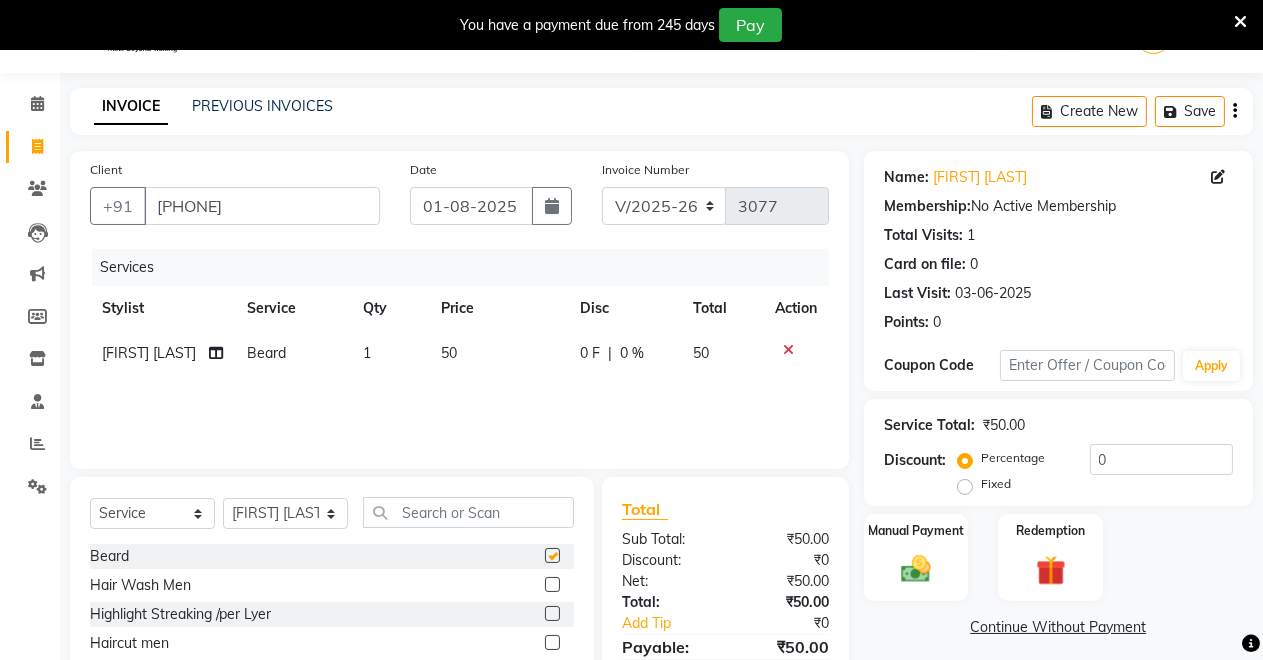 checkbox on "false" 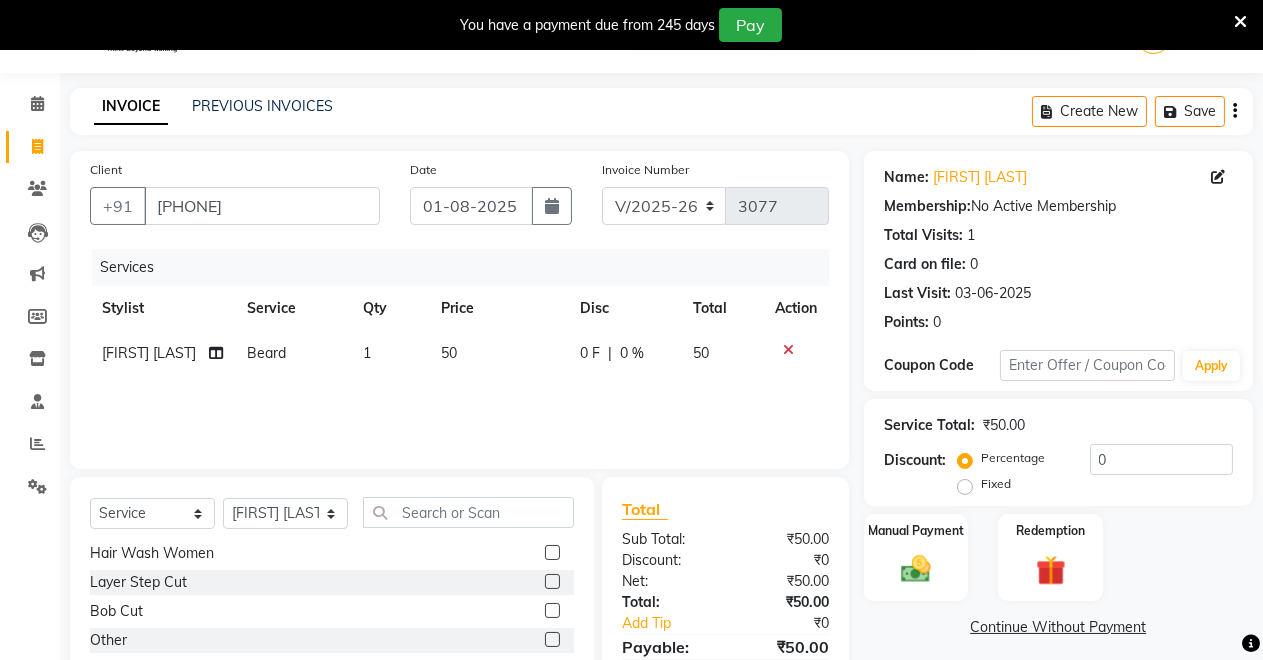 scroll, scrollTop: 666, scrollLeft: 0, axis: vertical 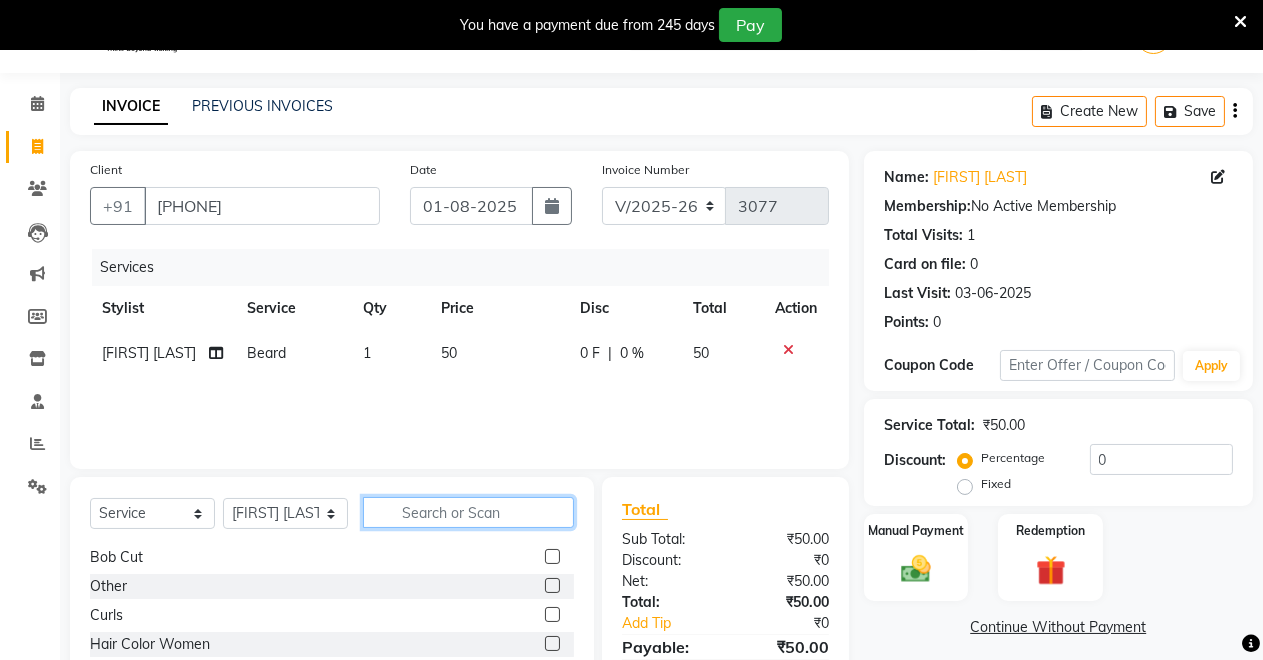 click 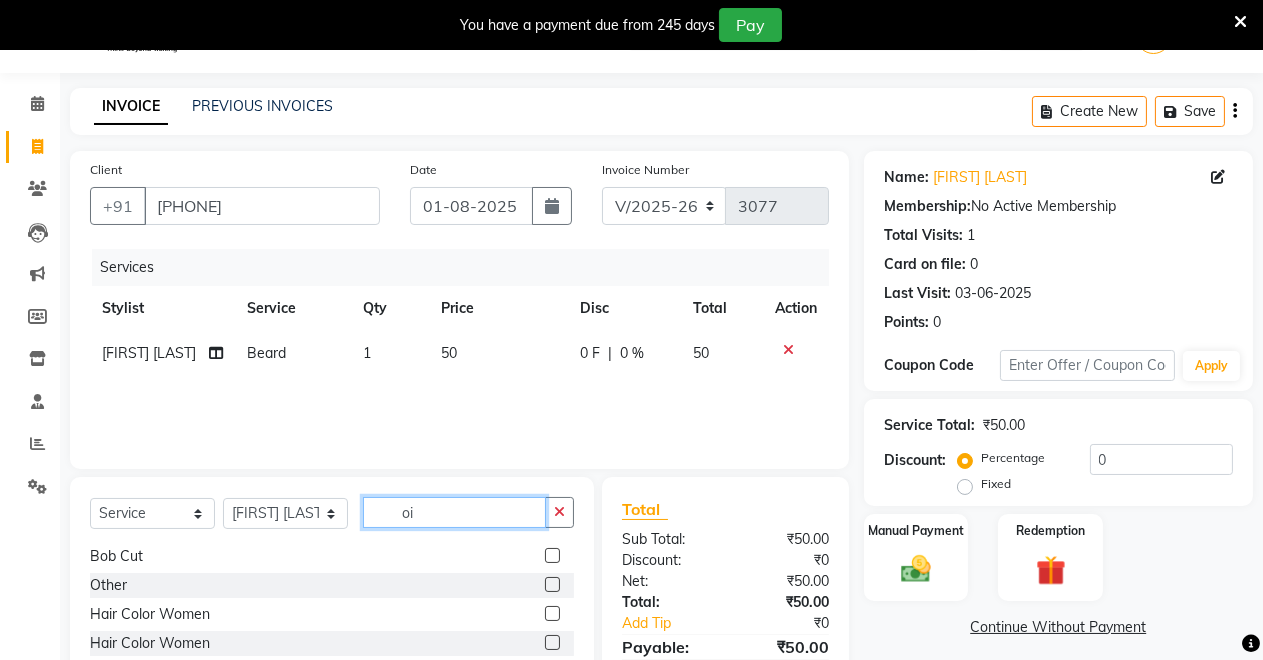 scroll, scrollTop: 0, scrollLeft: 0, axis: both 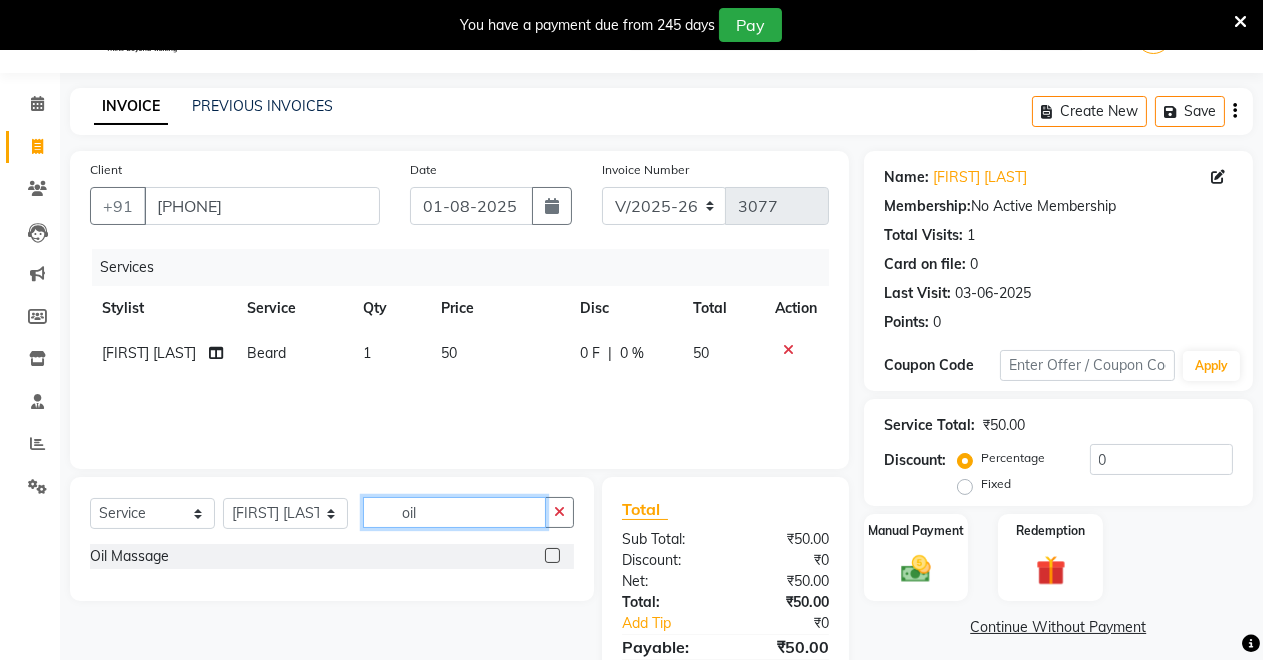 type on "oil" 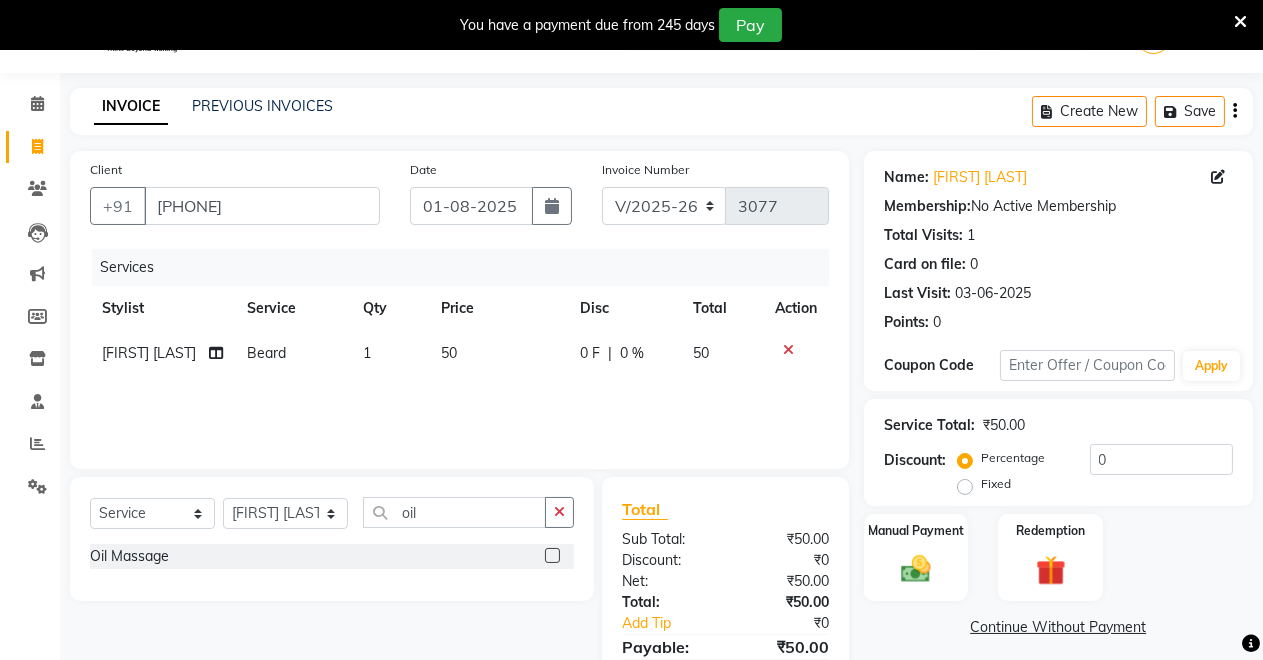 click 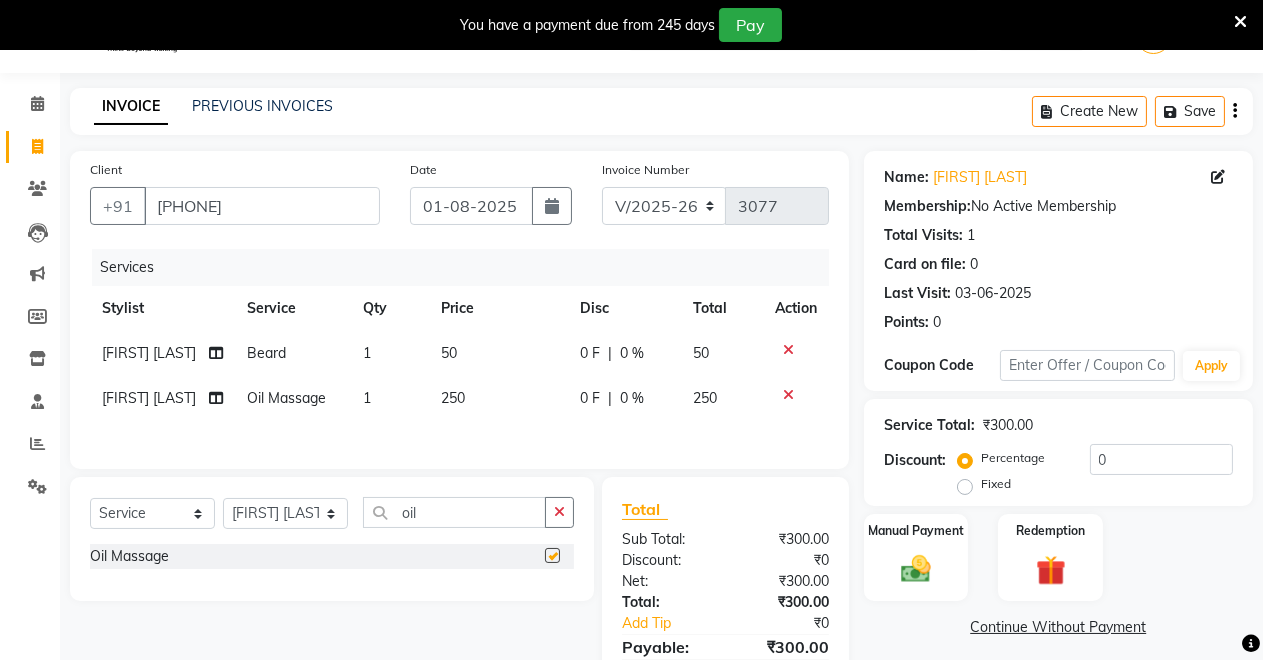 checkbox on "false" 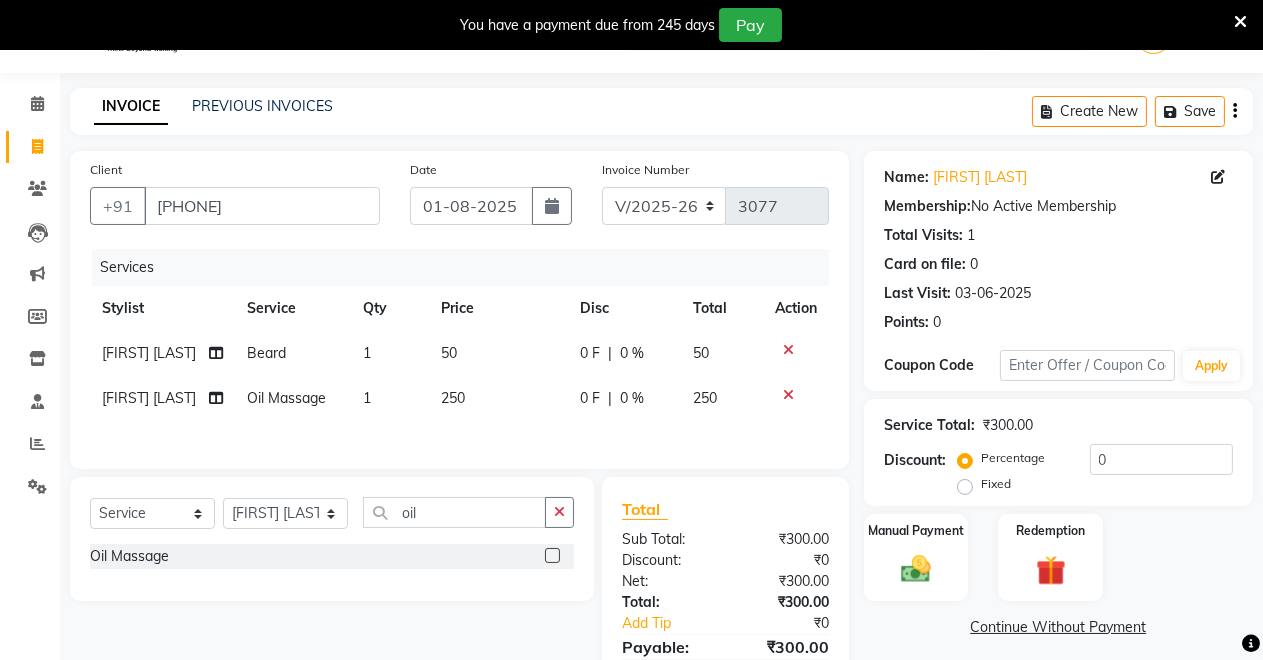 scroll, scrollTop: 152, scrollLeft: 0, axis: vertical 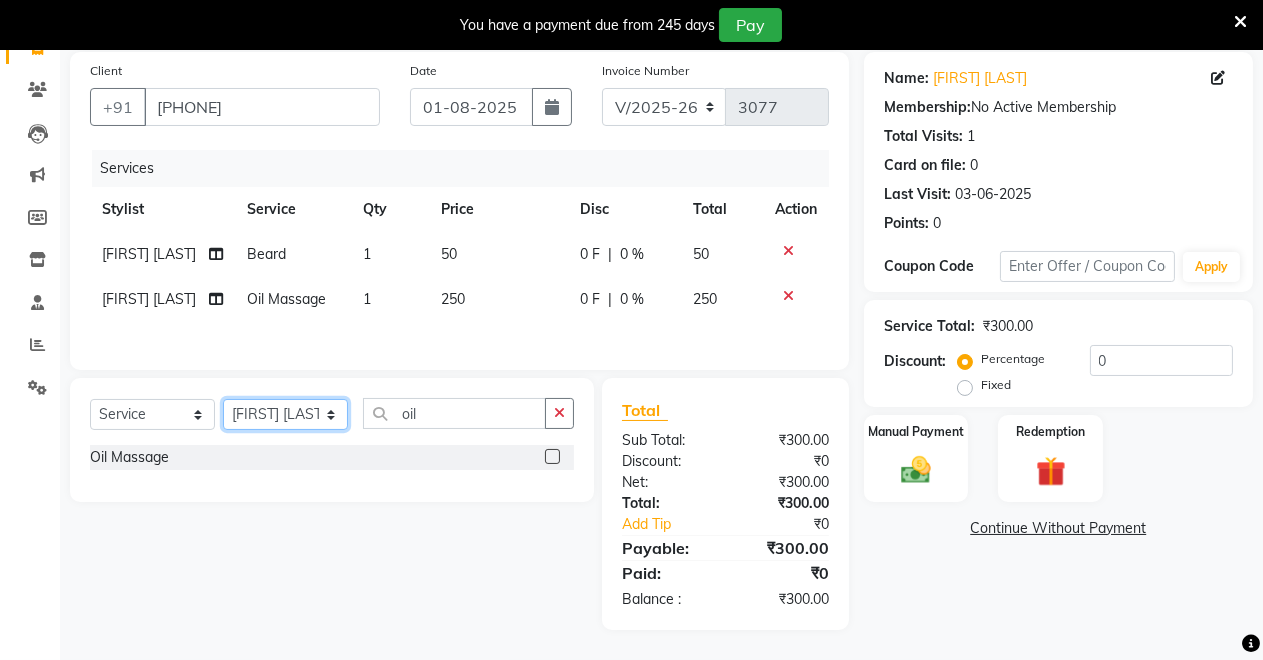 click on "Select Stylist [FIRST] [FIRST] [FIRST] [FIRST] [FIRST] [FIRST] [FIRST] [FIRST]" 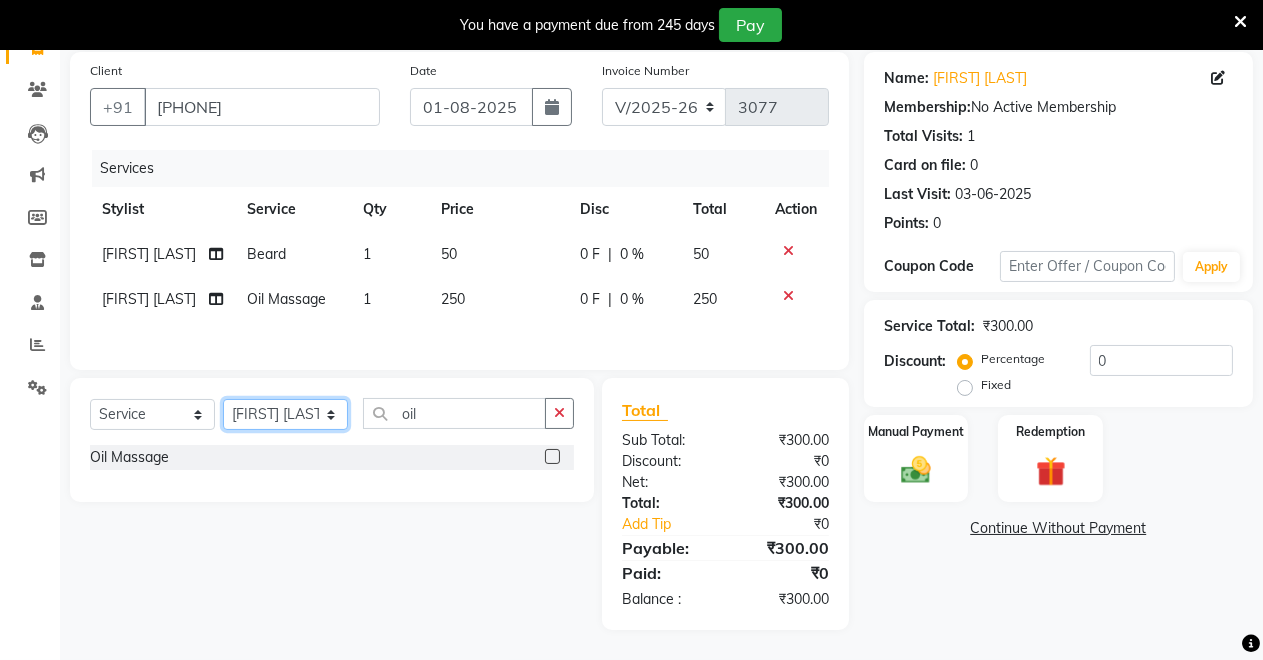 select on "64880" 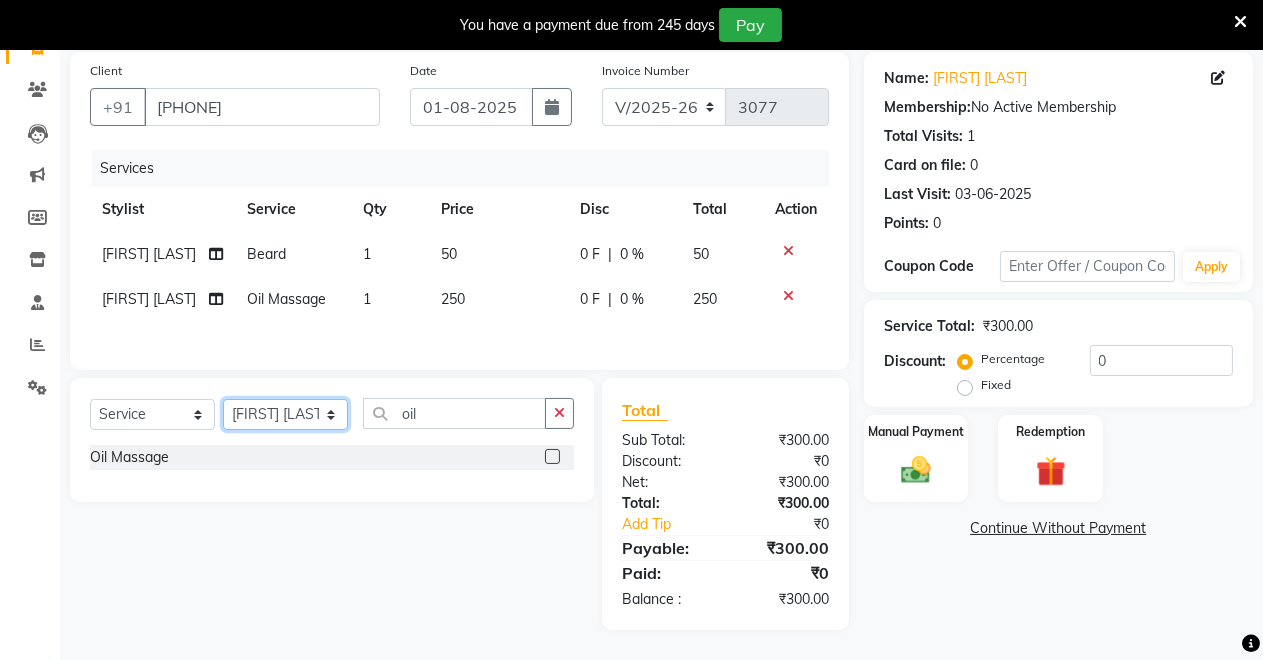 click on "Select Stylist [FIRST] [FIRST] [FIRST] [FIRST] [FIRST] [FIRST] [FIRST] [FIRST]" 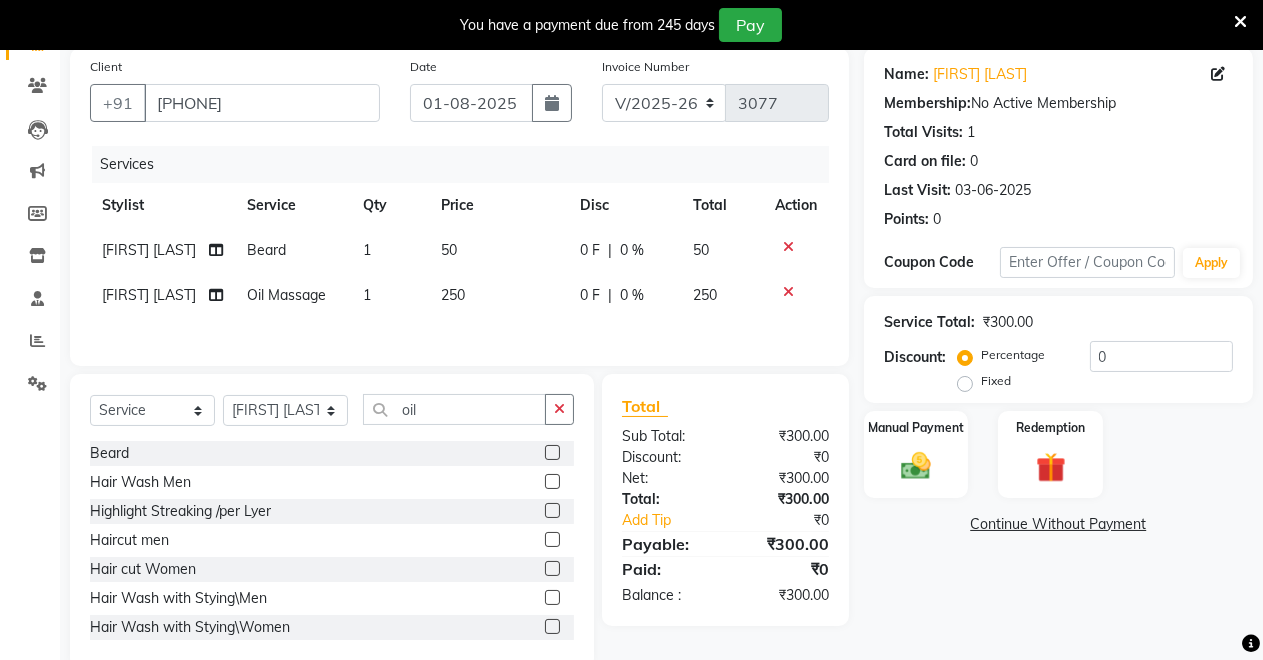 click 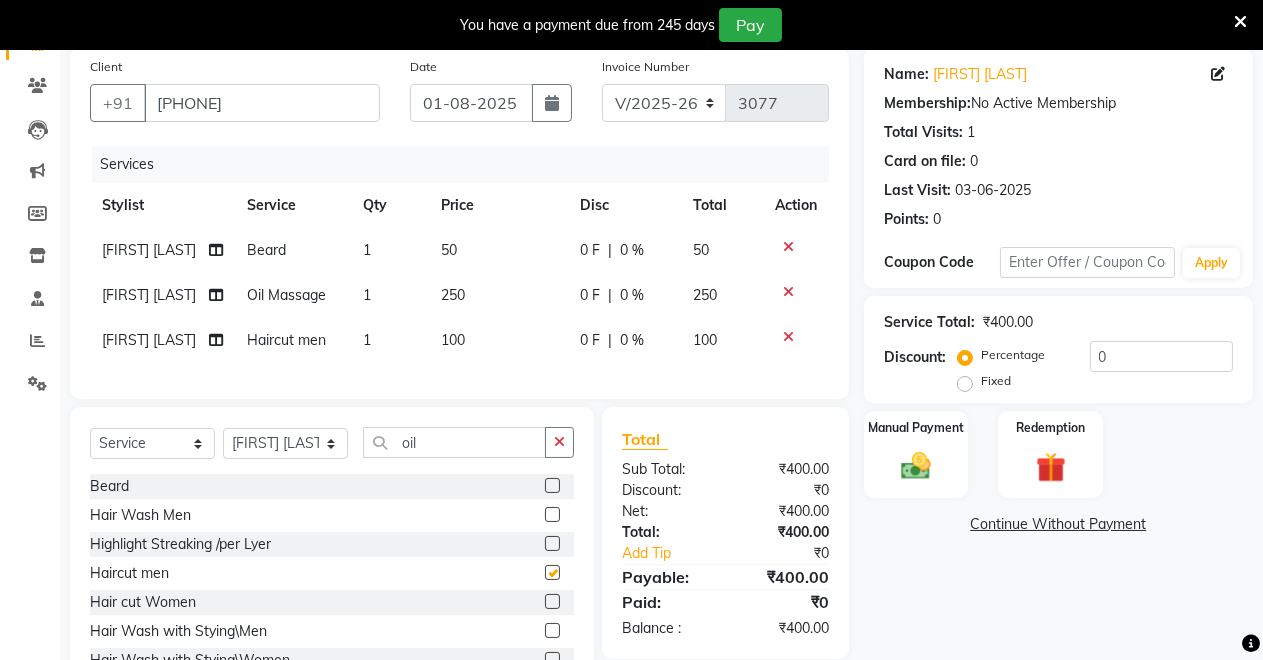checkbox on "false" 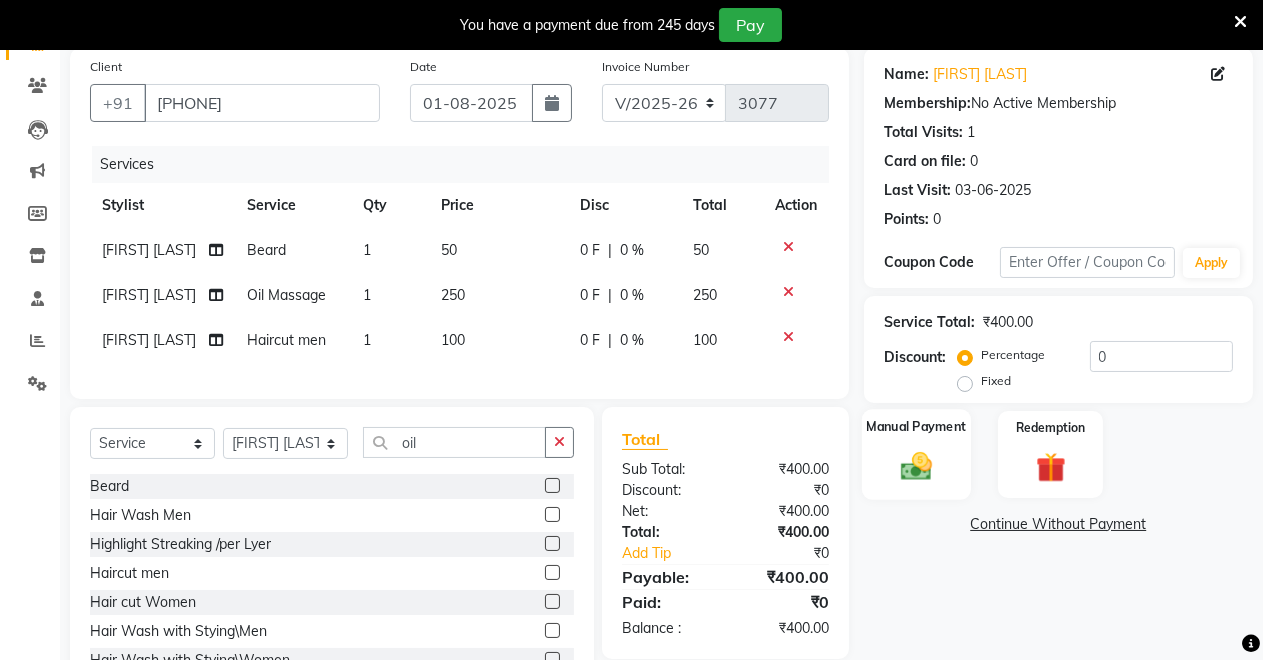 click 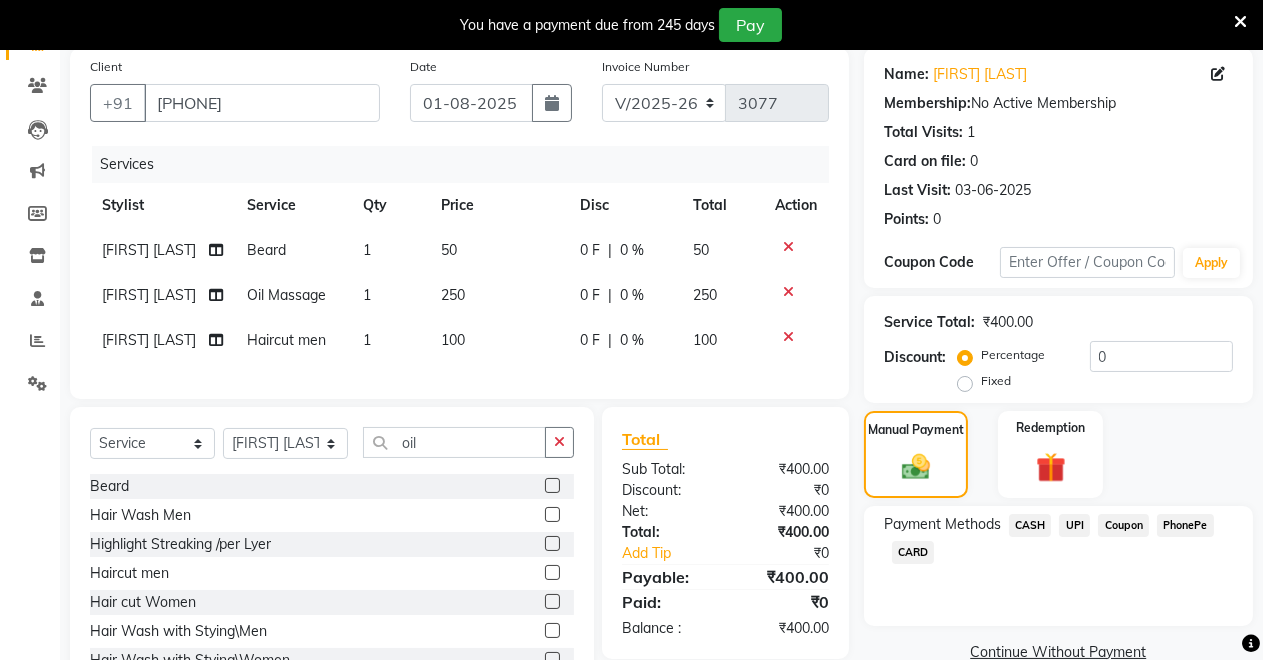 click on "UPI" 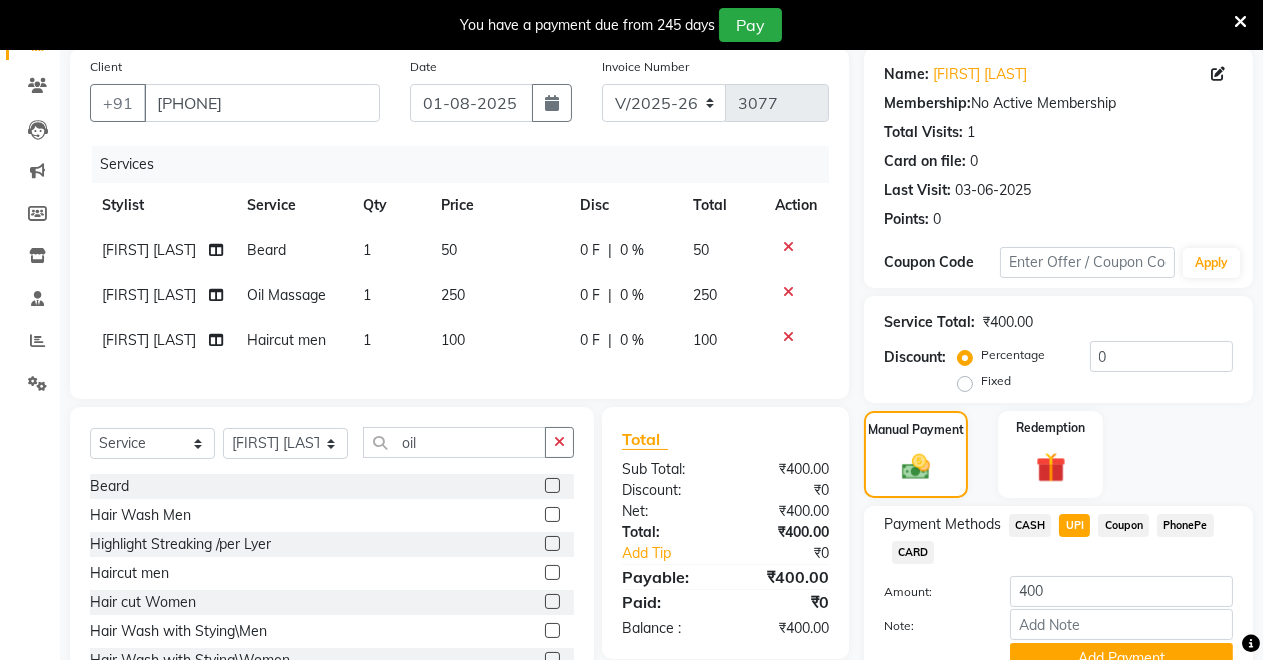 scroll, scrollTop: 262, scrollLeft: 0, axis: vertical 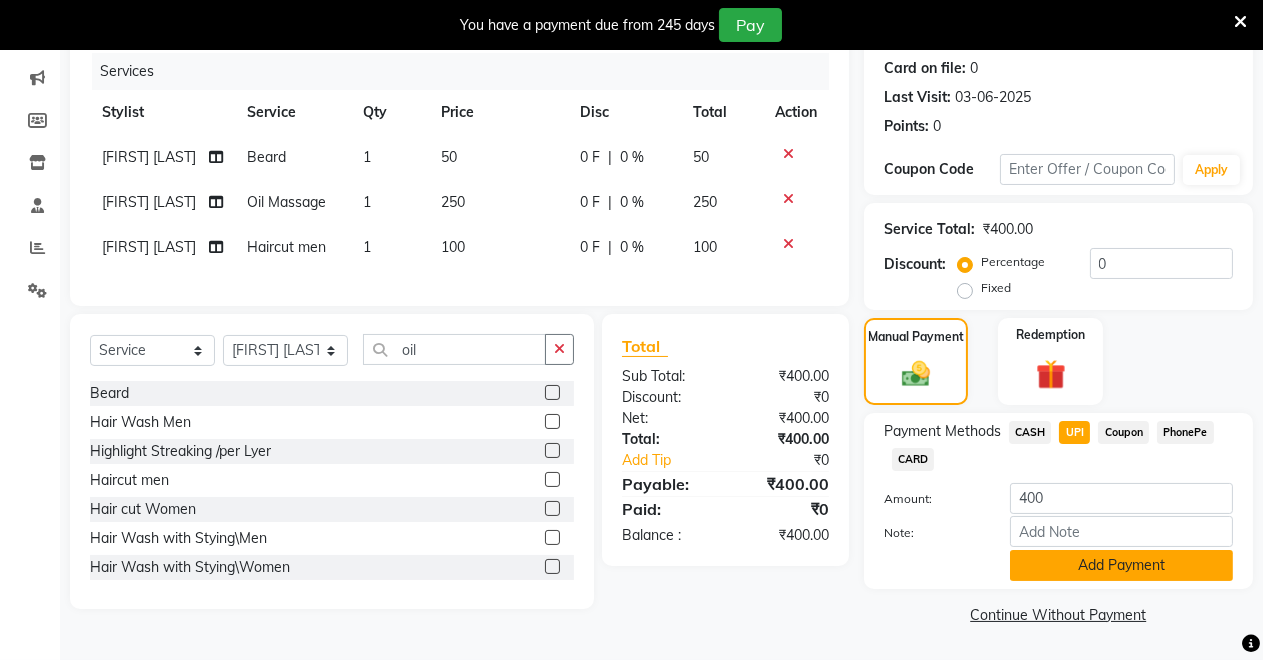 click on "Add Payment" 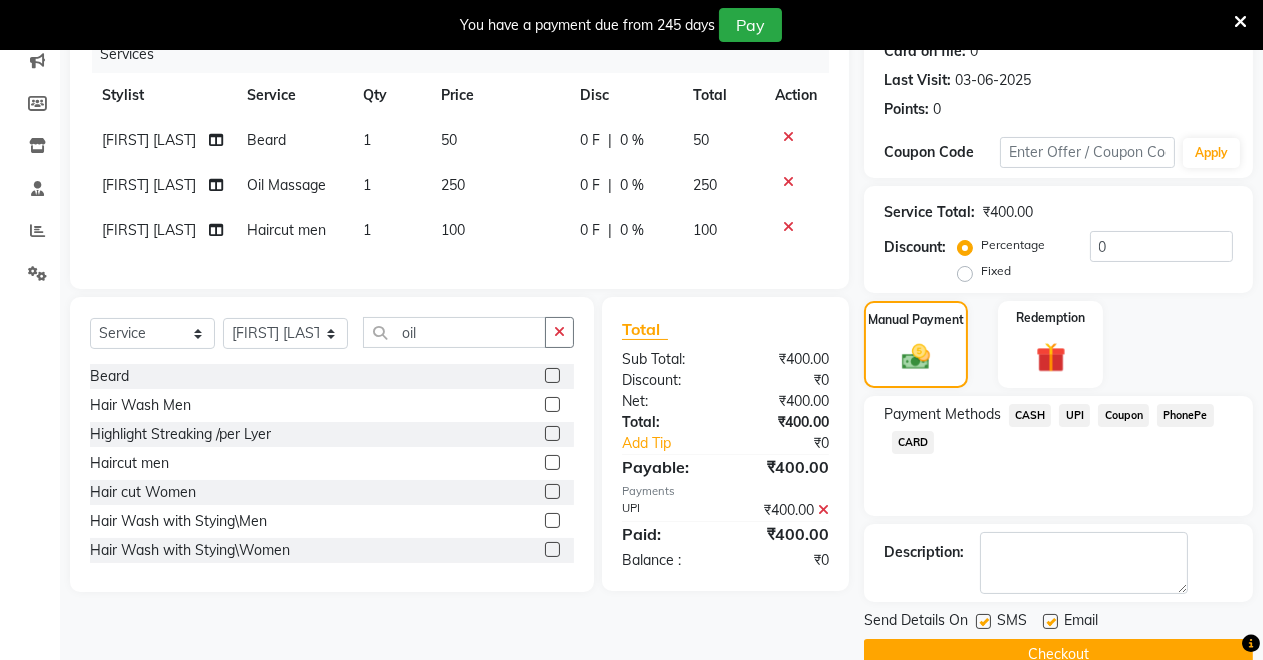 scroll, scrollTop: 302, scrollLeft: 0, axis: vertical 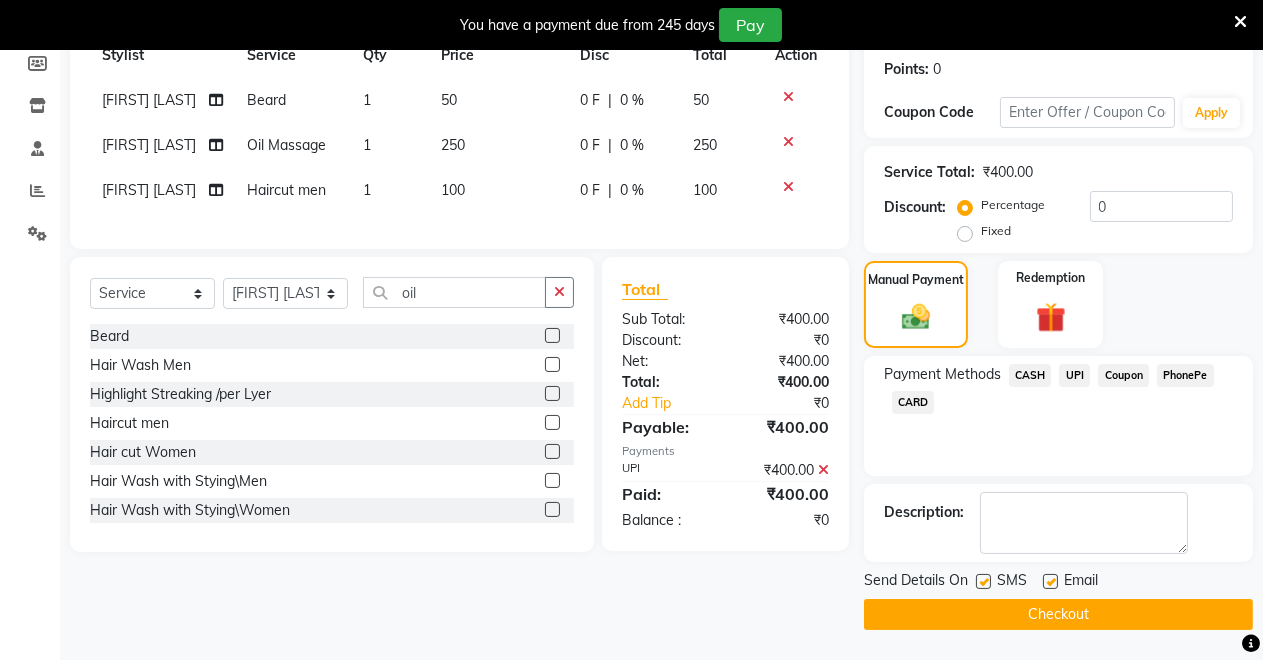 click on "Checkout" 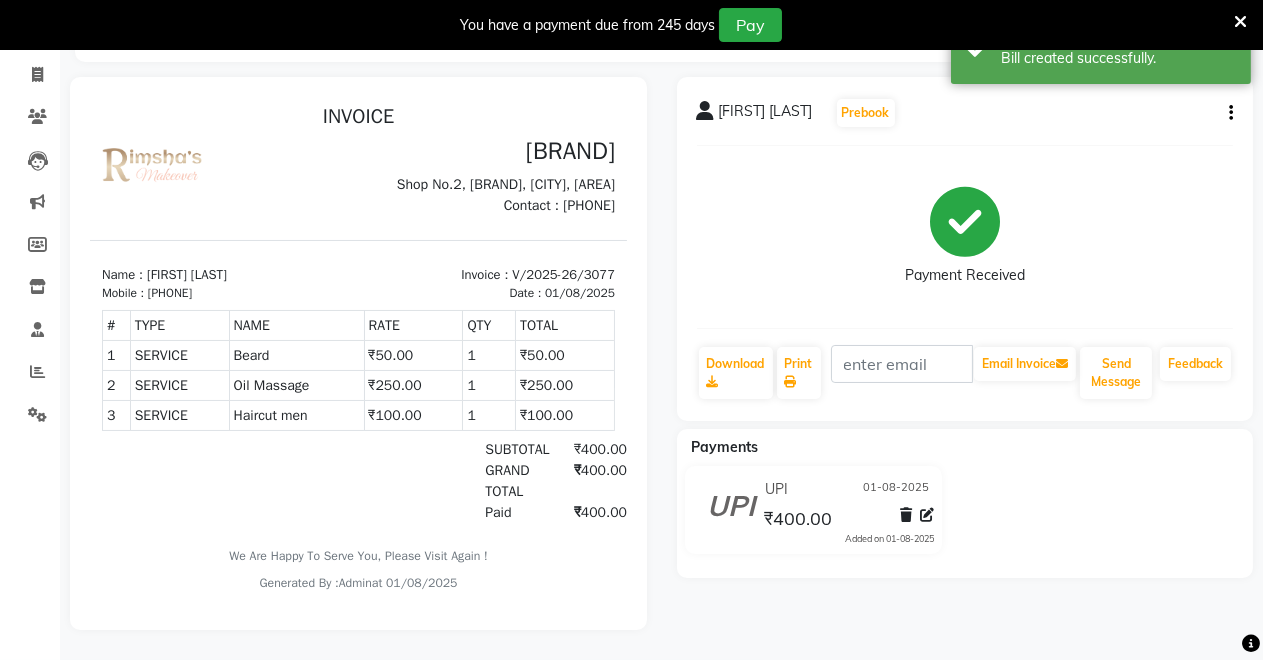 scroll, scrollTop: 0, scrollLeft: 0, axis: both 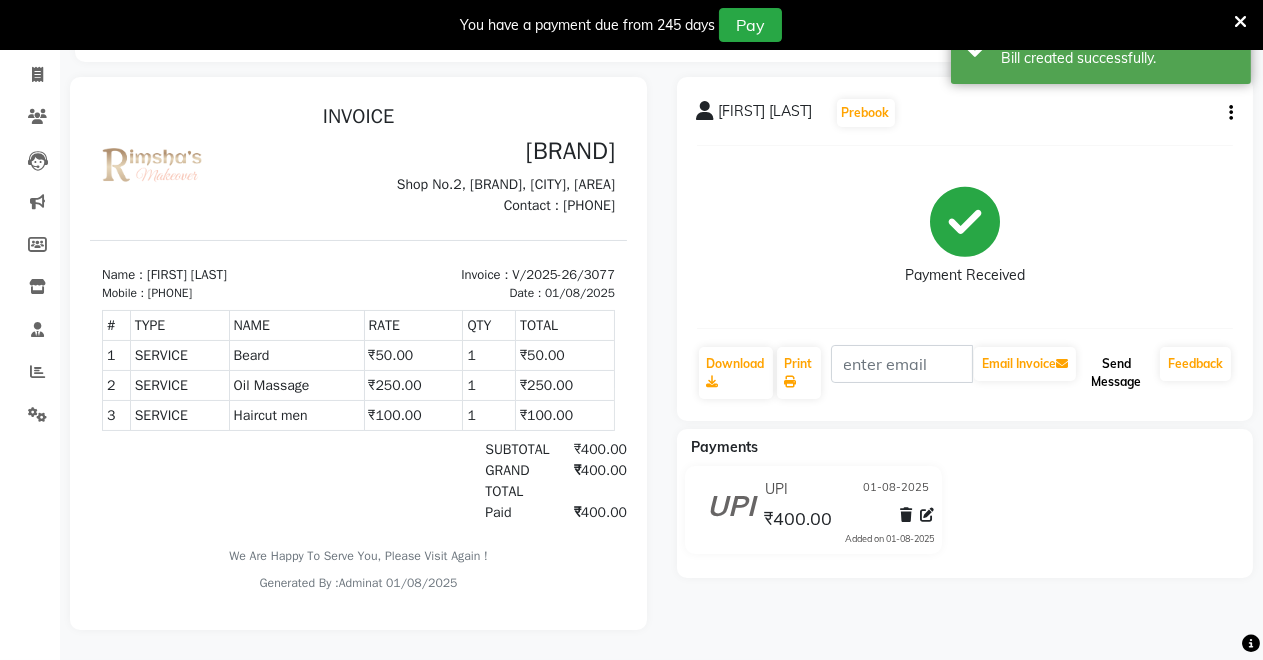 click on "Send Message" 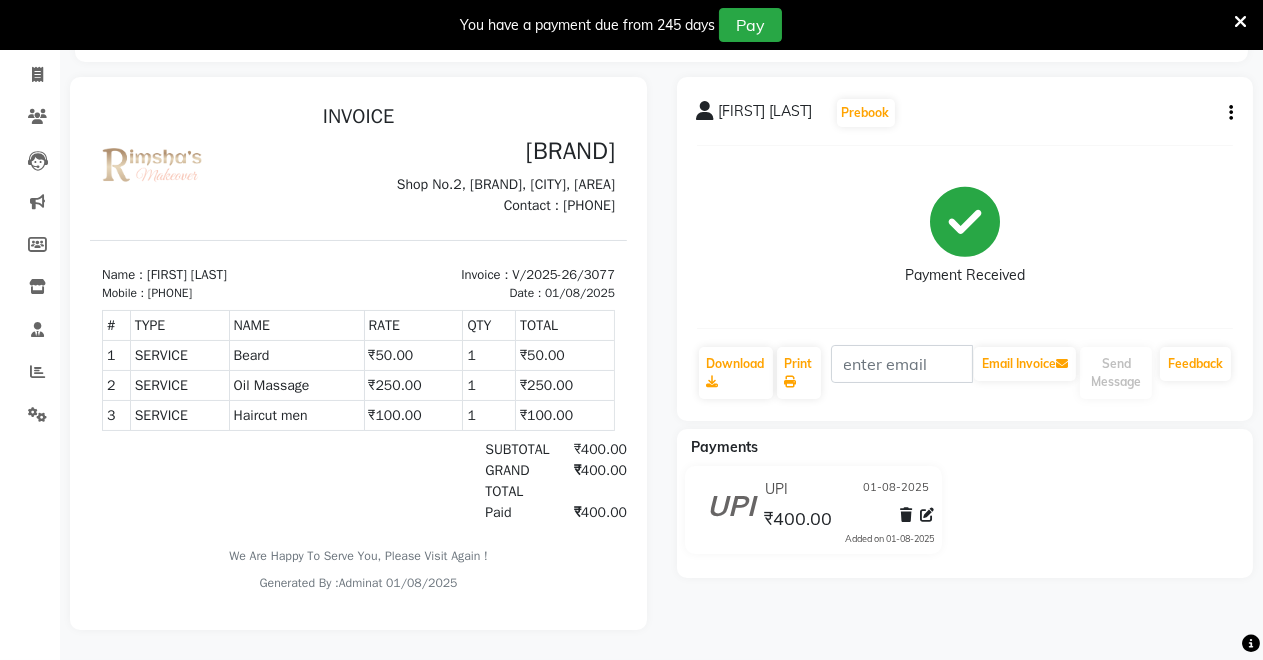 scroll, scrollTop: 0, scrollLeft: 0, axis: both 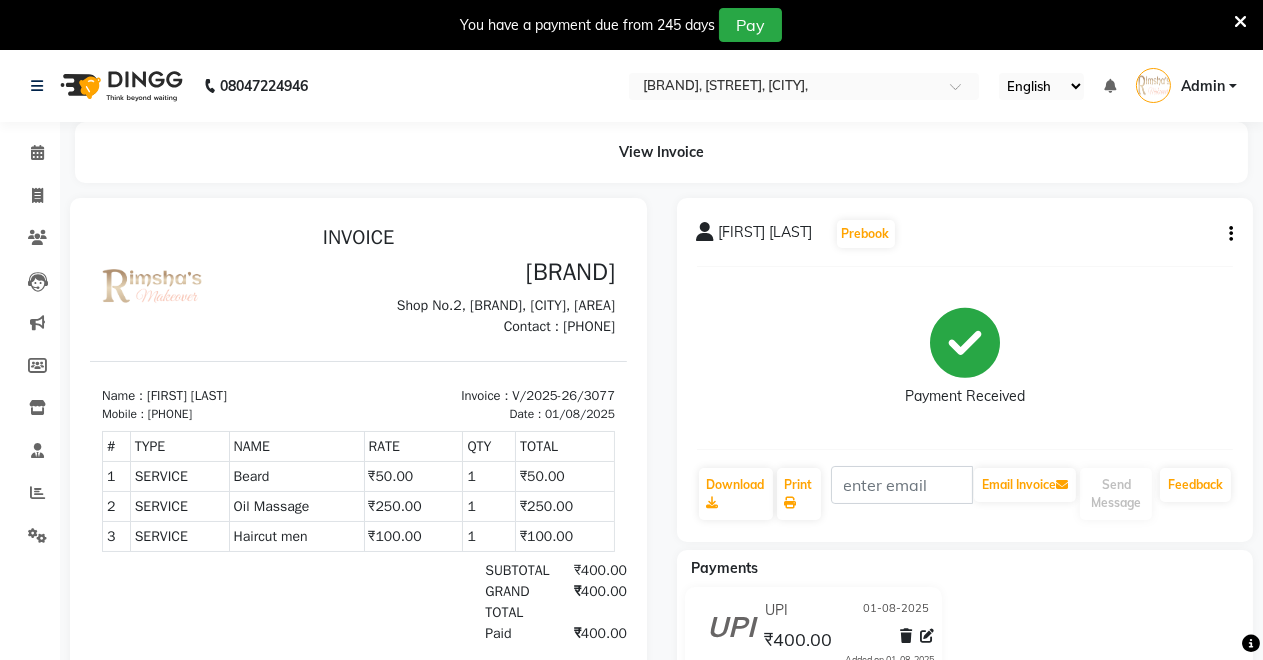 drag, startPoint x: 8, startPoint y: 214, endPoint x: 28, endPoint y: 217, distance: 20.22375 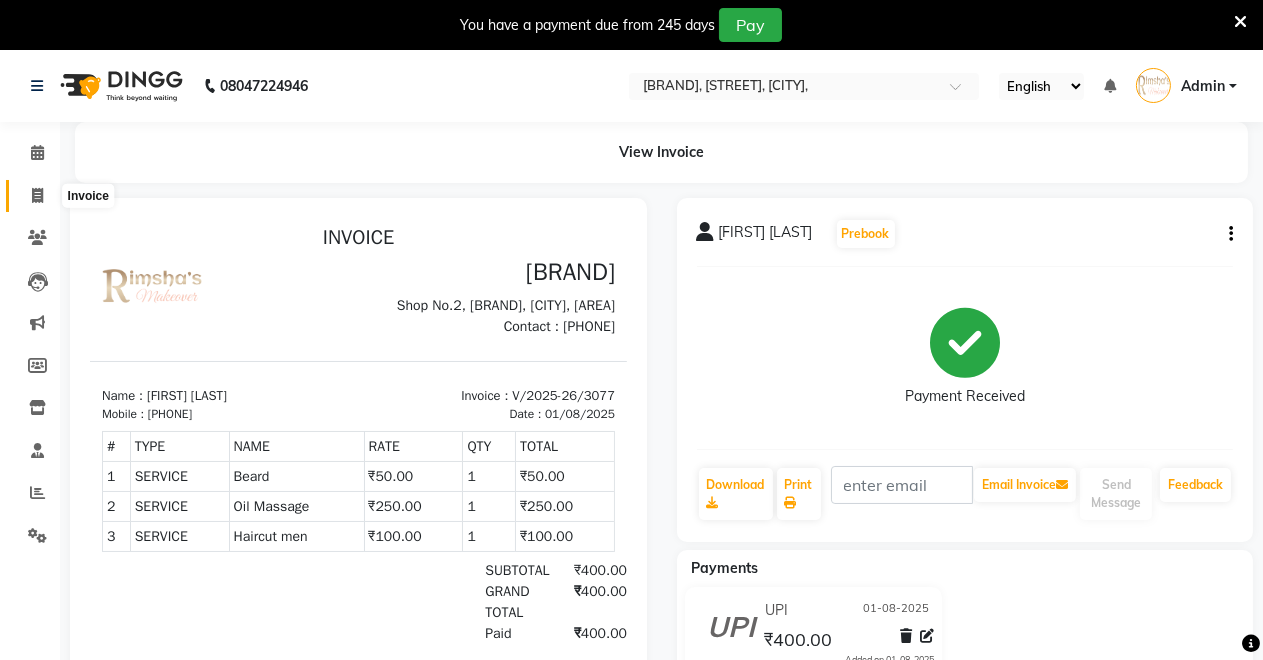 click 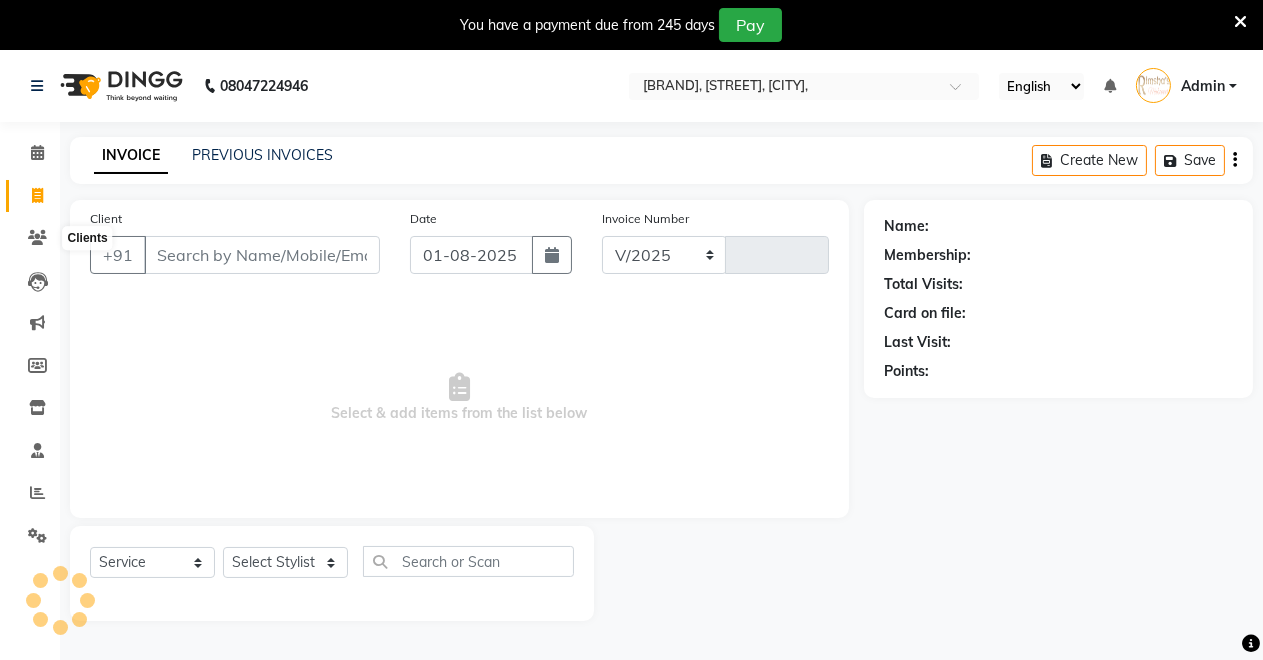 select on "7317" 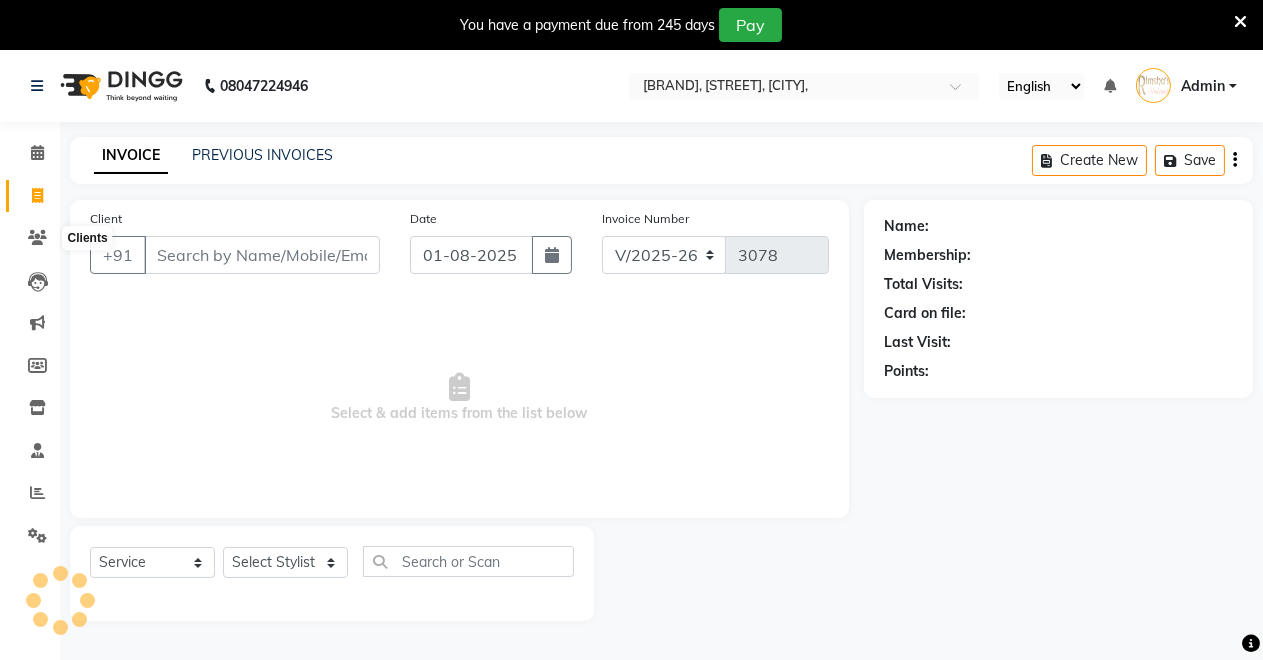 scroll, scrollTop: 49, scrollLeft: 0, axis: vertical 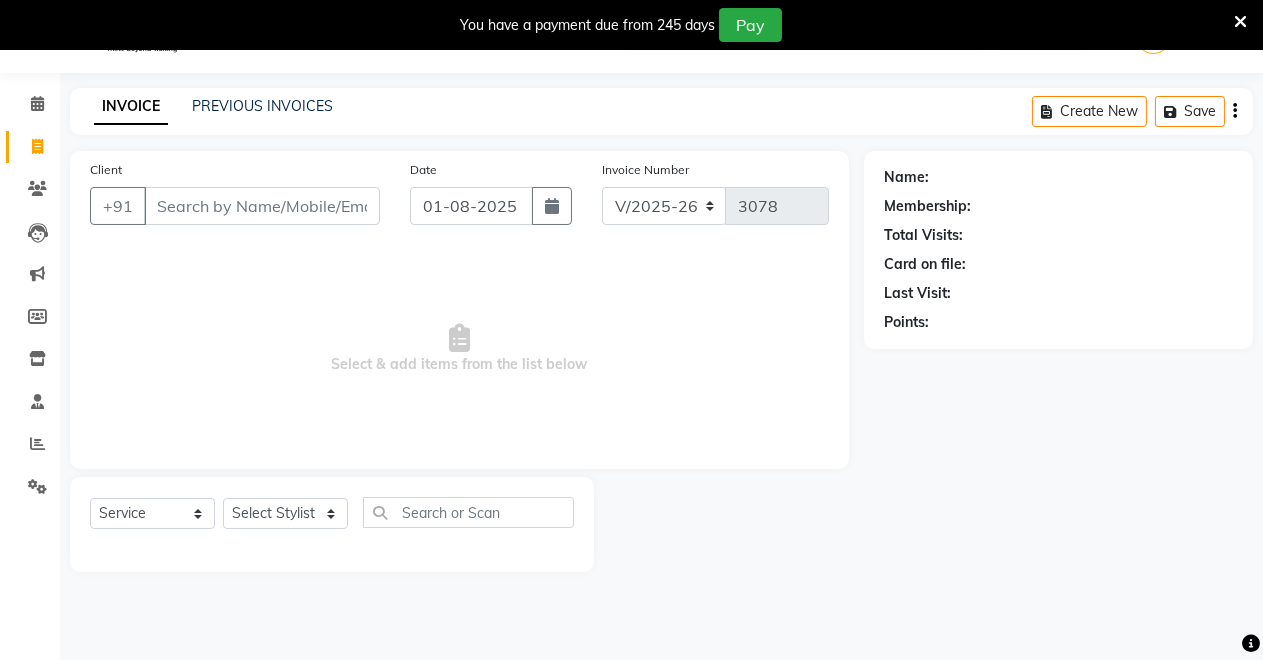 drag, startPoint x: 242, startPoint y: 161, endPoint x: 232, endPoint y: 194, distance: 34.48188 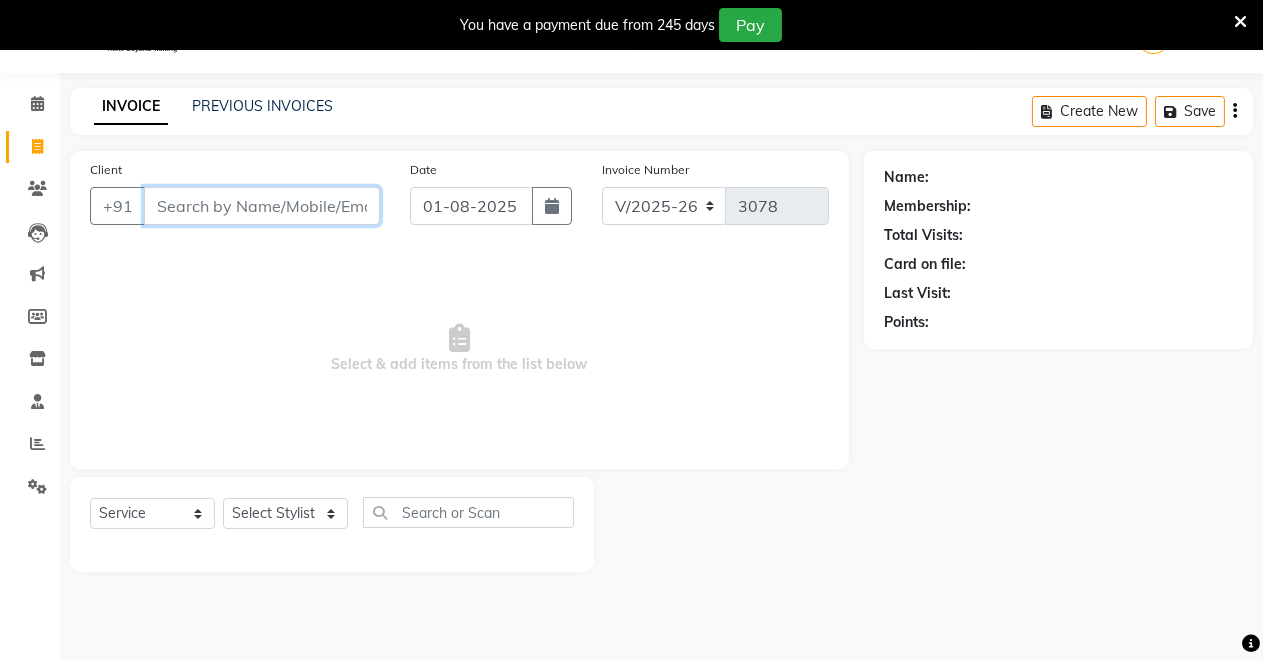 click on "Client" at bounding box center (262, 206) 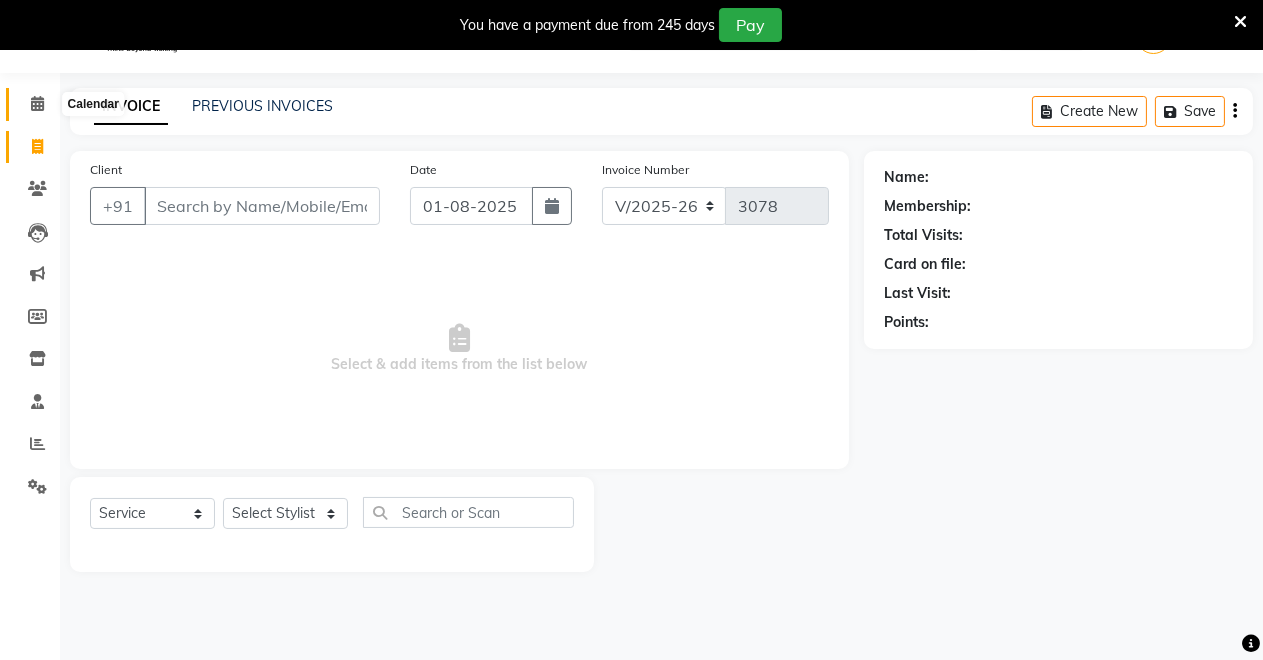 click 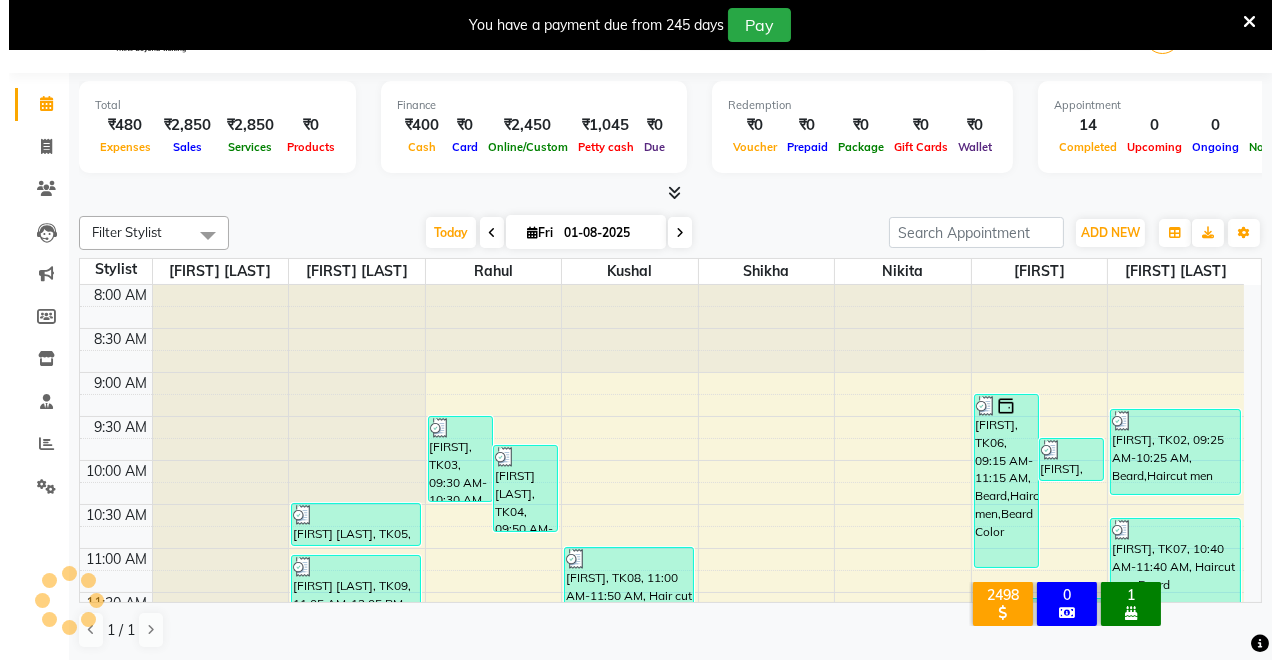 scroll, scrollTop: 0, scrollLeft: 0, axis: both 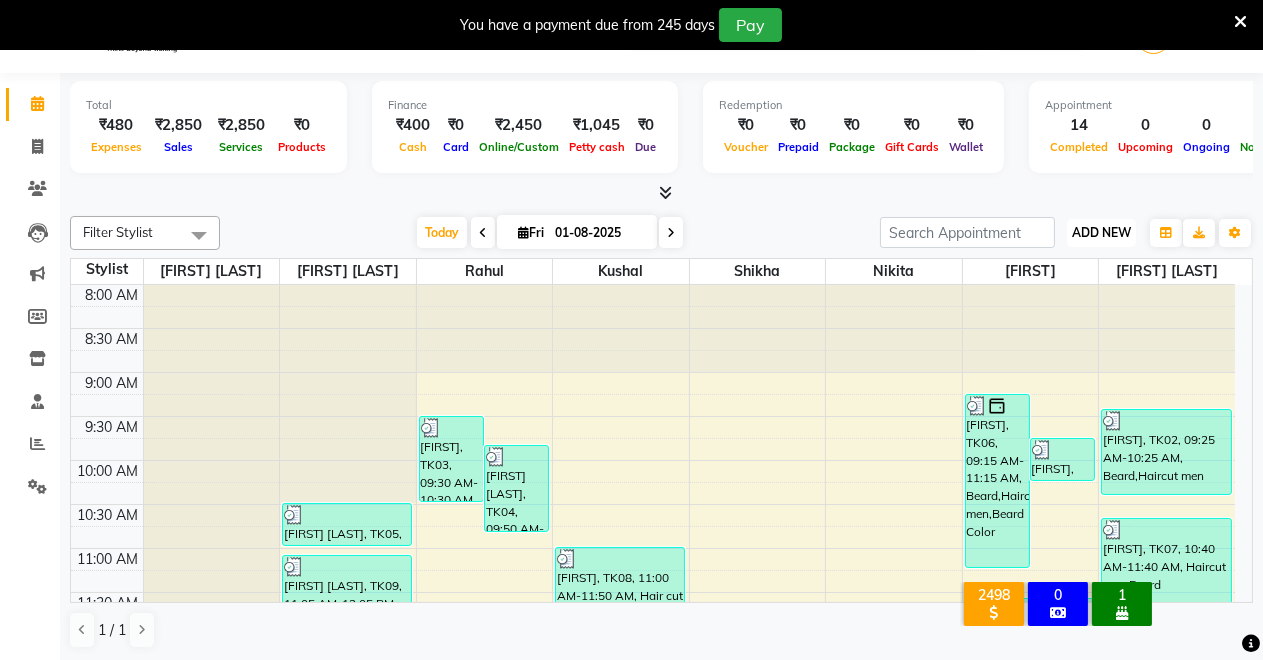 click on "ADD NEW" at bounding box center [1101, 232] 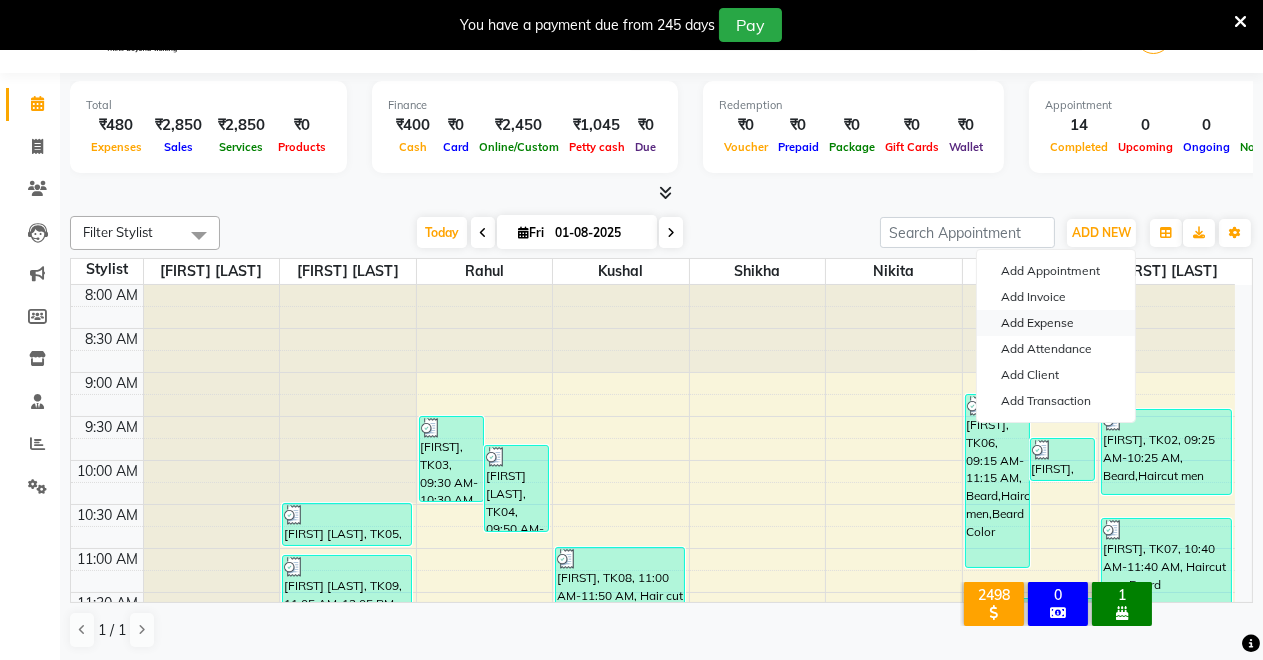 click on "Add Expense" at bounding box center (1056, 323) 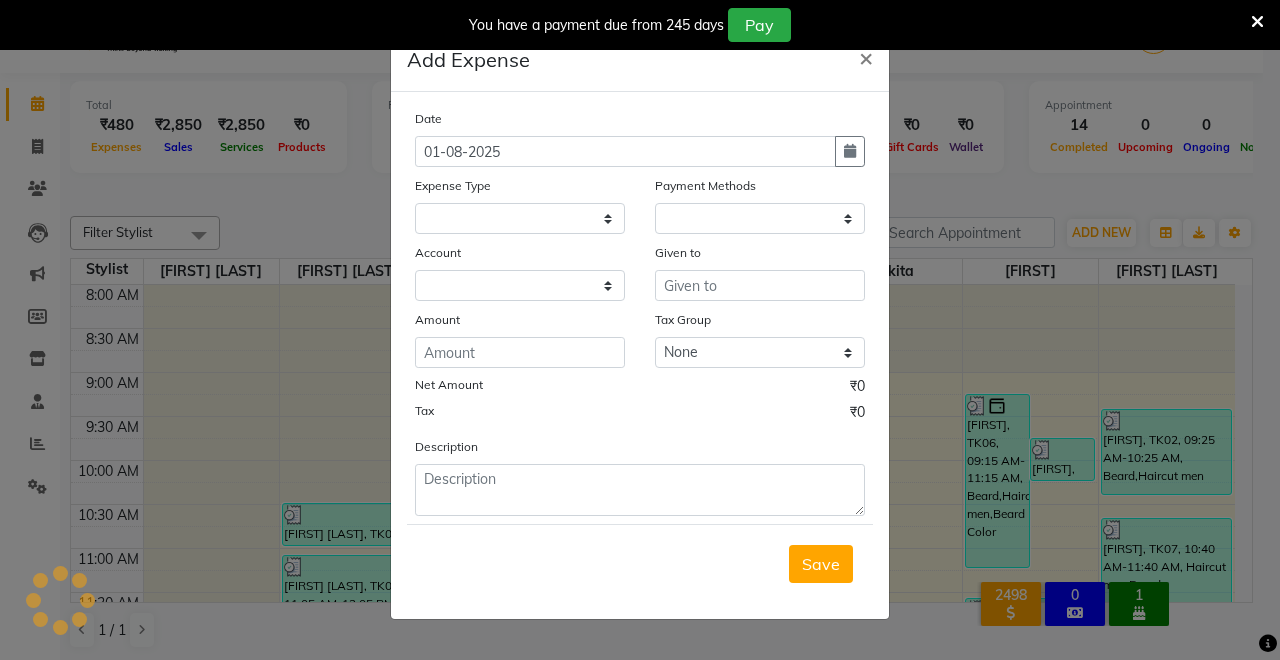 select on "1" 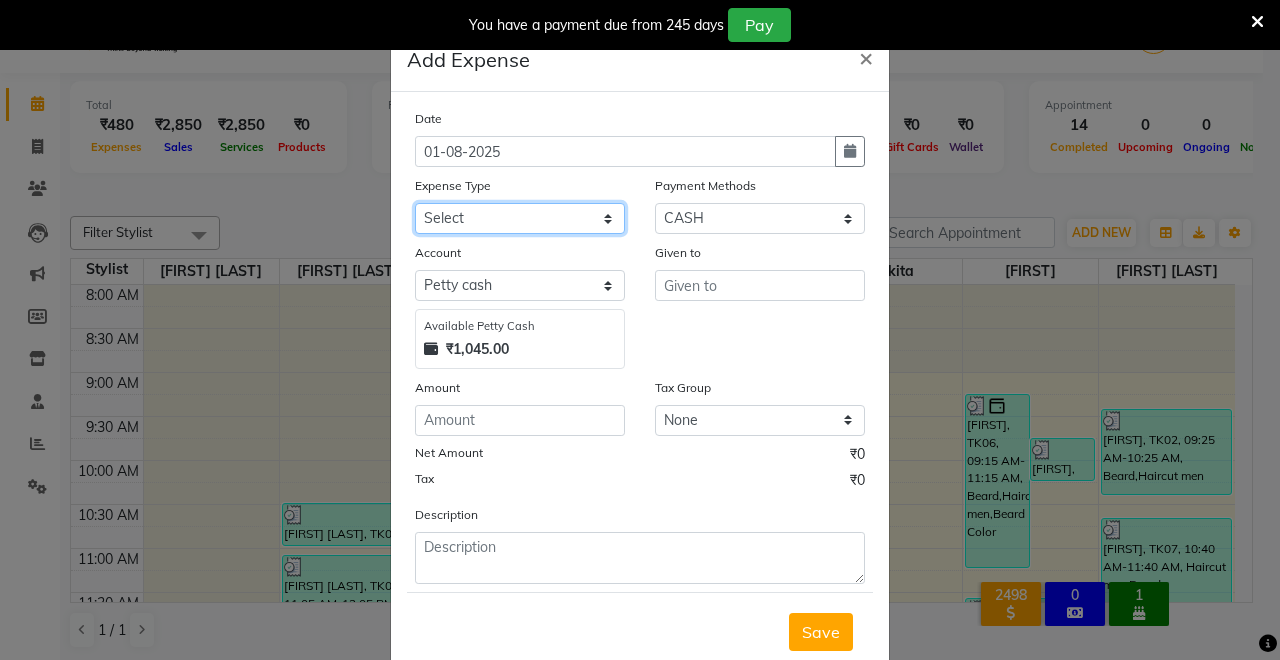 click on "Select Advance Salary Baba Bank Service Charges CLEANING Clinical charges DM SIR DUSTBIN electricity bill Other PAMPHLETS Pandit G Priyanka mam Product Rent Salary SOFA Staff Snacks Tax Tea & Refreshment T SHIRT PRINT Utilities Water Bottle" 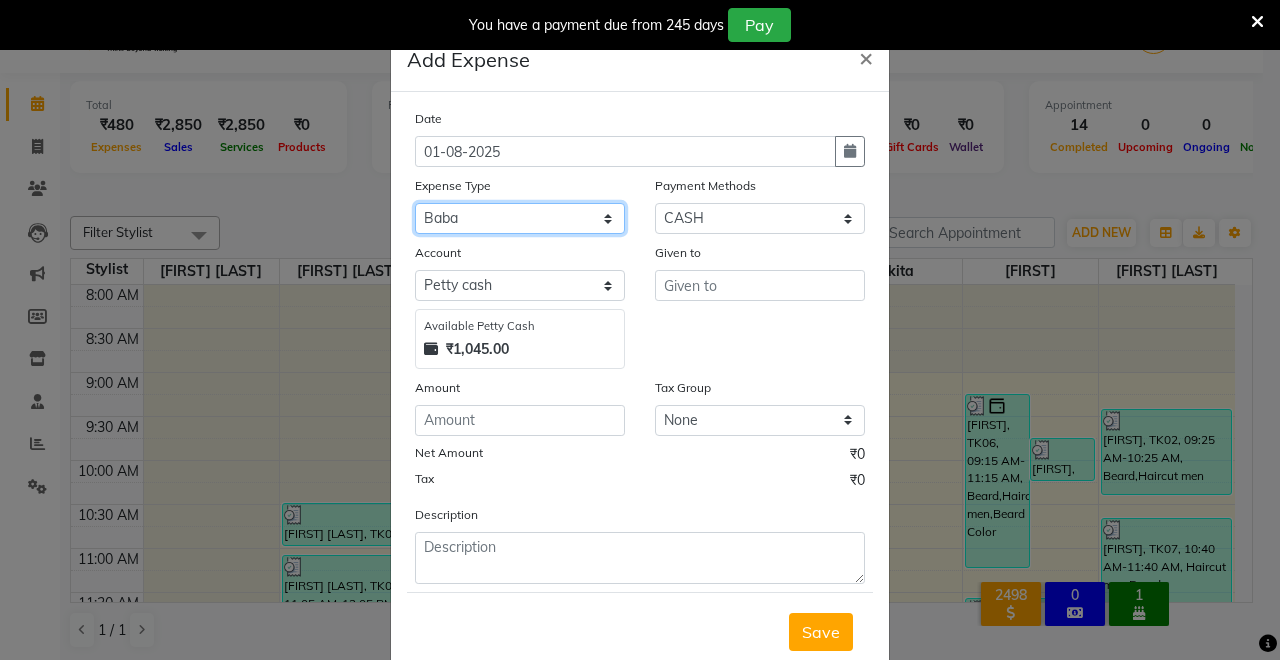 click on "Select Advance Salary Baba Bank Service Charges CLEANING Clinical charges DM SIR DUSTBIN electricity bill Other PAMPHLETS Pandit G Priyanka mam Product Rent Salary SOFA Staff Snacks Tax Tea & Refreshment T SHIRT PRINT Utilities Water Bottle" 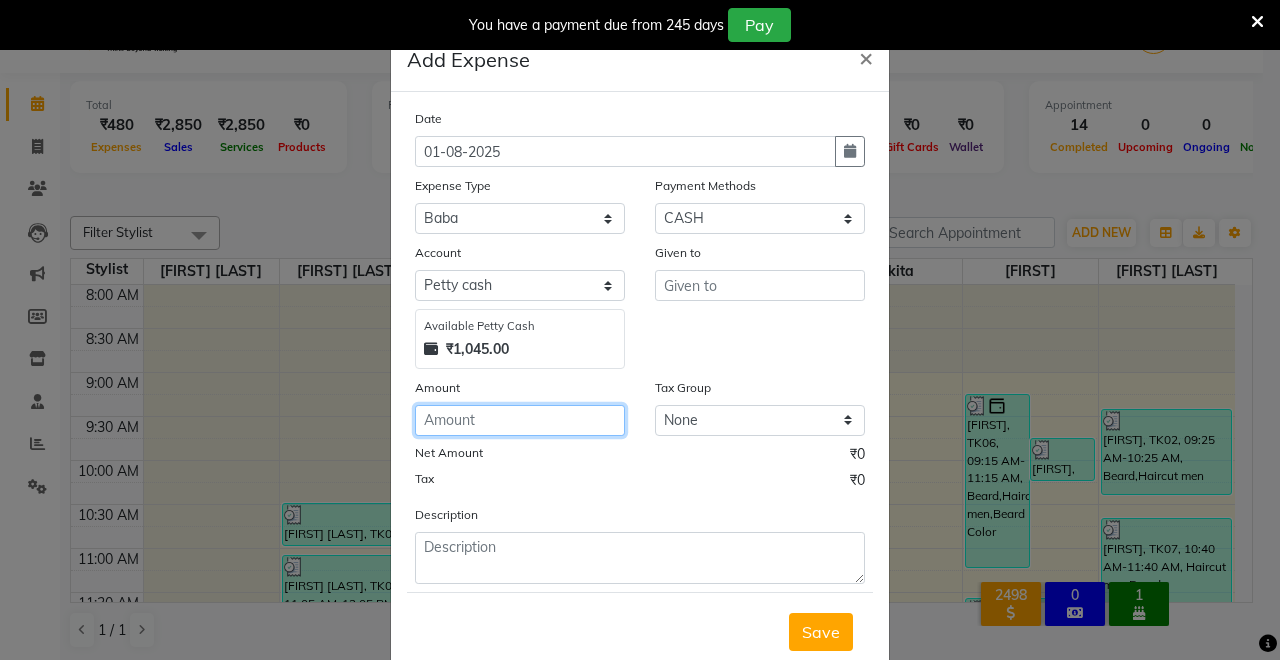 click 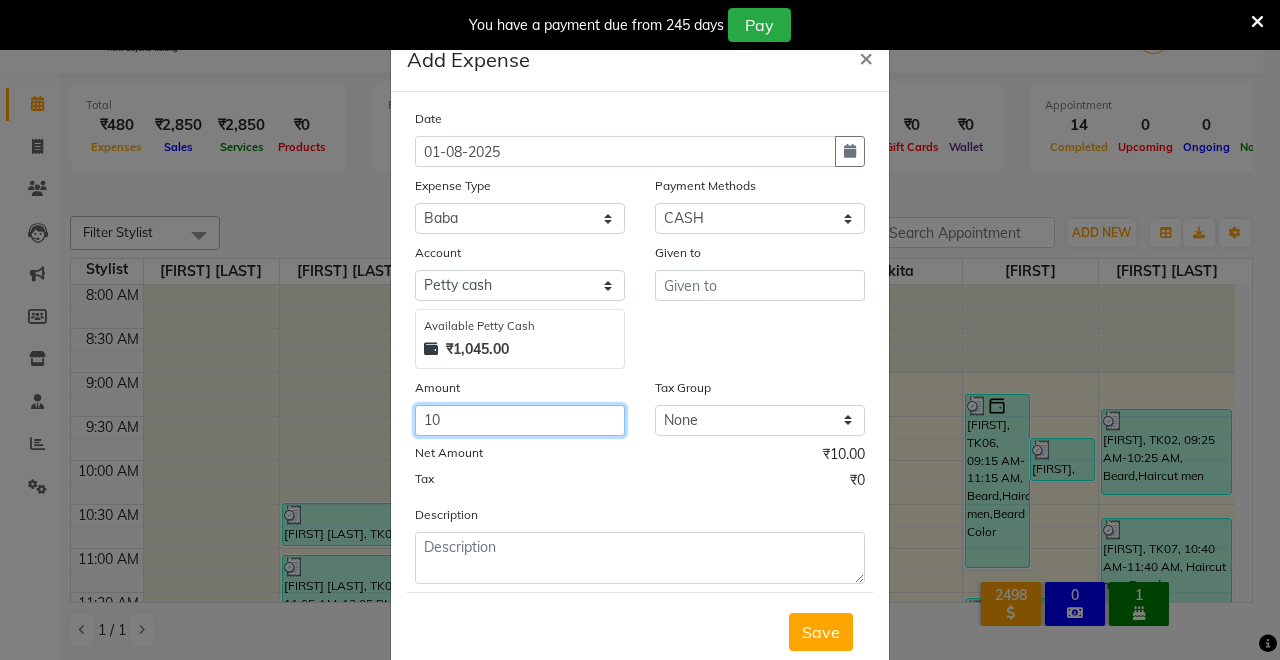 type on "10" 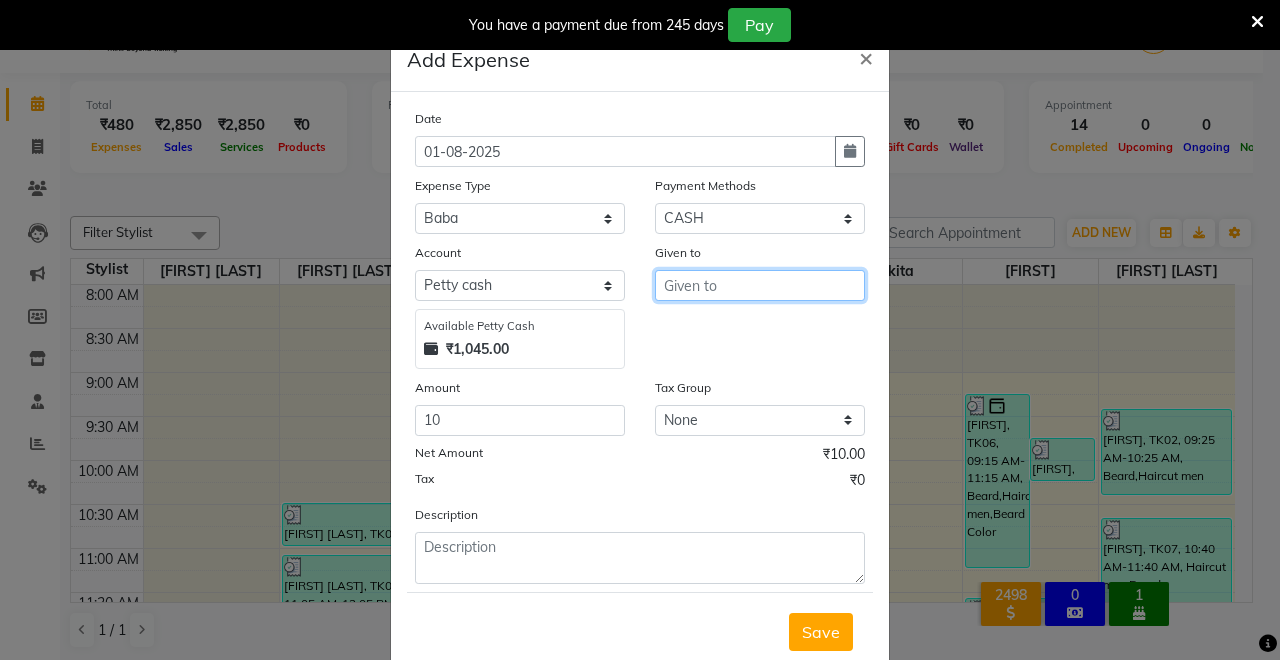 click at bounding box center (760, 285) 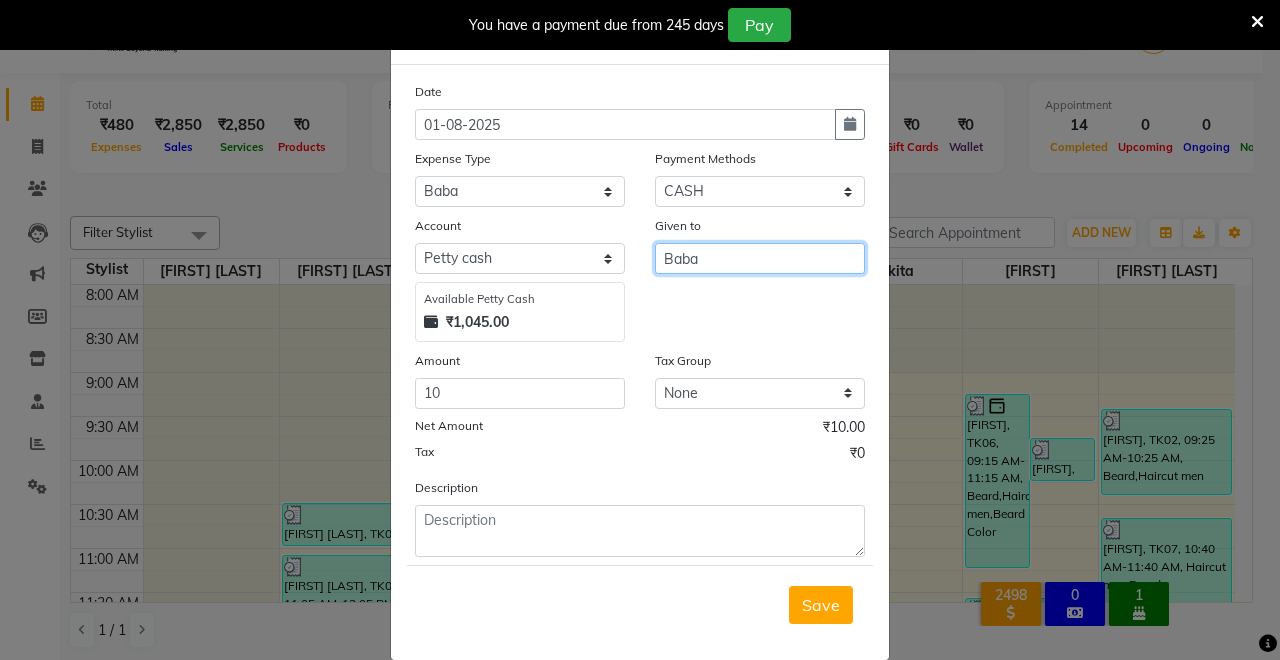 scroll, scrollTop: 54, scrollLeft: 0, axis: vertical 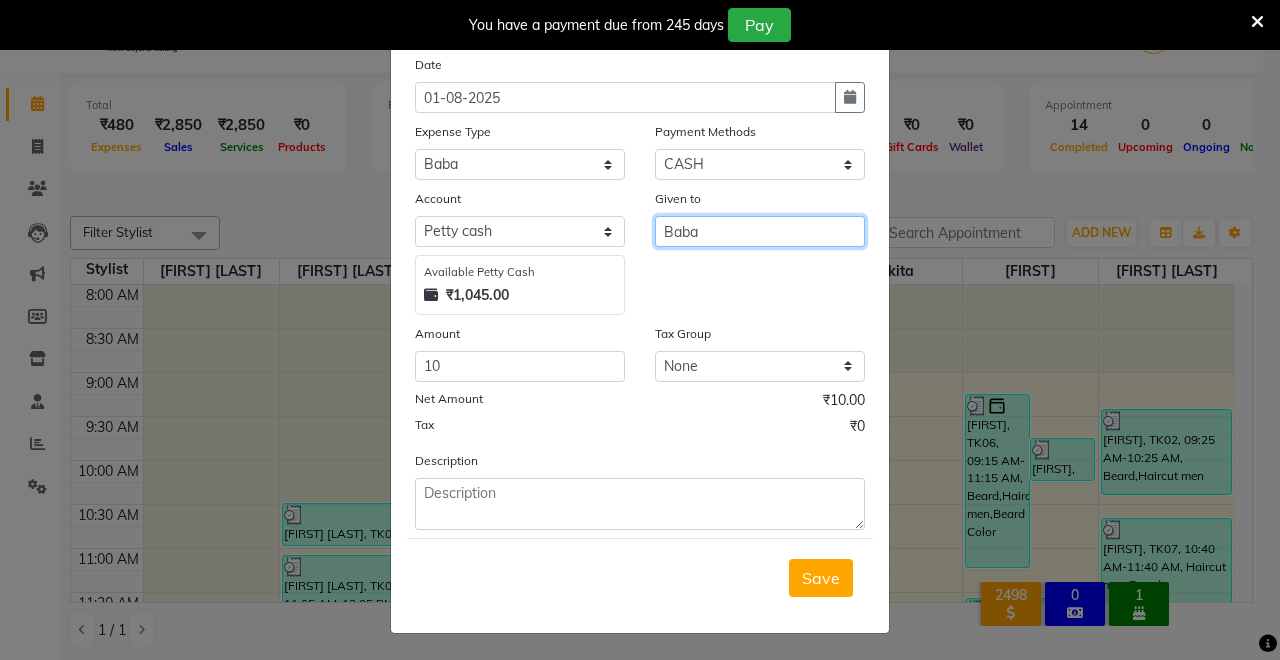type on "Baba" 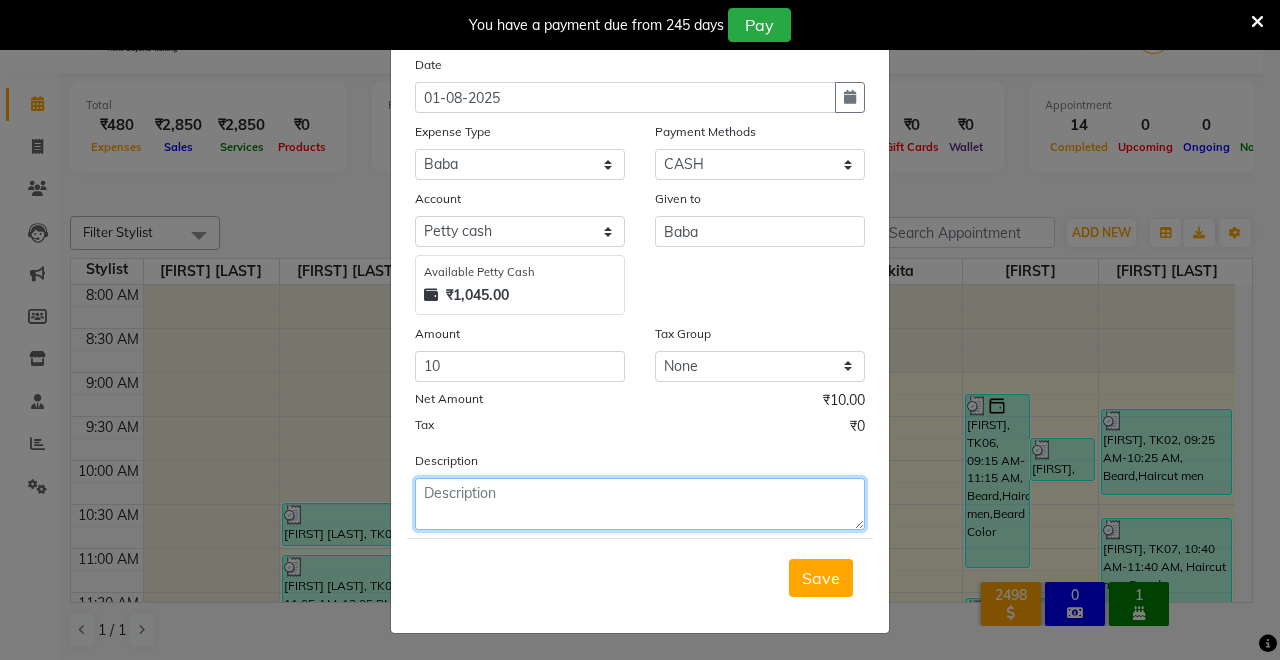 click 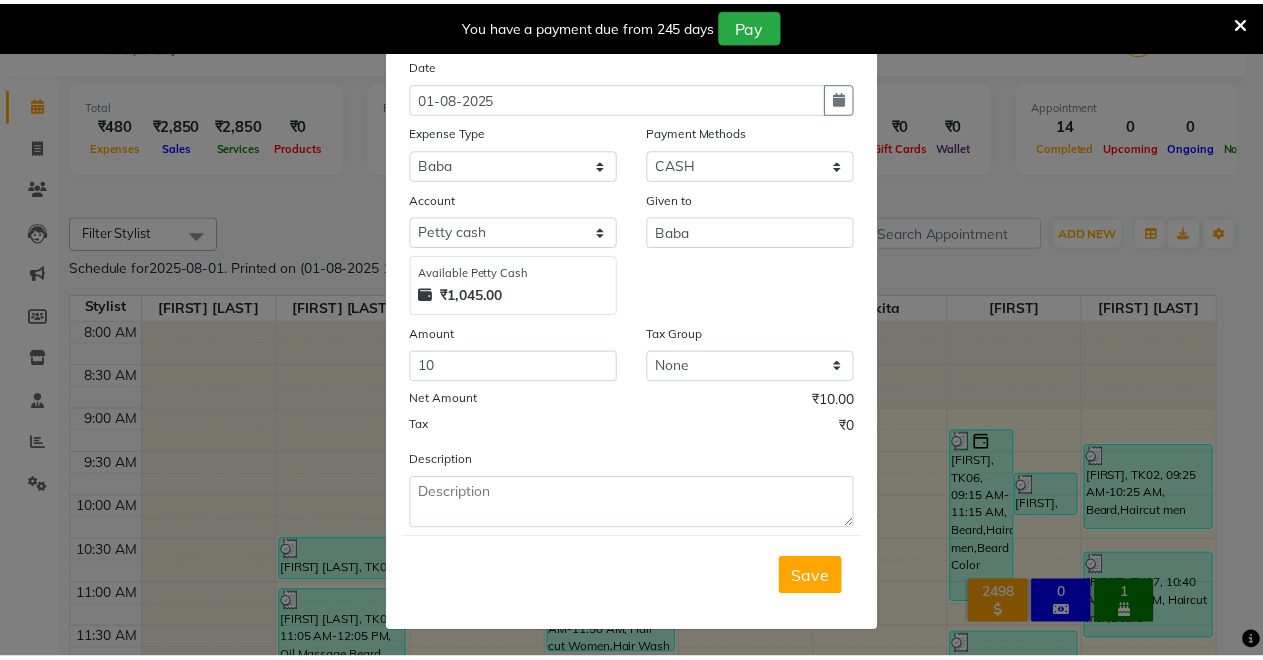 scroll, scrollTop: 54, scrollLeft: 0, axis: vertical 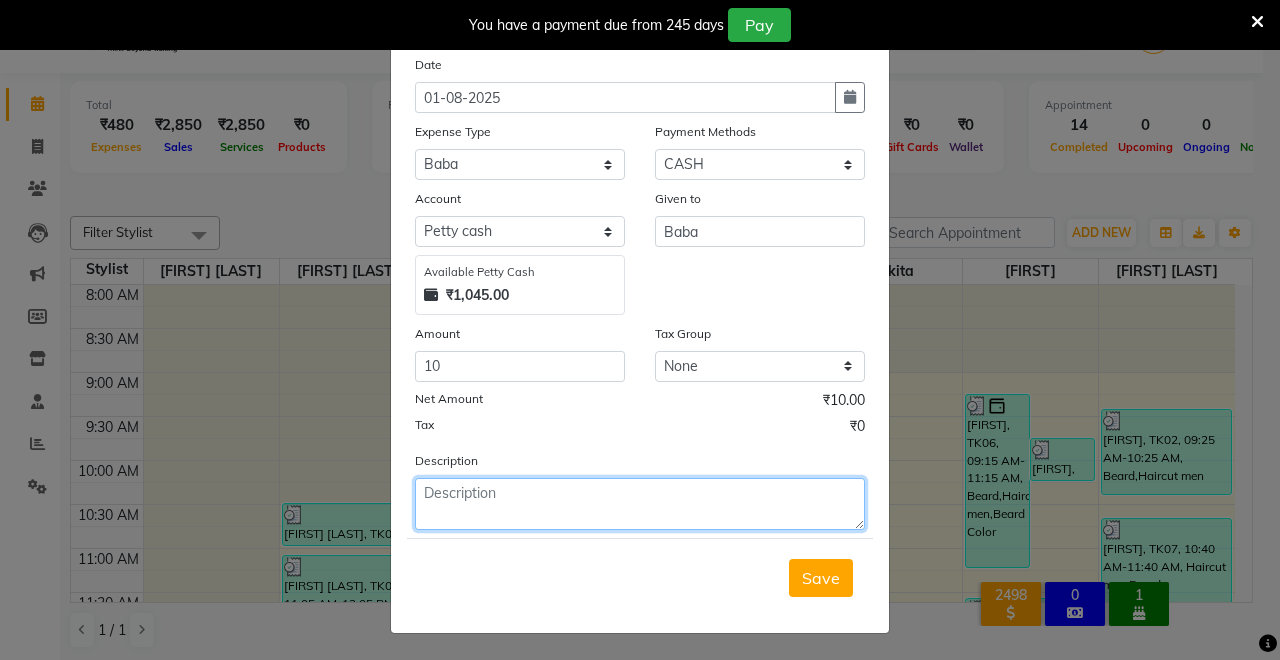 click 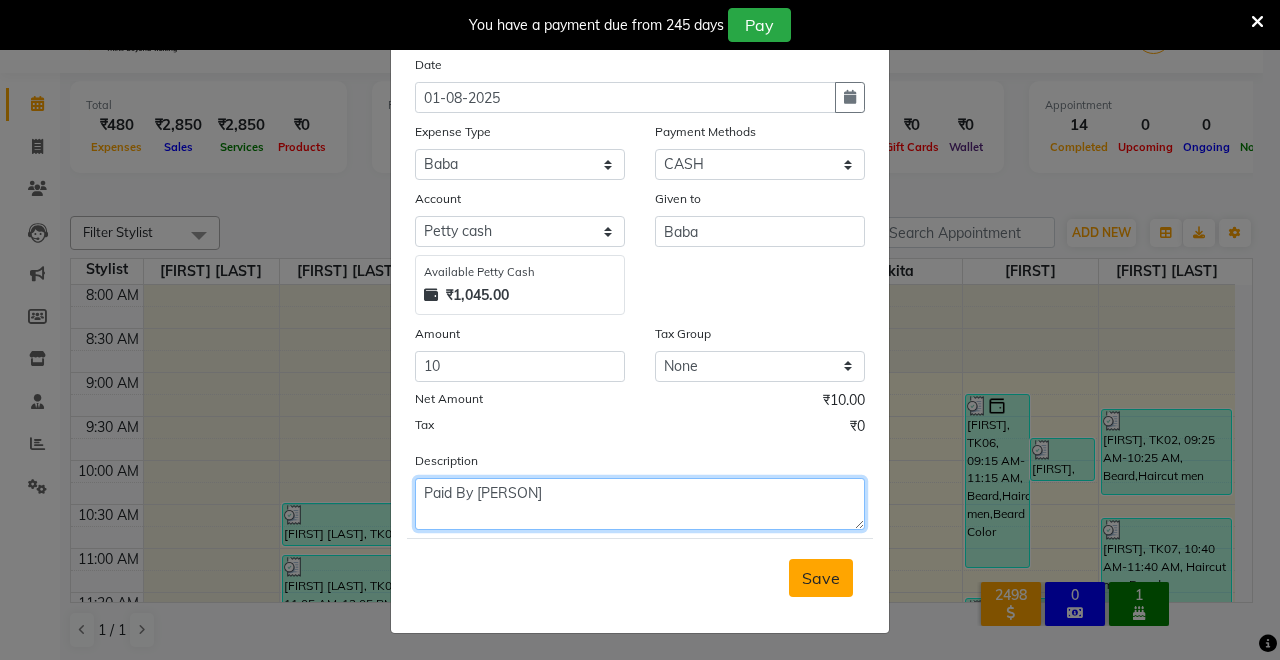 type on "Paid By [PERSON]" 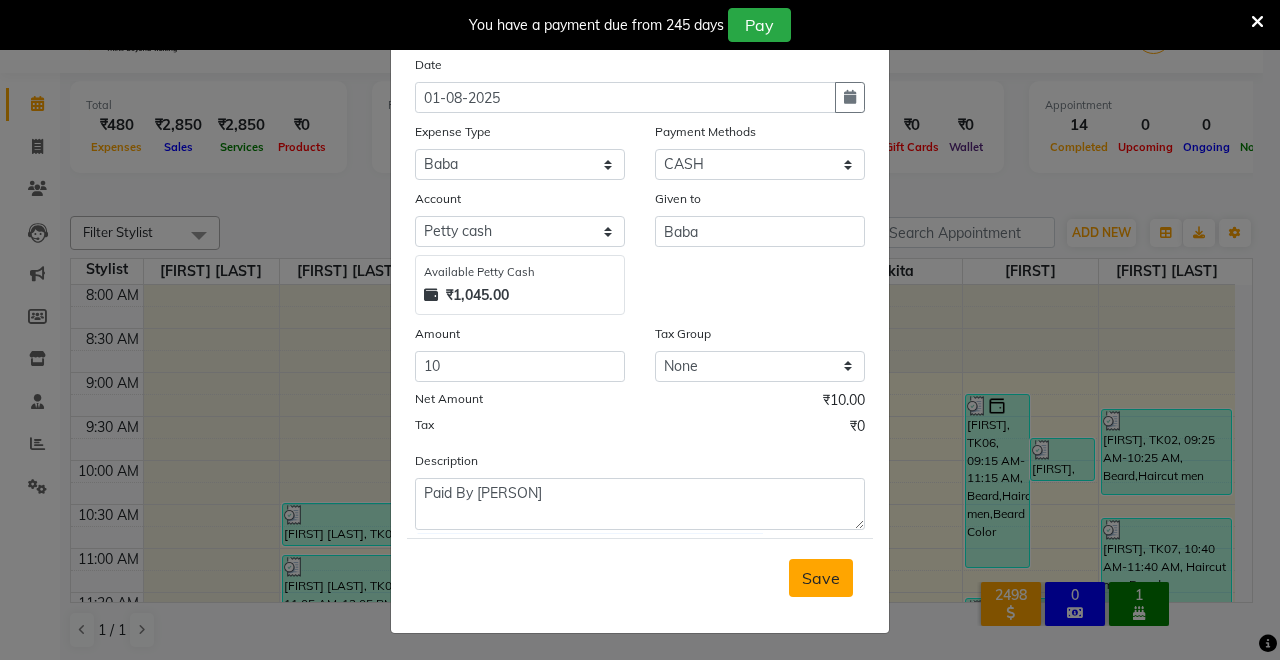 click on "Save" at bounding box center [821, 578] 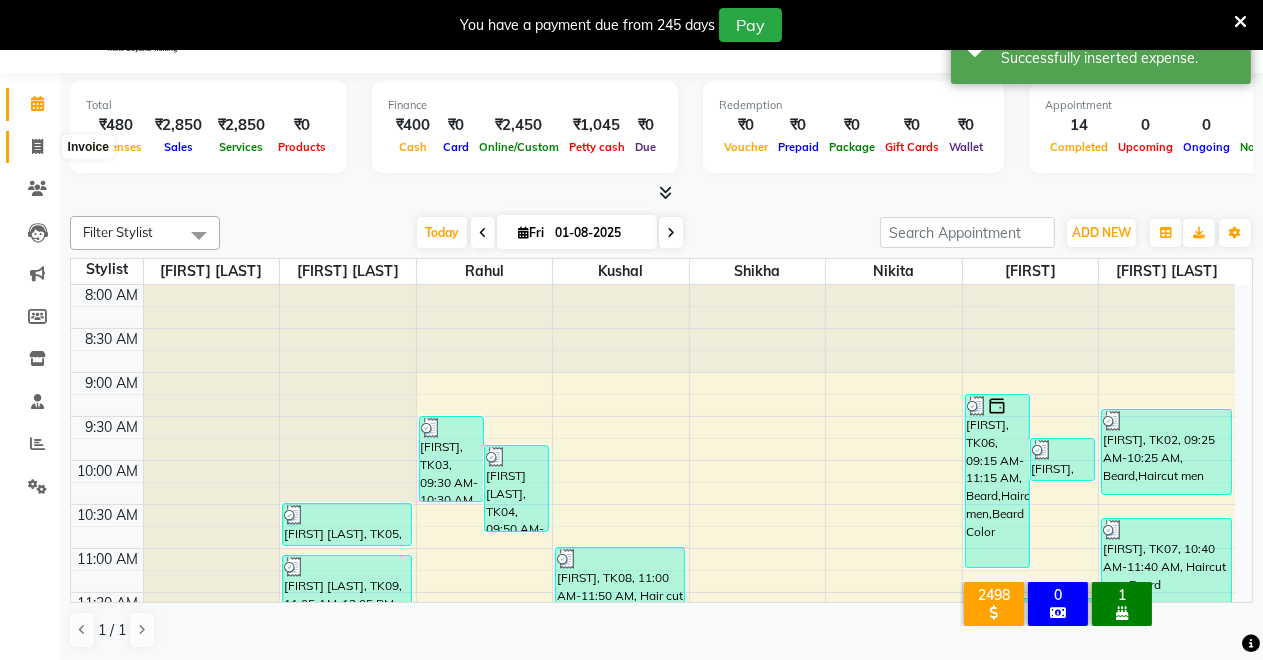 click 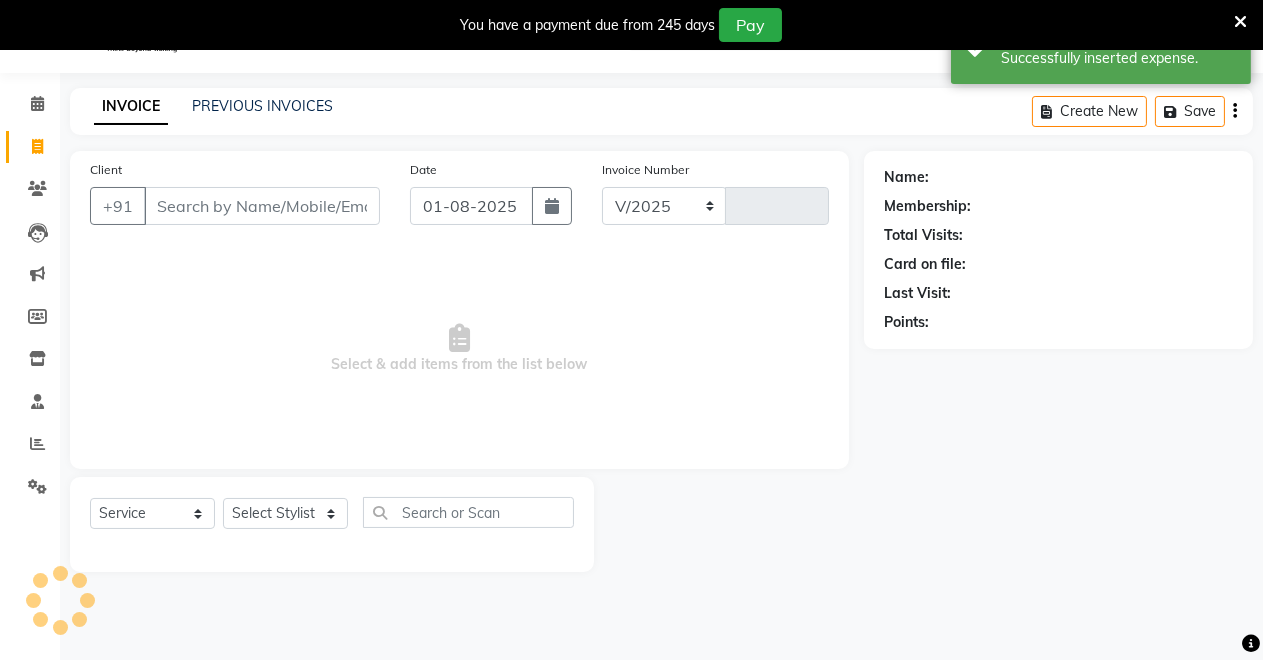 select on "7317" 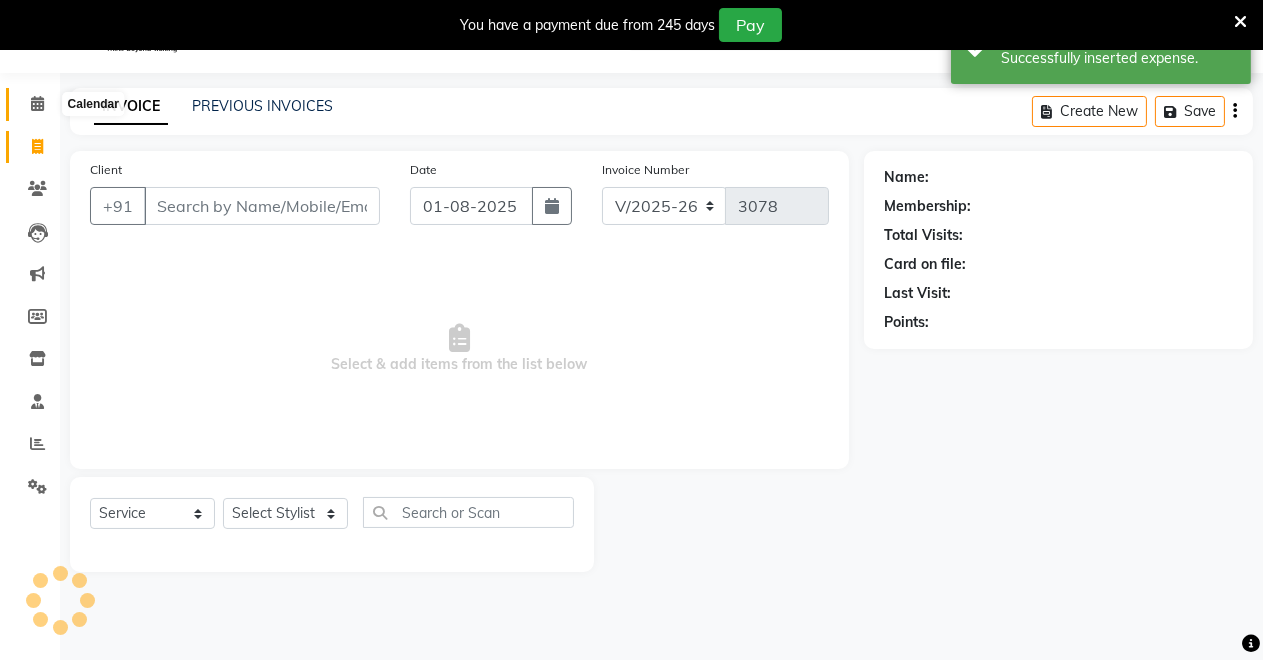 click 